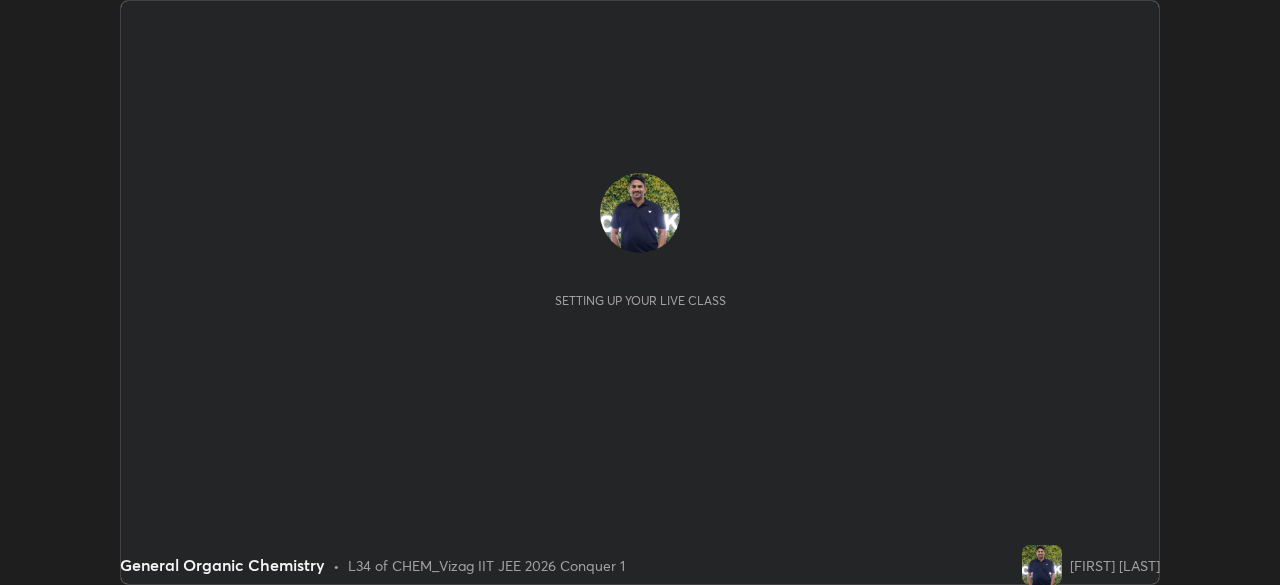 scroll, scrollTop: 0, scrollLeft: 0, axis: both 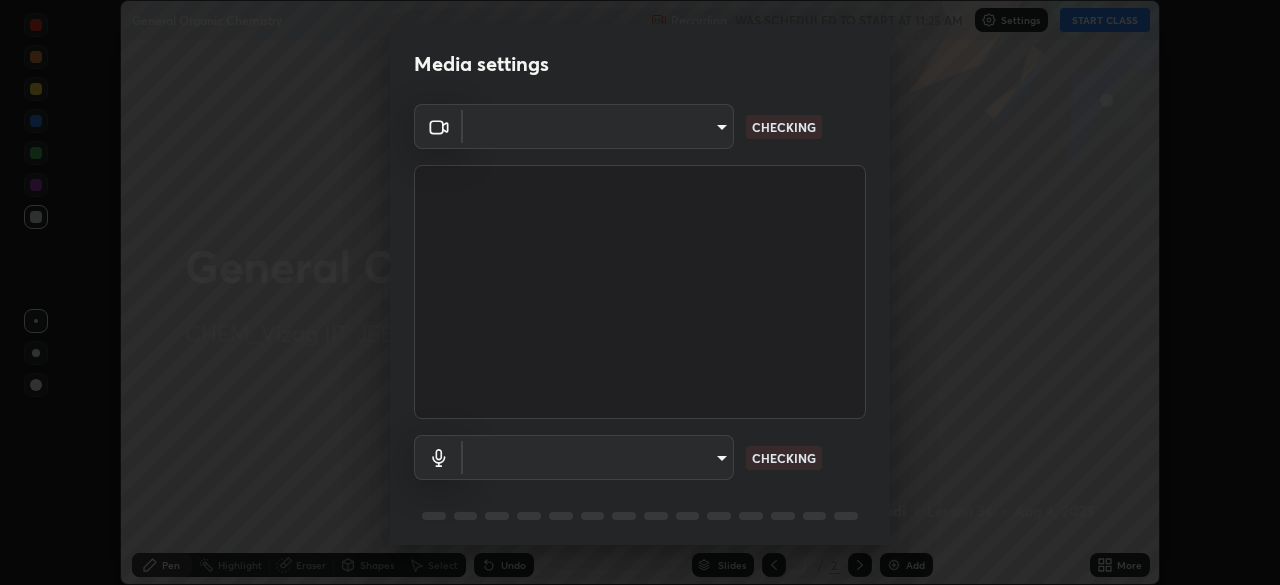 type on "5cd5b9fb78d5569c0b74246750c6e04ef28b8d5fe1a500b9a58a9a3e1cade160" 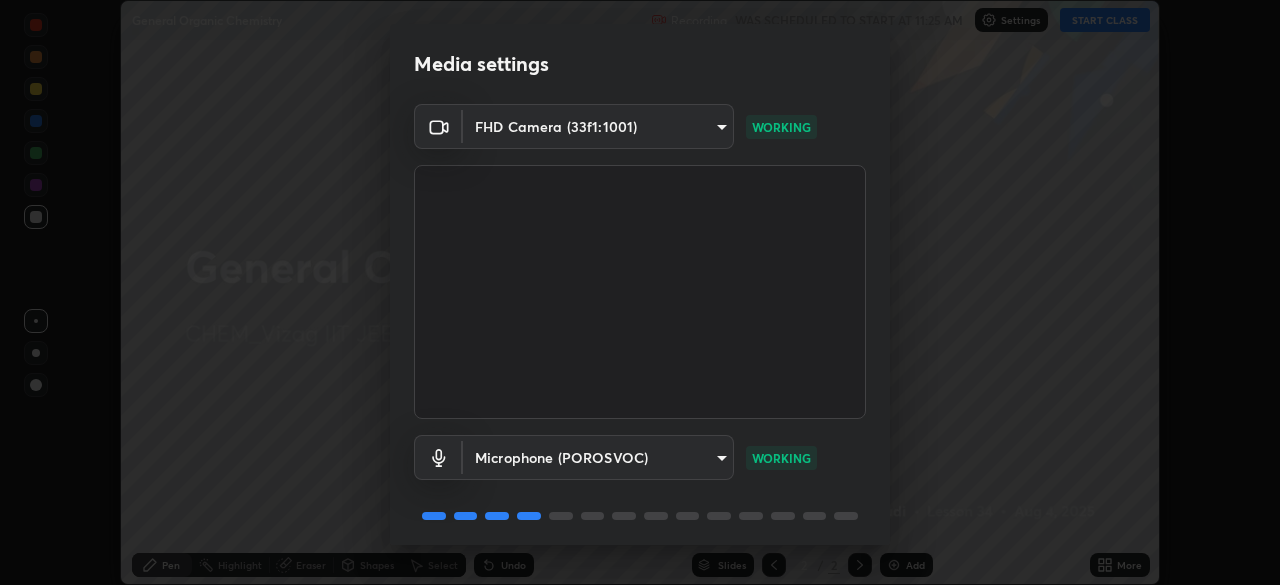 scroll, scrollTop: 71, scrollLeft: 0, axis: vertical 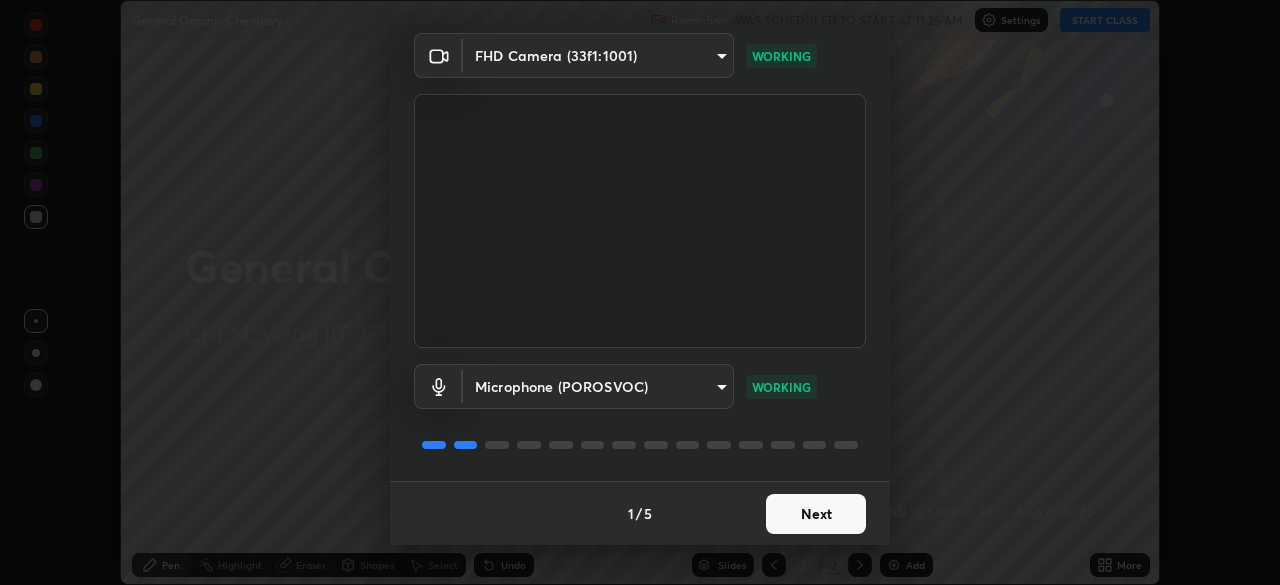 click on "Next" at bounding box center (816, 514) 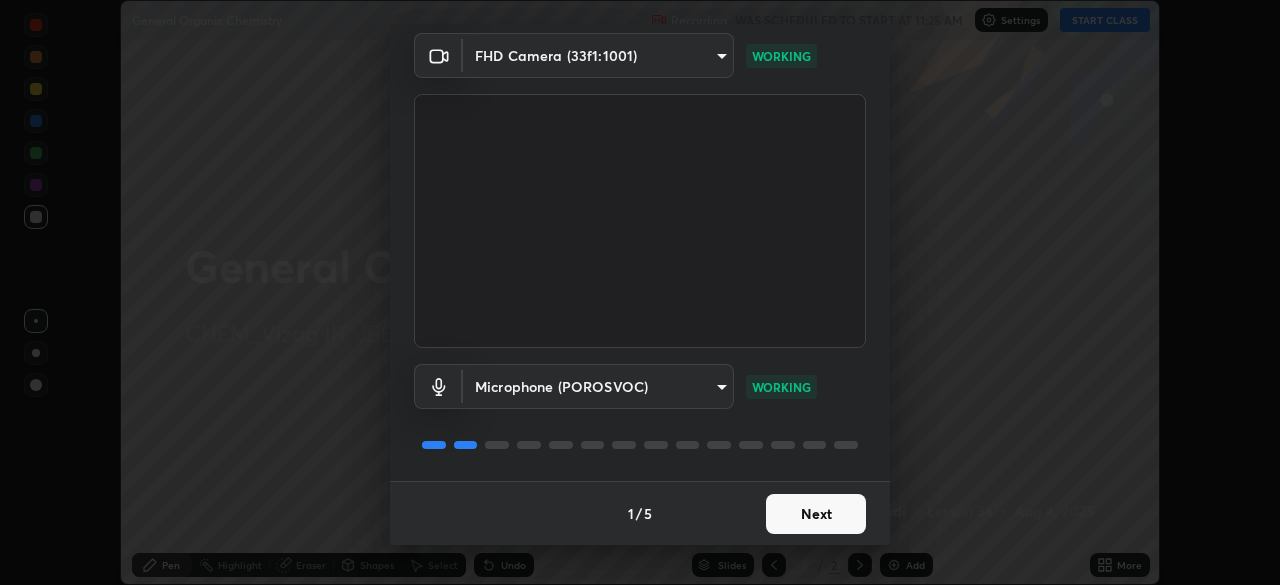 scroll, scrollTop: 0, scrollLeft: 0, axis: both 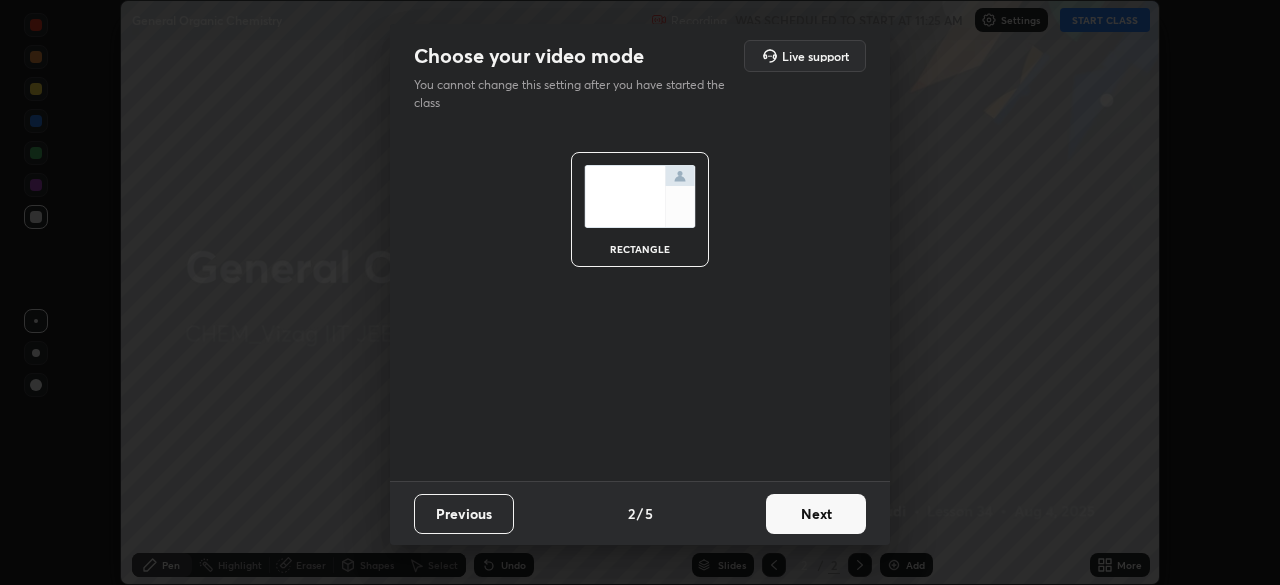 click on "Previous" at bounding box center (464, 514) 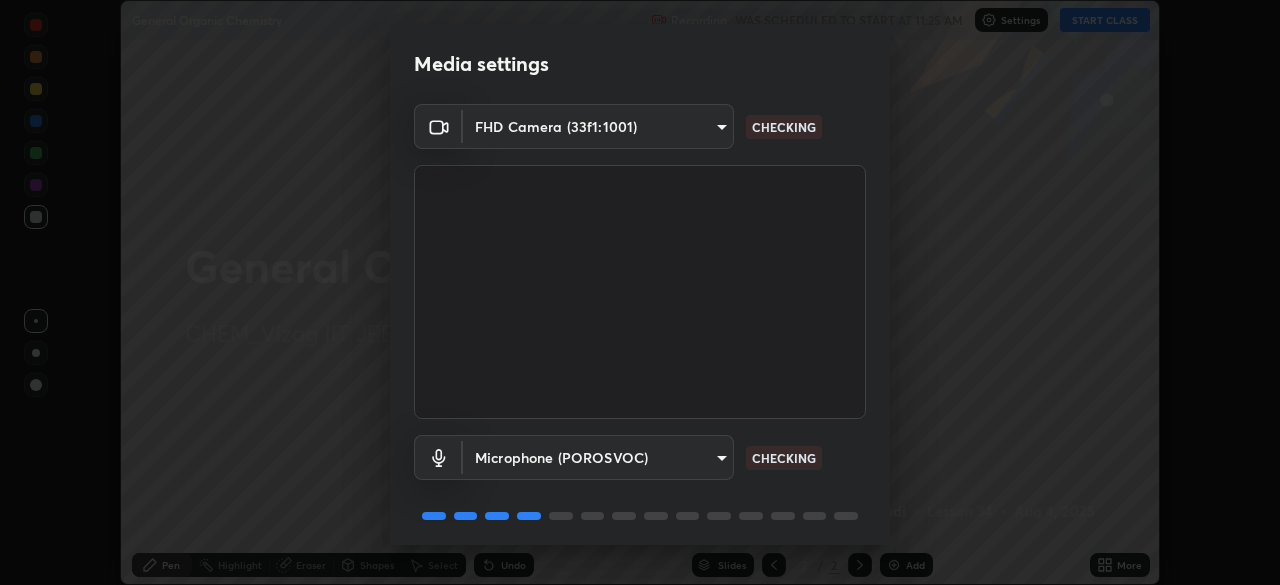 click on "Erase all General Organic Chemistry Recording WAS SCHEDULED TO START AT  11:25 AM Settings START CLASS Setting up your live class General Organic Chemistry • L34 of CHEM_Vizag IIT JEE 2026 Conquer 1 [FIRST] [LAST] Pen Highlight Eraser Shapes Select Undo Slides 2 / 2 Add More No doubts shared Encourage your learners to ask a doubt for better clarity Report an issue Reason for reporting Buffering Chat not working Audio - Video sync issue Educator video quality low ​ Attach an image Report Media settings FHD Camera (33f1:1001) 5cd5b9fb78d5569c0b74246750c6e04ef28b8d5fe1a500b9a58a9a3e1cade160 CHECKING Microphone (POROSVOC) 385397119392db6c28cb51b1c8a60669f345c20f646f8a9fa7949063013c0a50 CHECKING 1 / 5 Next" at bounding box center [640, 292] 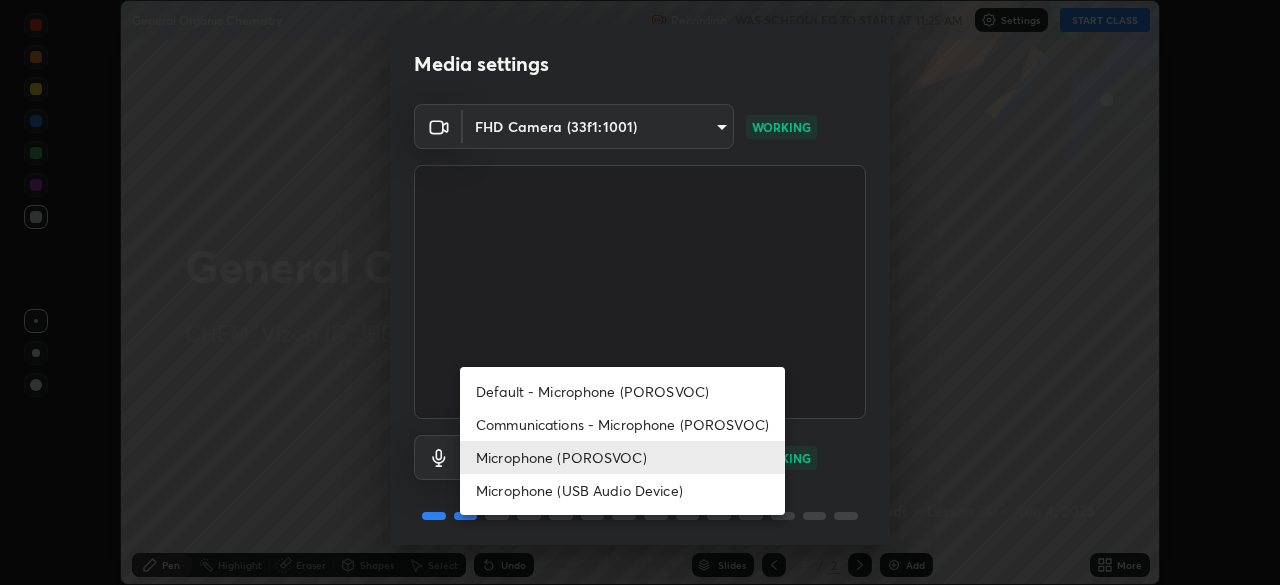 click on "Default - Microphone (POROSVOC)" at bounding box center [622, 391] 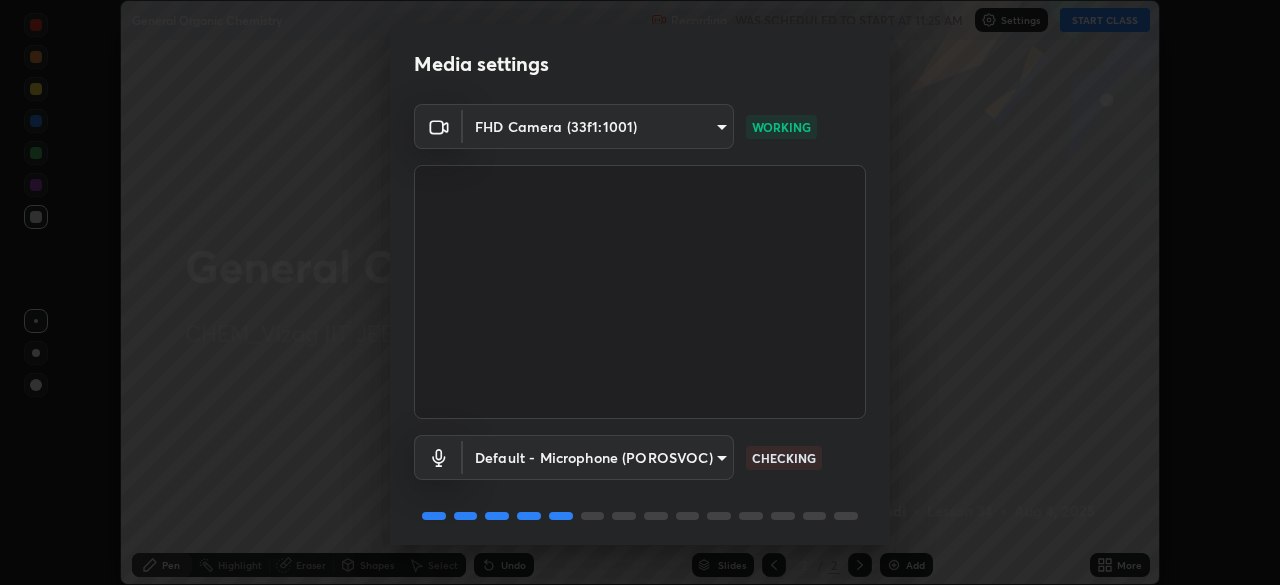 scroll, scrollTop: 71, scrollLeft: 0, axis: vertical 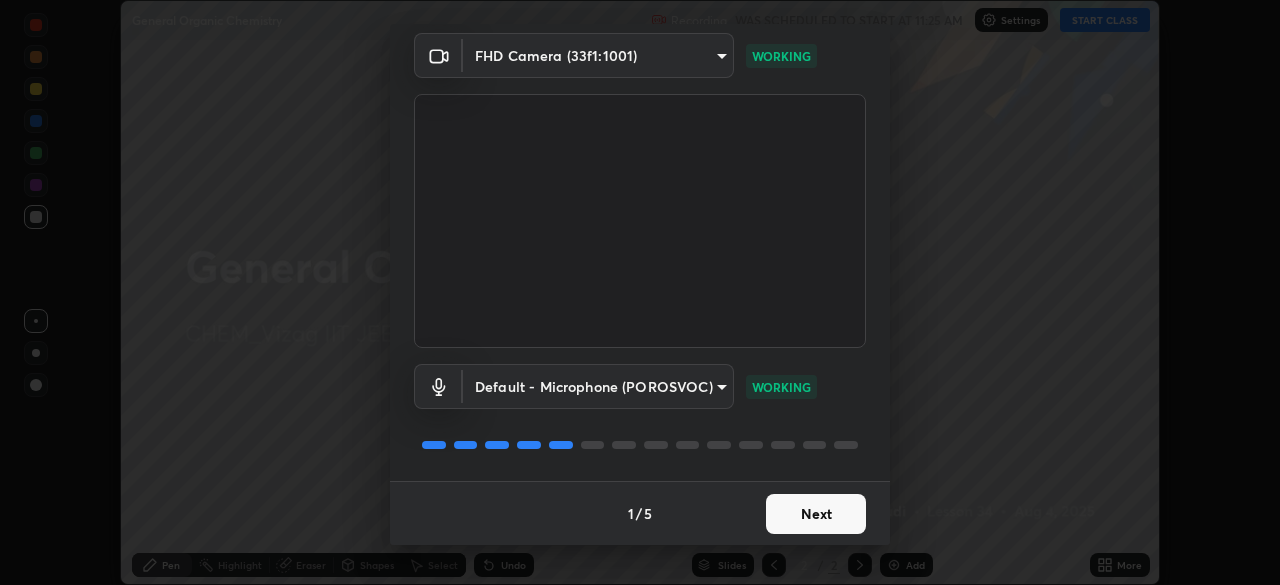 click on "Next" at bounding box center [816, 514] 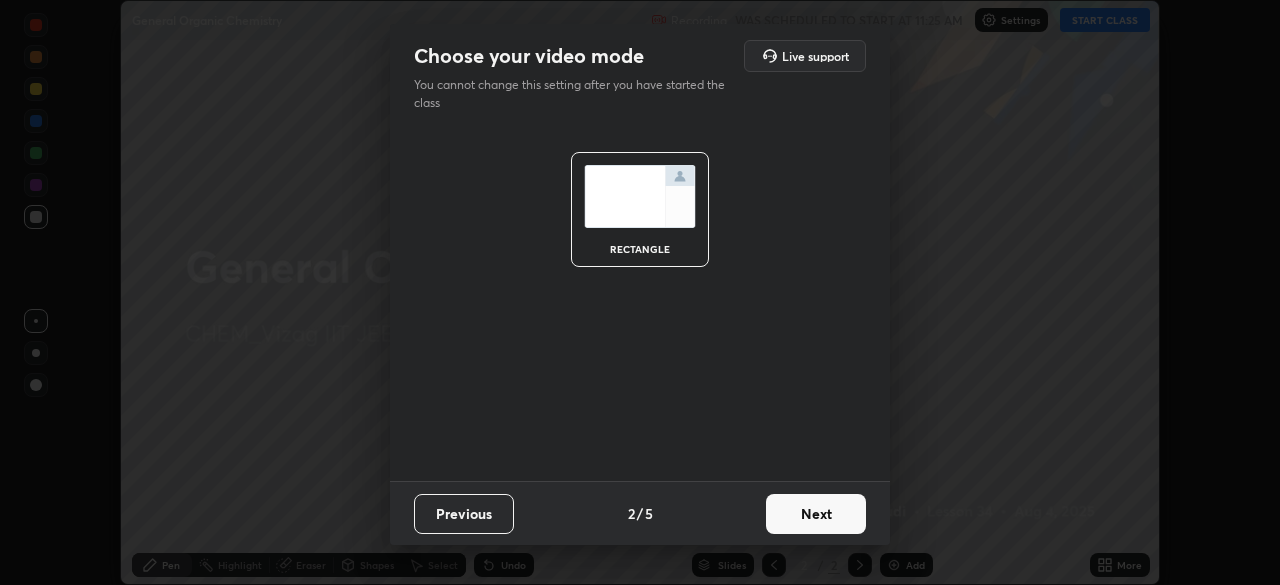 click on "Next" at bounding box center (816, 514) 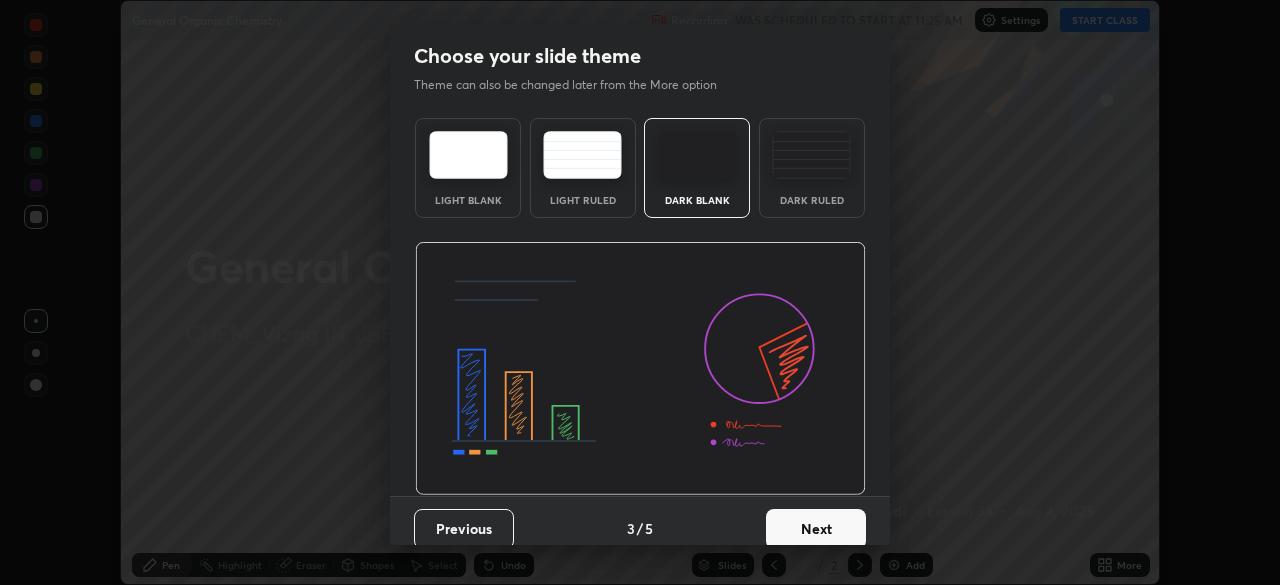 click on "Next" at bounding box center (816, 529) 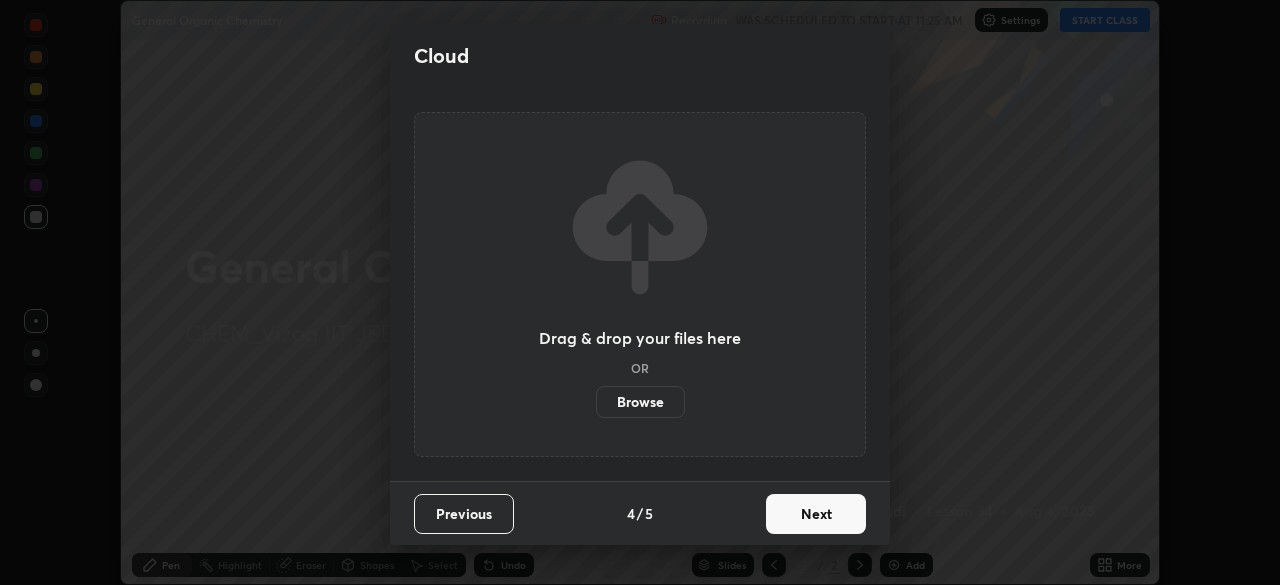click on "Next" at bounding box center [816, 514] 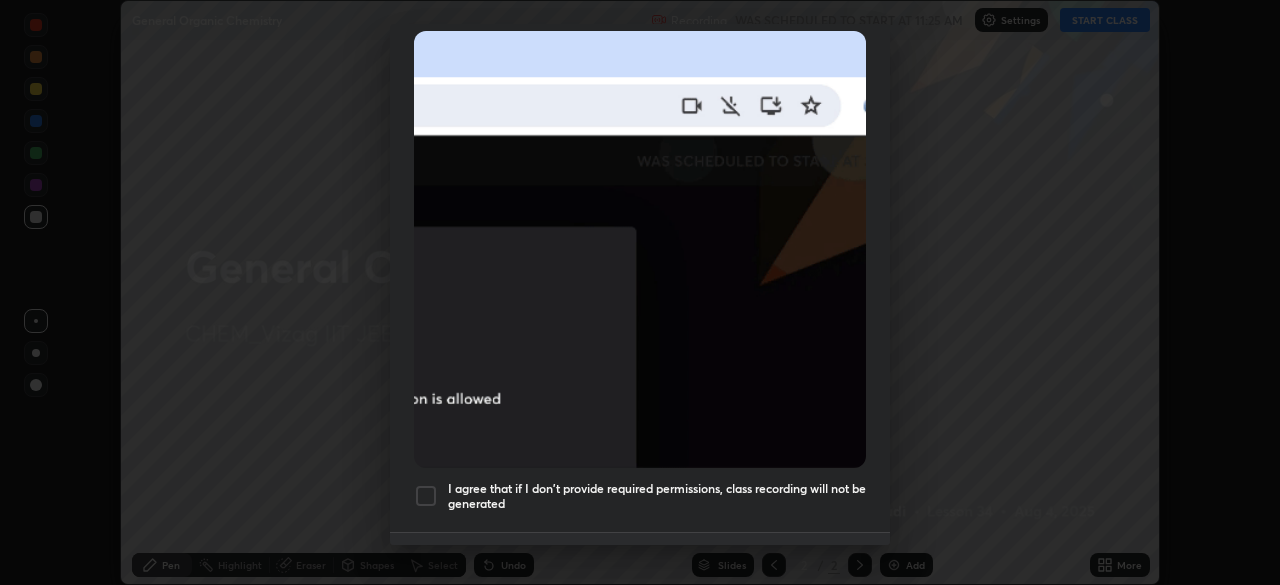 scroll, scrollTop: 479, scrollLeft: 0, axis: vertical 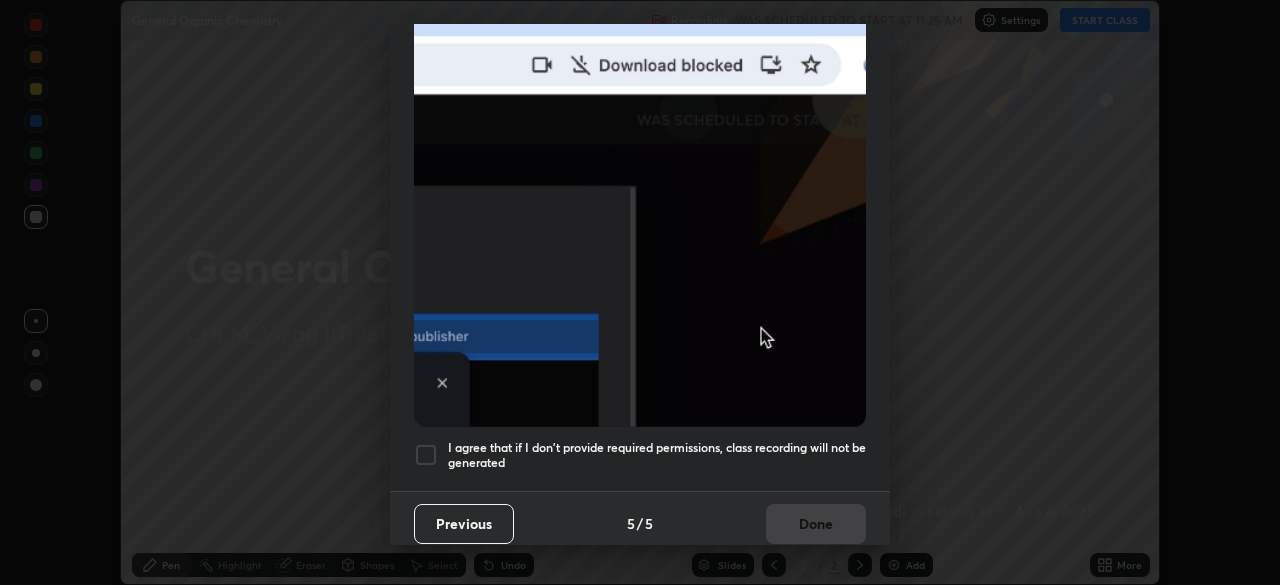 click at bounding box center [426, 455] 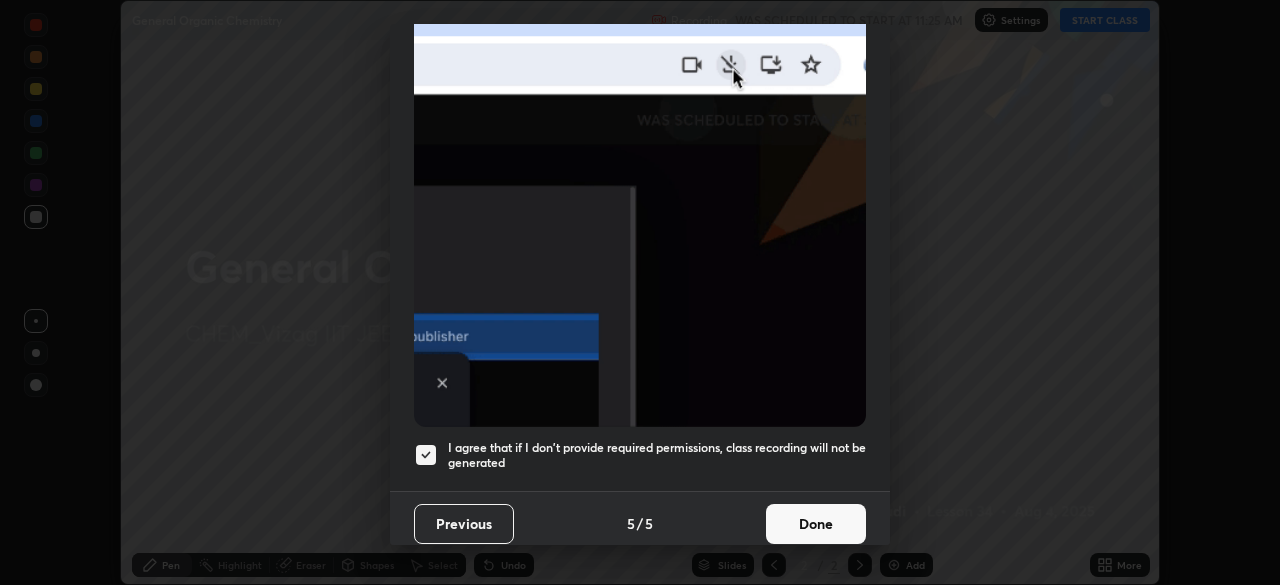 click on "Done" at bounding box center [816, 524] 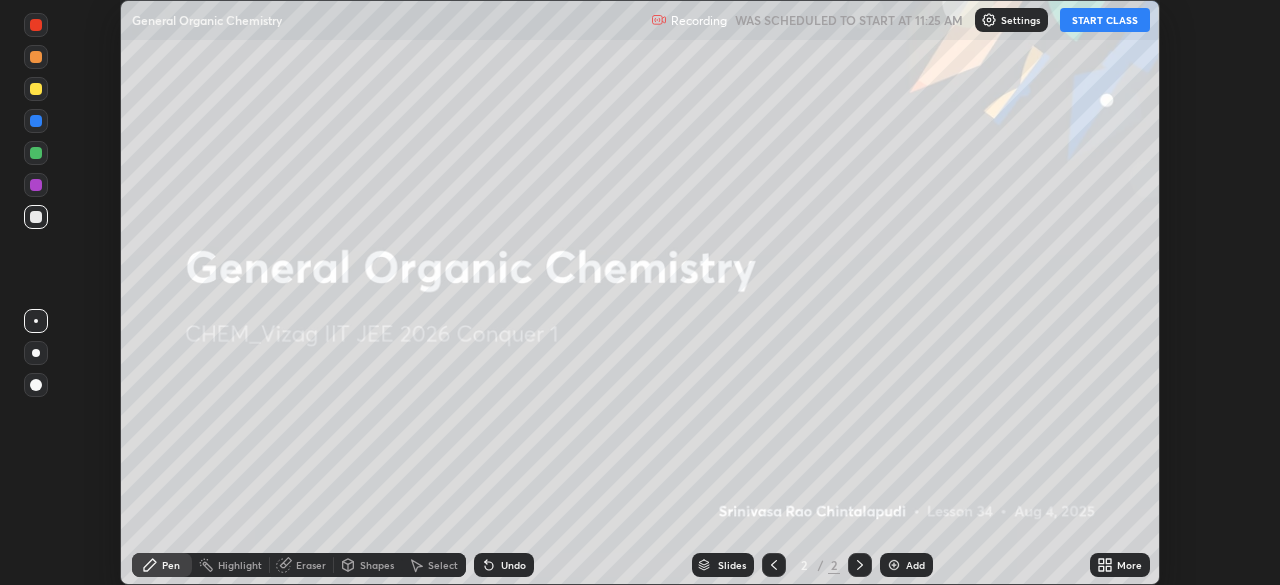 click on "Settings" at bounding box center (1020, 20) 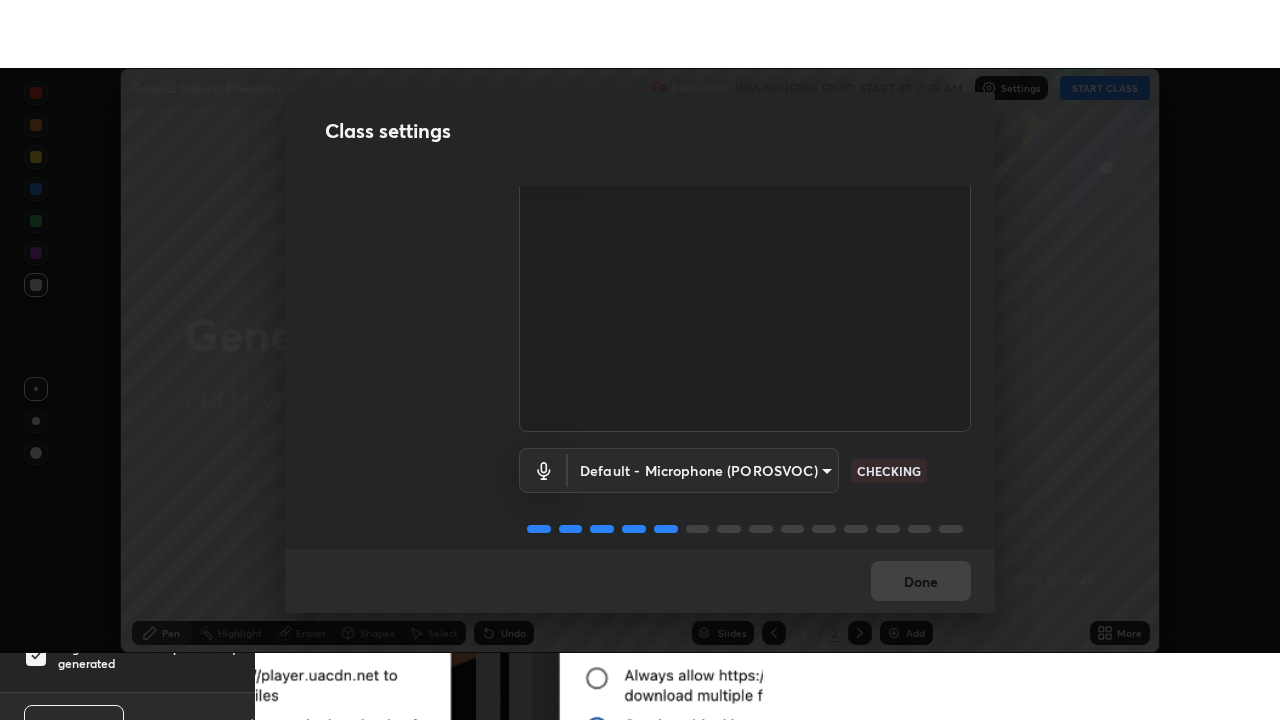 scroll, scrollTop: 91, scrollLeft: 0, axis: vertical 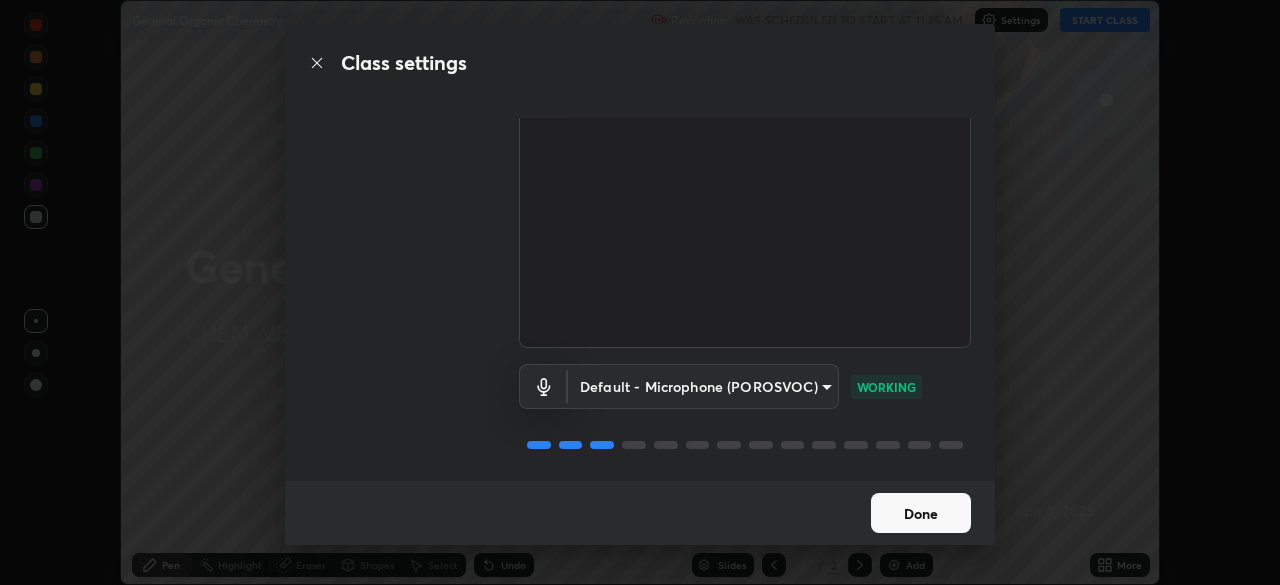 click on "Erase all General Organic Chemistry Recording WAS SCHEDULED TO START AT  11:25 AM Settings START CLASS Setting up your live class General Organic Chemistry • L34 of CHEM_Vizag IIT JEE 2026 Conquer 1 [FIRST] [LAST] Pen Highlight Eraser Shapes Select Undo Slides 2 / 2 Add More No doubts shared Encourage your learners to ask a doubt for better clarity Report an issue Reason for reporting Buffering Chat not working Audio - Video sync issue Educator video quality low ​ Attach an image Report Class settings Audio & Video FHD Camera (33f1:1001) 5cd5b9fb78d5569c0b74246750c6e04ef28b8d5fe1a500b9a58a9a3e1cade160 WORKING Default - Microphone (POROSVOC) default WORKING Done" at bounding box center [640, 292] 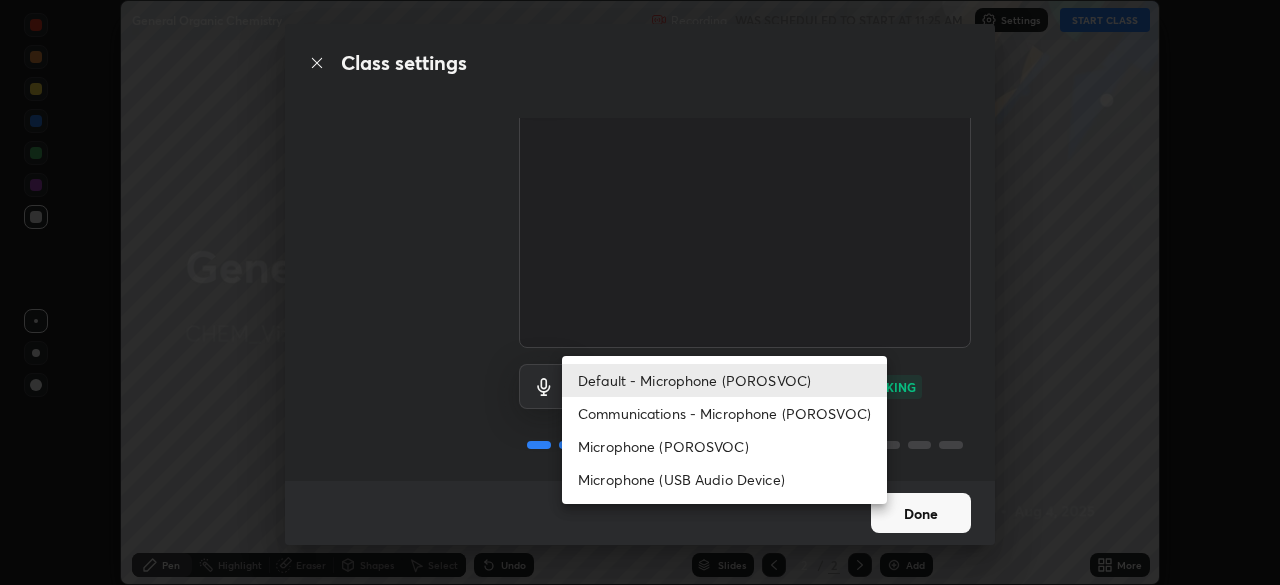 click on "Microphone (POROSVOC)" at bounding box center [724, 446] 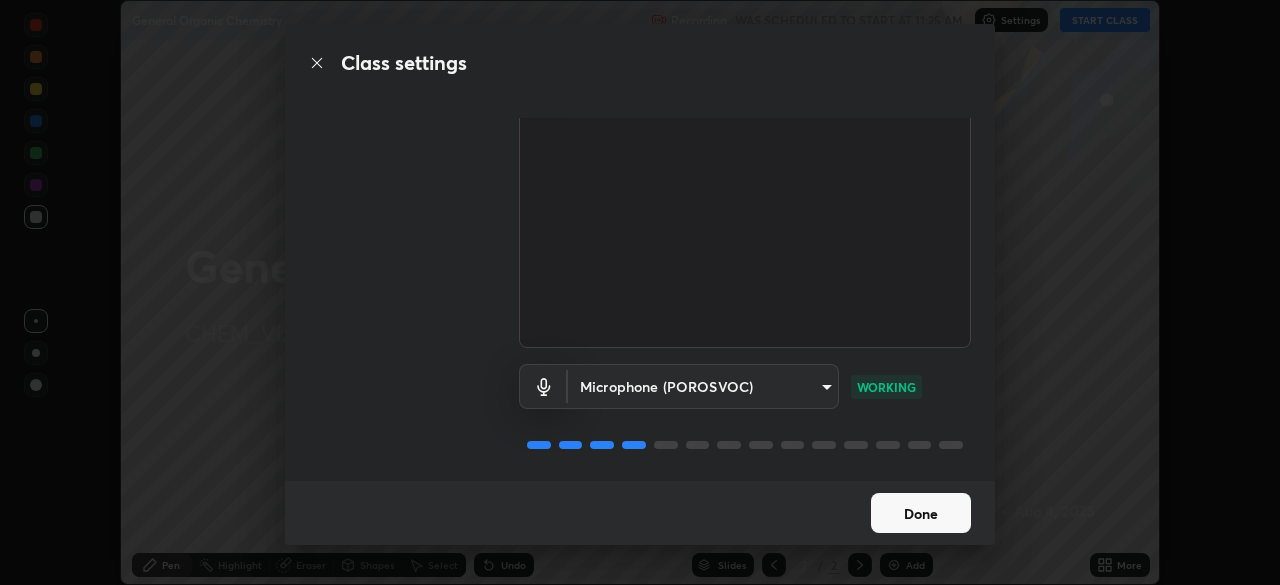 click on "Done" at bounding box center (921, 513) 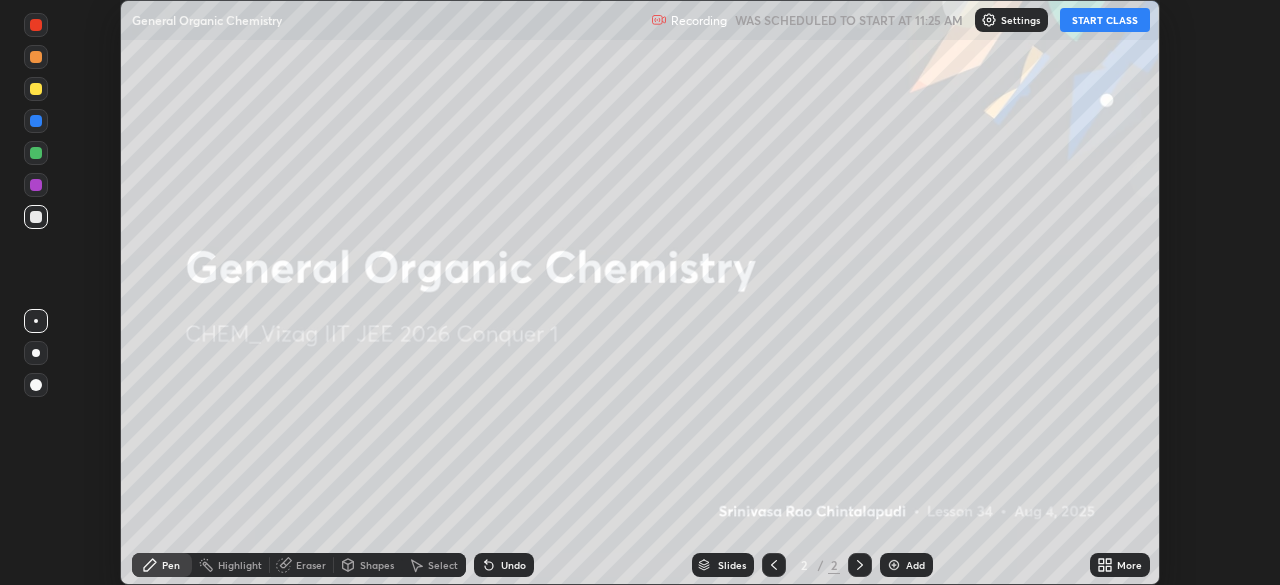 click on "Add" at bounding box center (915, 565) 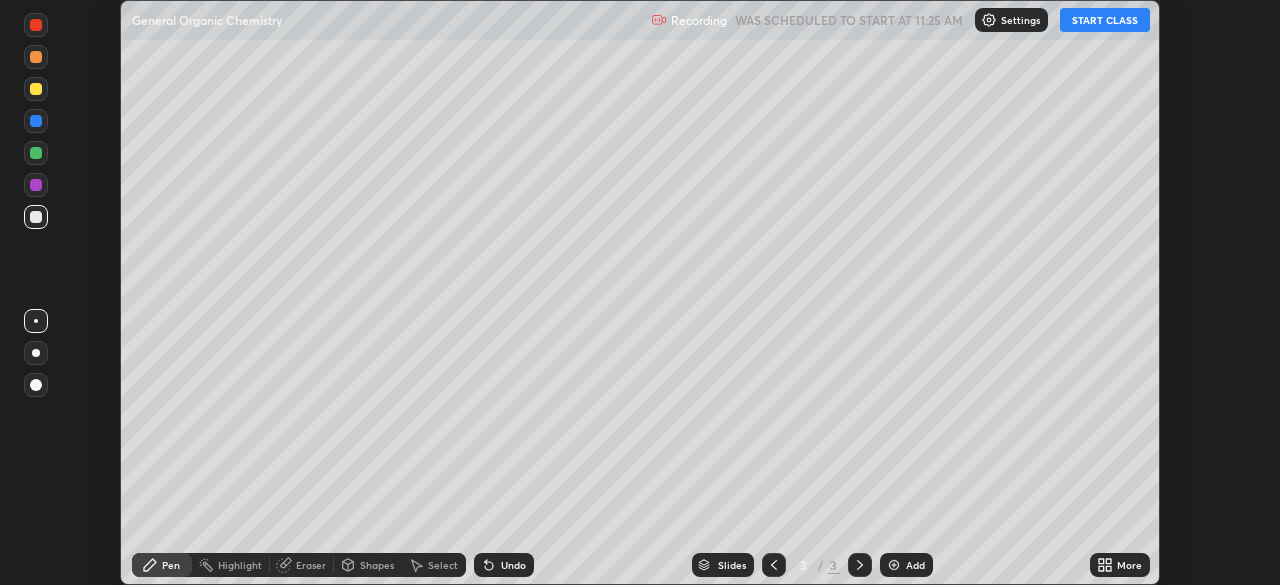click 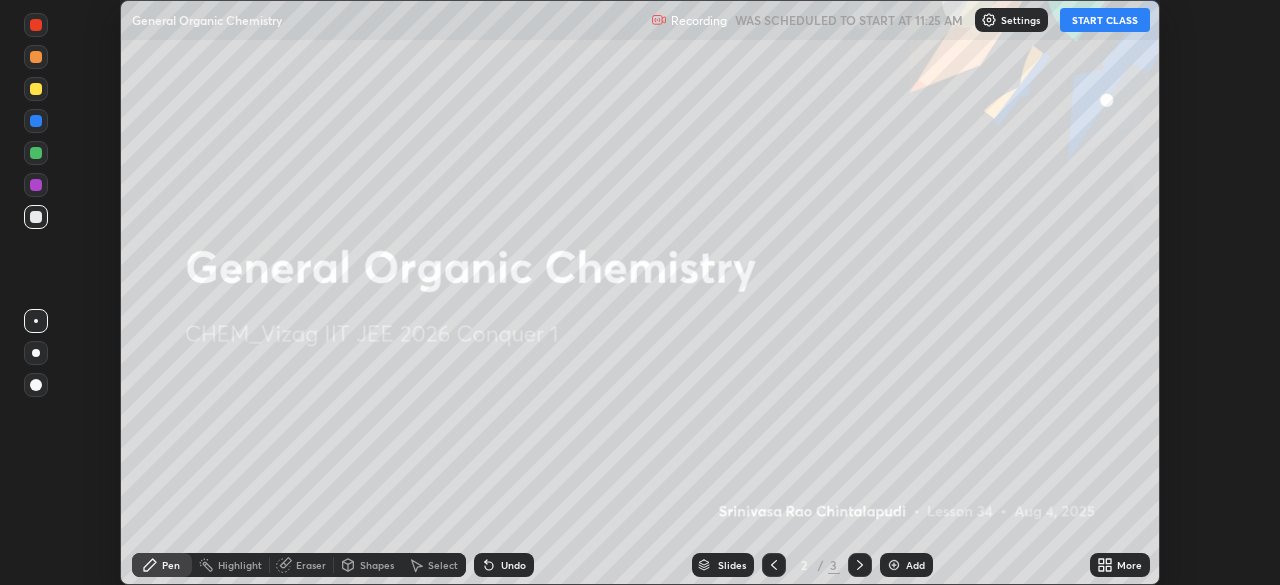 click on "Add" at bounding box center [915, 565] 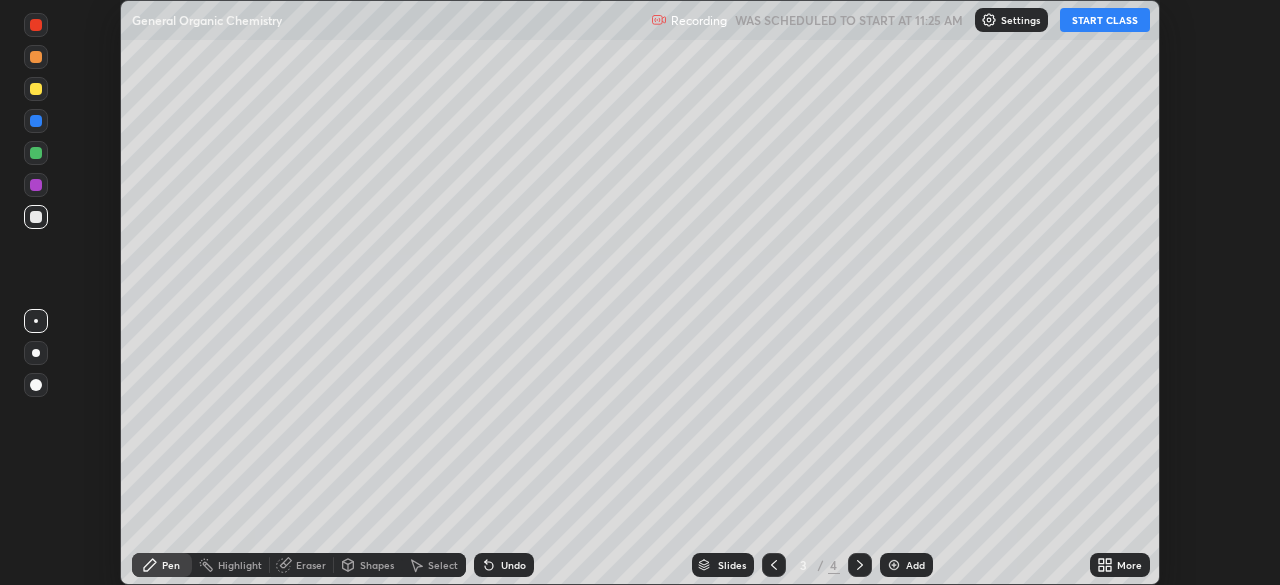 click 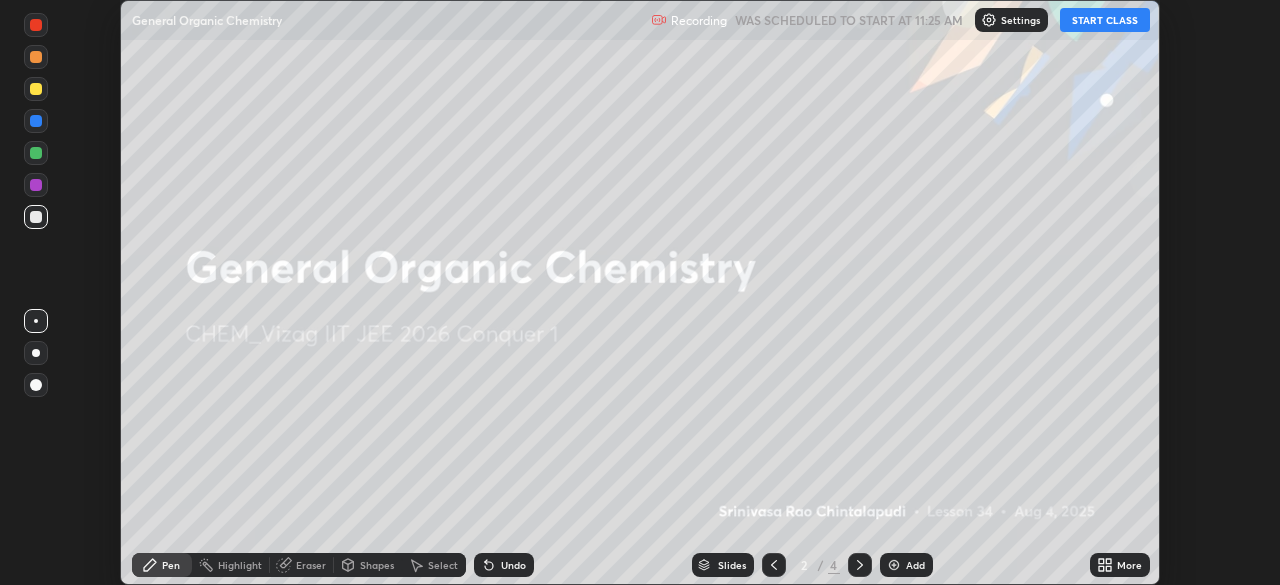 click 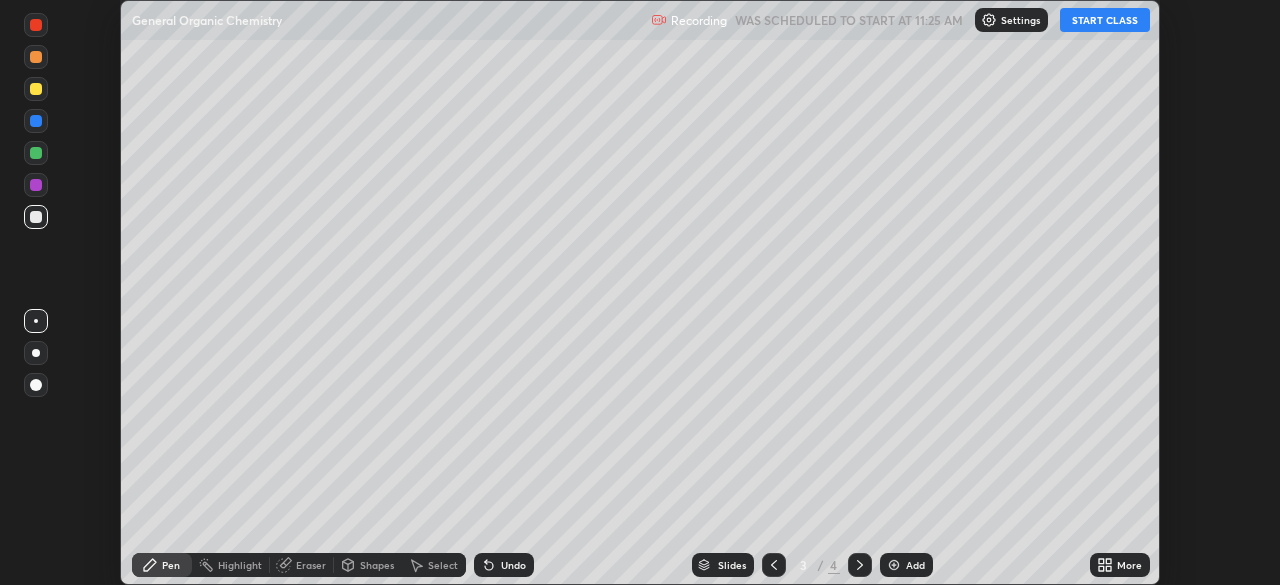 click on "START CLASS" at bounding box center [1105, 20] 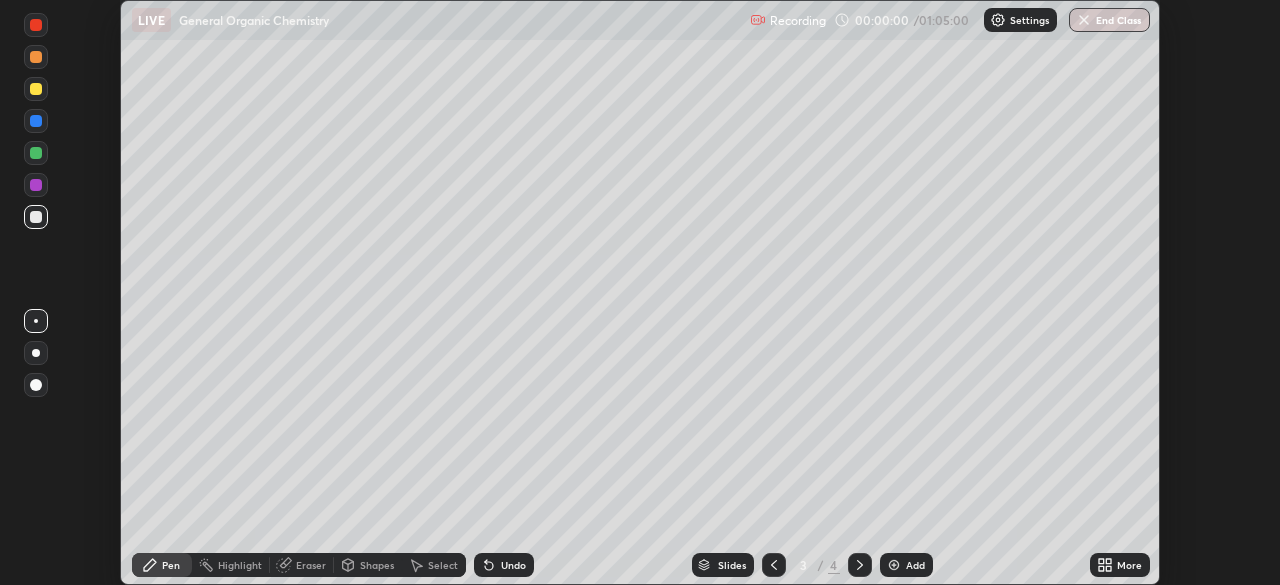 click 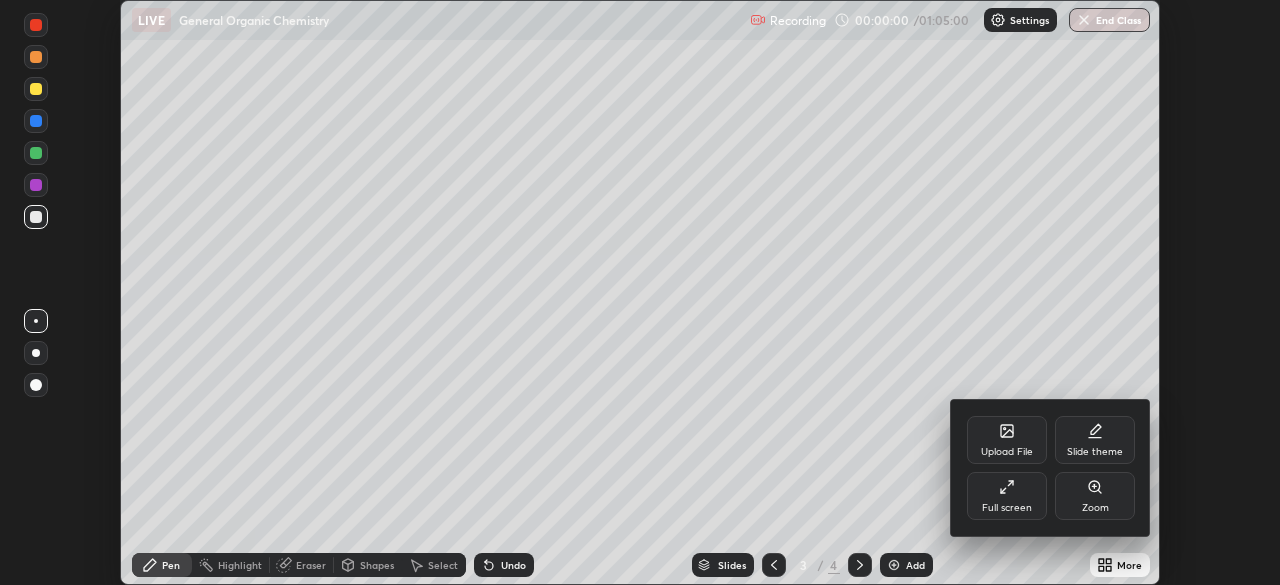 click on "Full screen" at bounding box center (1007, 496) 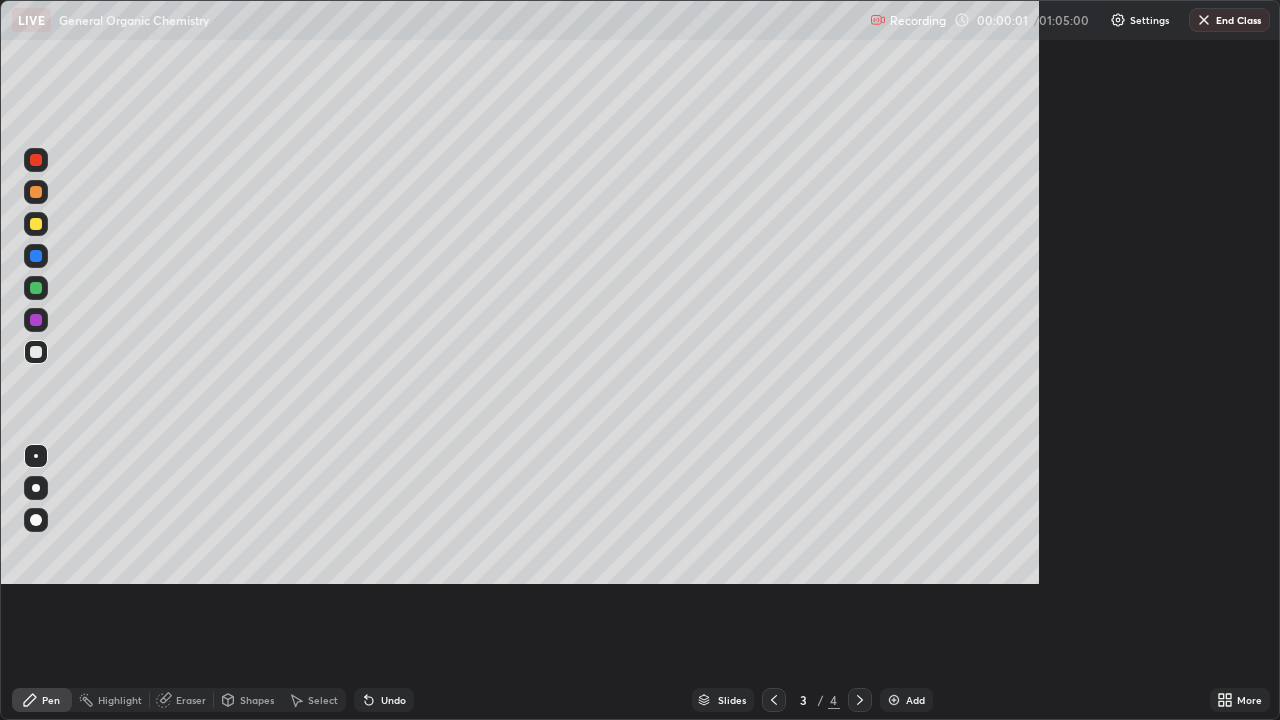scroll, scrollTop: 99280, scrollLeft: 98720, axis: both 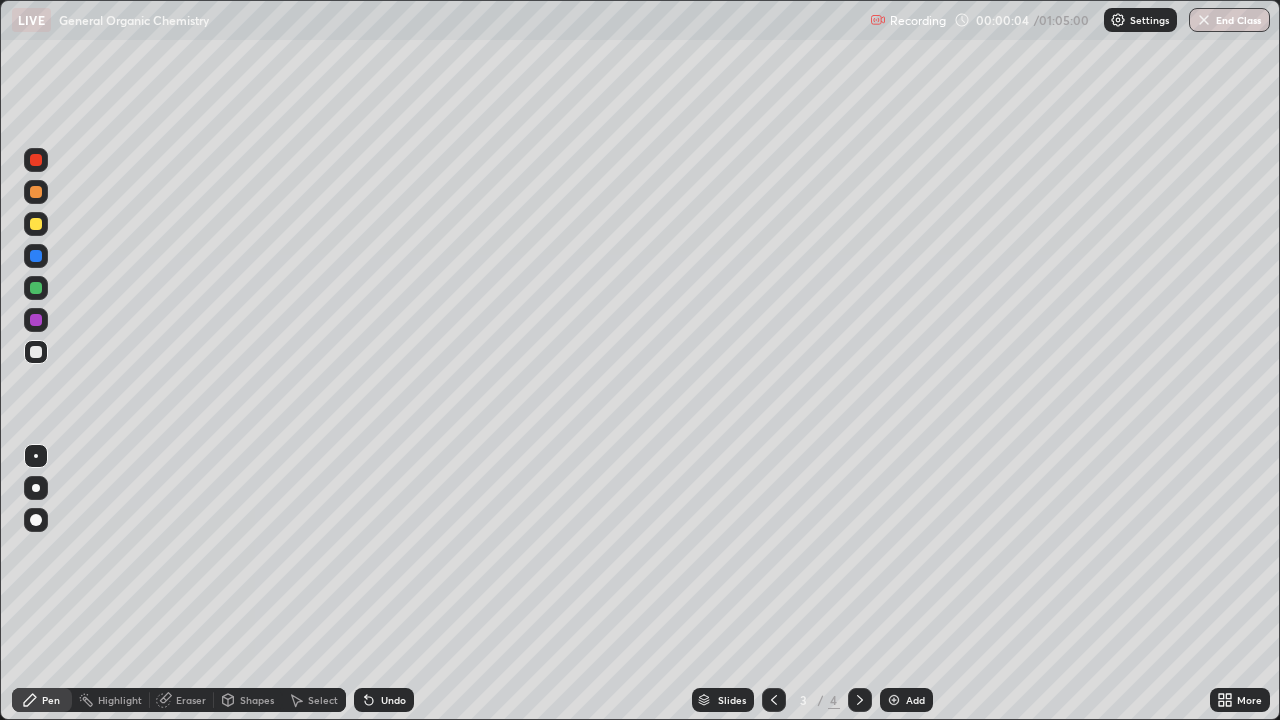 click at bounding box center (36, 488) 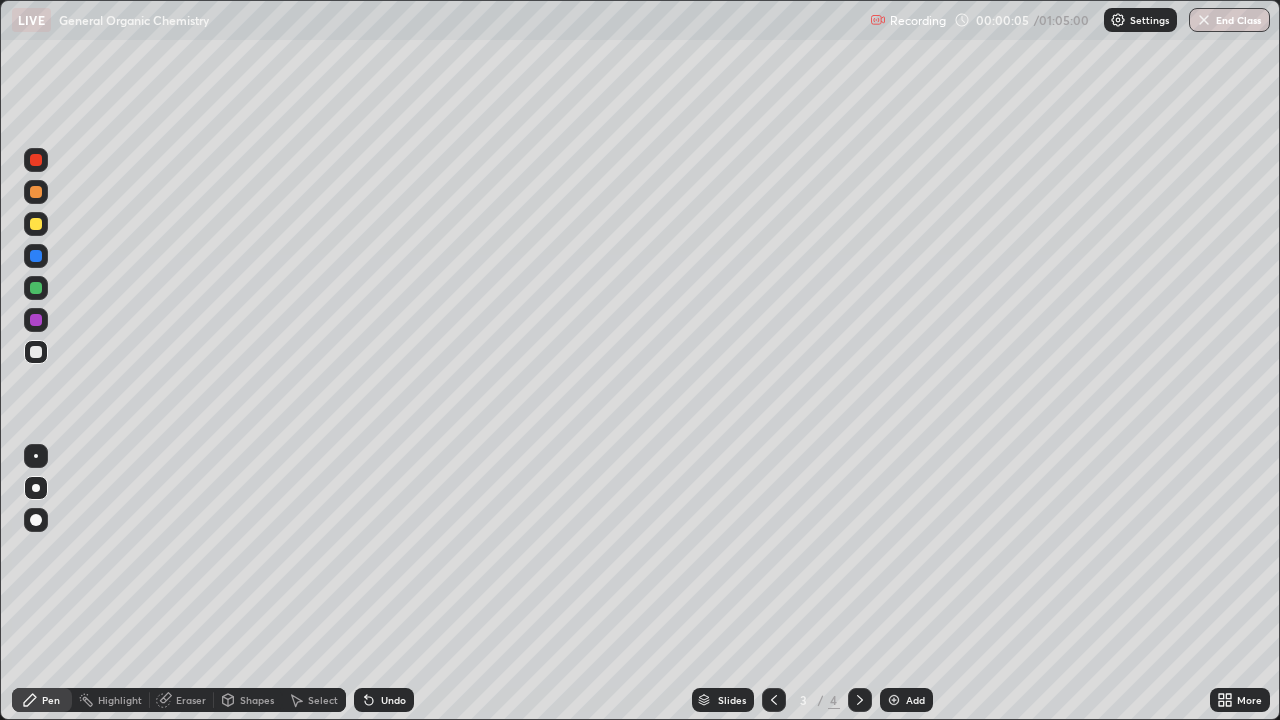 click at bounding box center (36, 224) 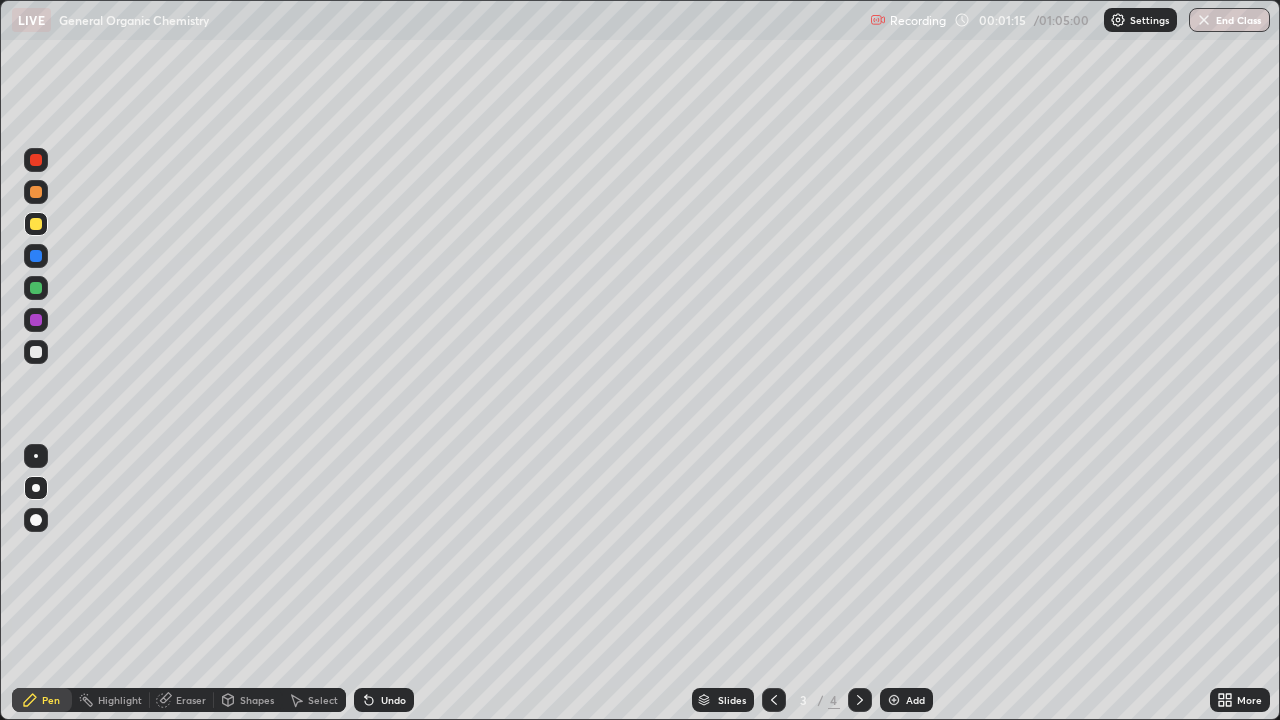 click at bounding box center (36, 352) 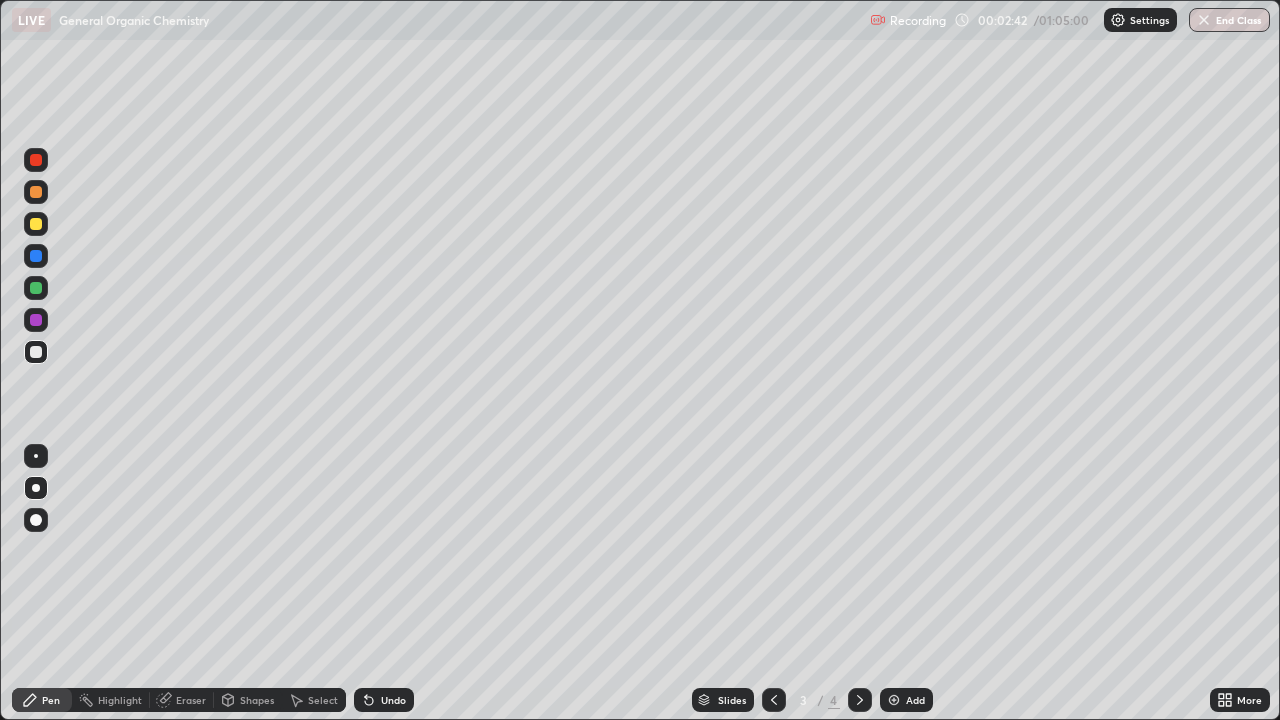 click on "Undo" at bounding box center [393, 700] 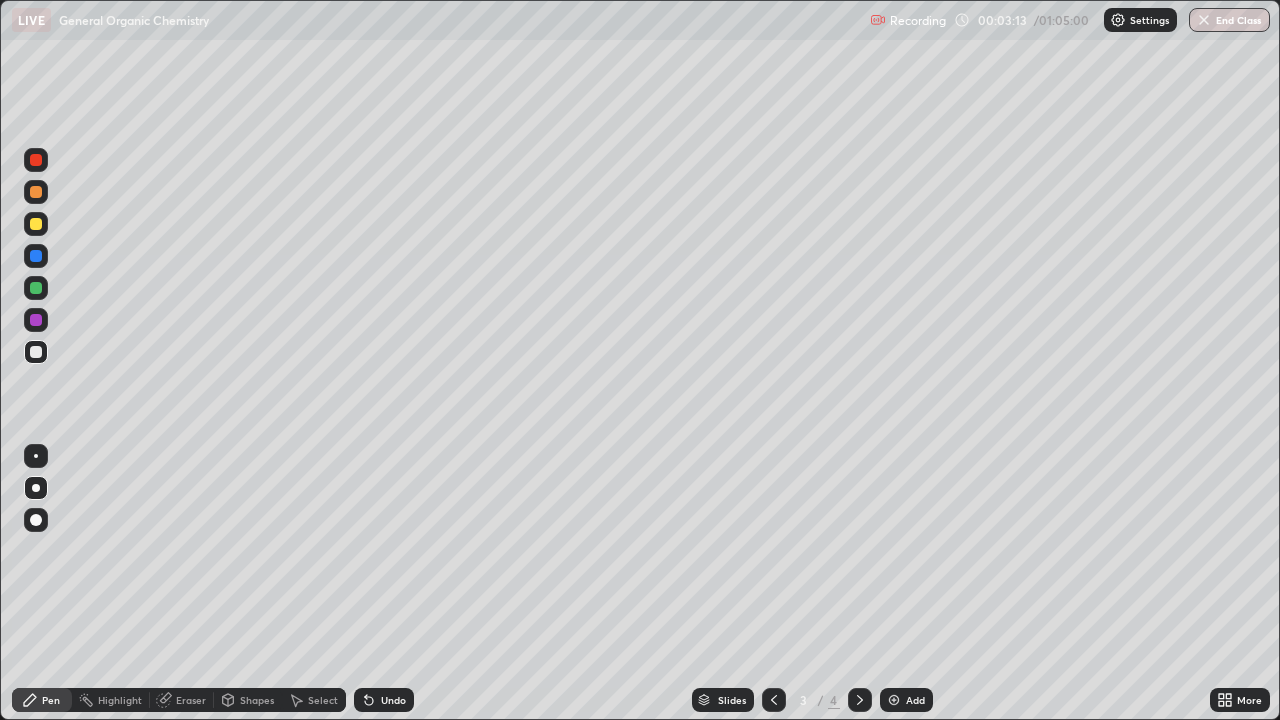click at bounding box center [36, 192] 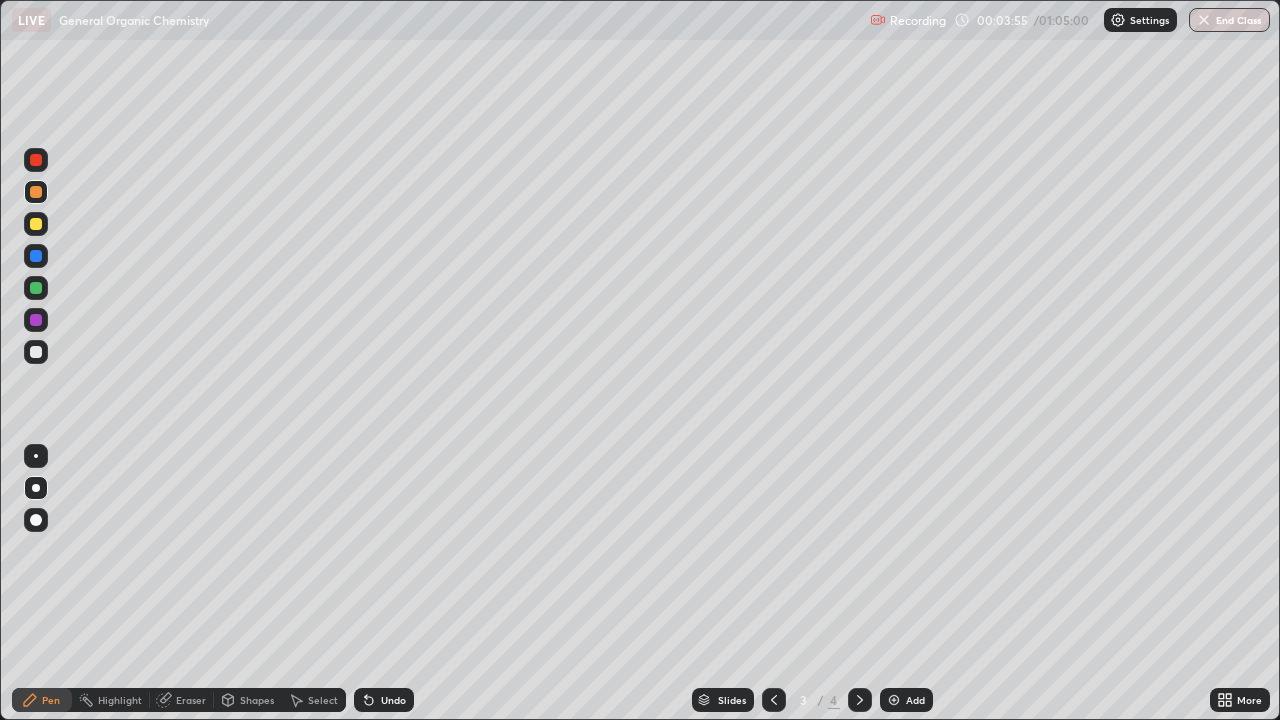 click at bounding box center (36, 352) 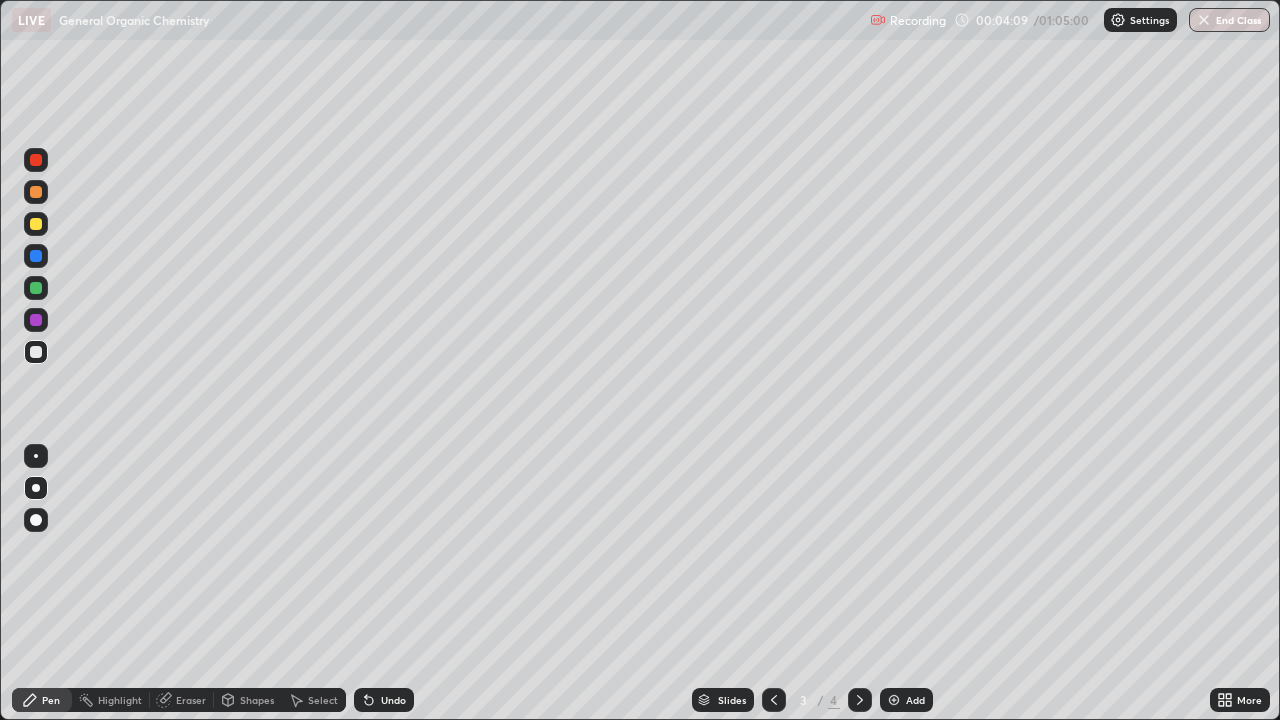 click on "Undo" at bounding box center (393, 700) 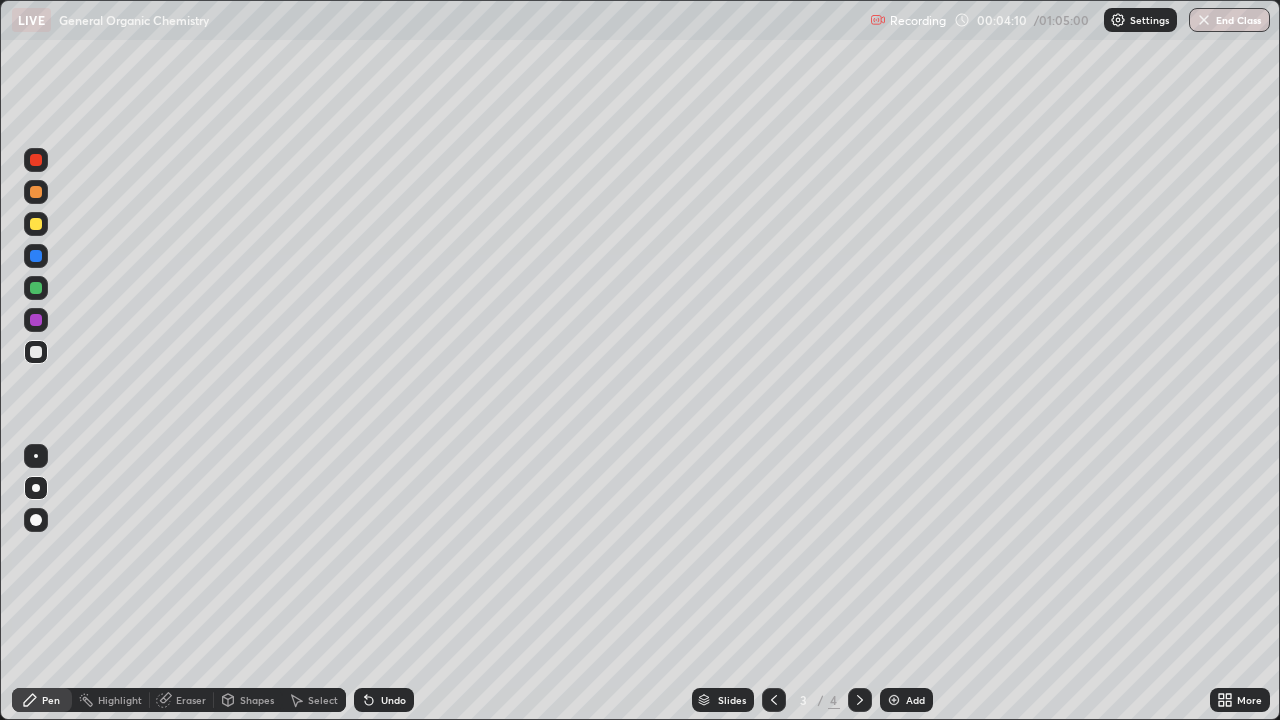 click on "Undo" at bounding box center (384, 700) 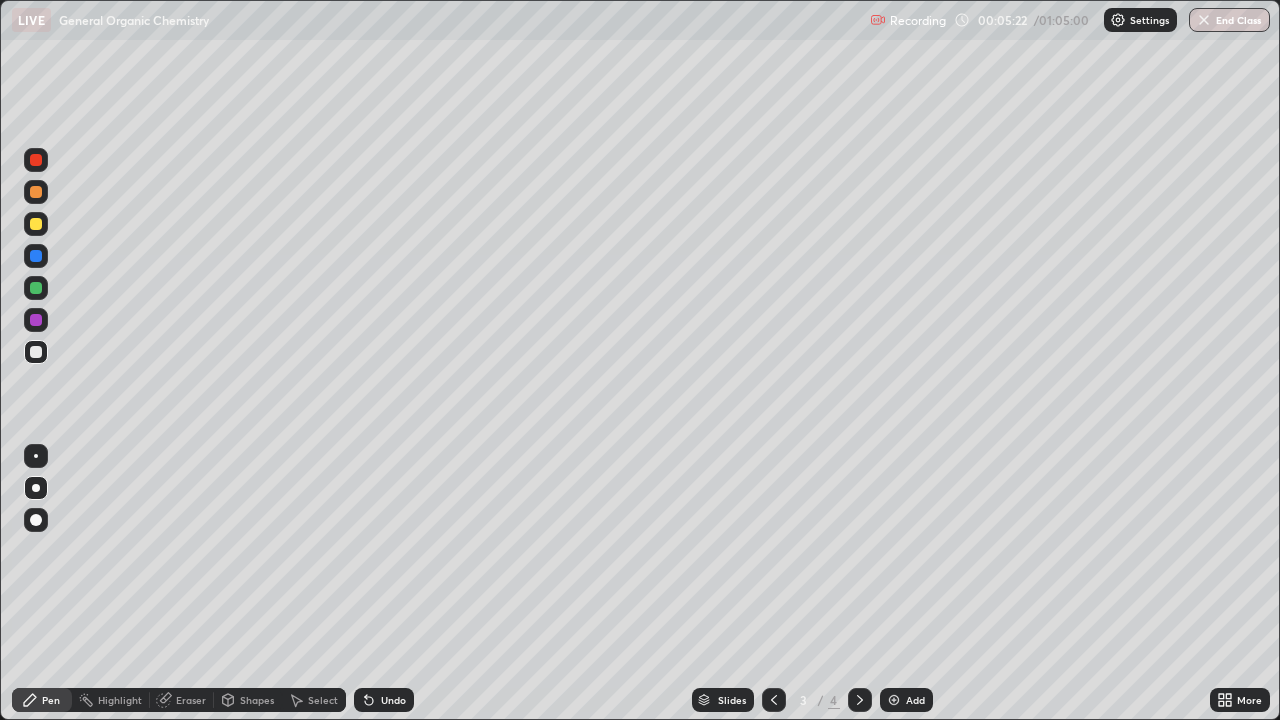 click on "Undo" at bounding box center [393, 700] 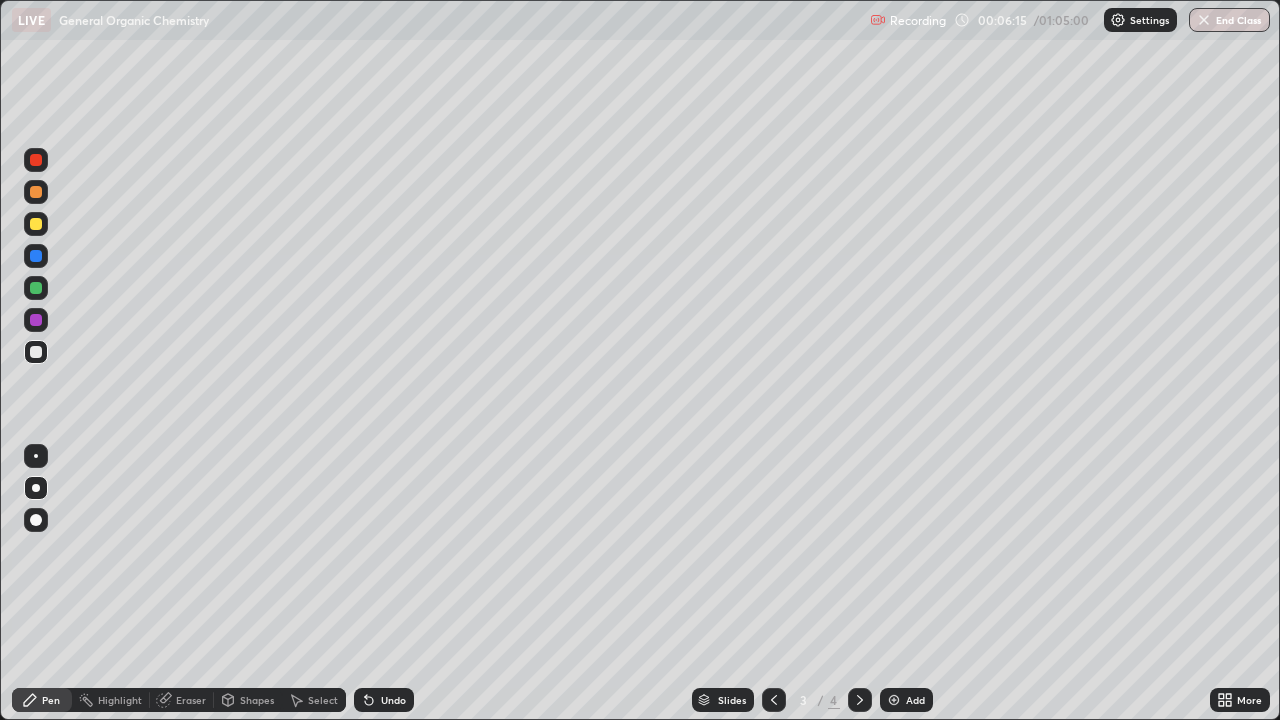 click at bounding box center (36, 224) 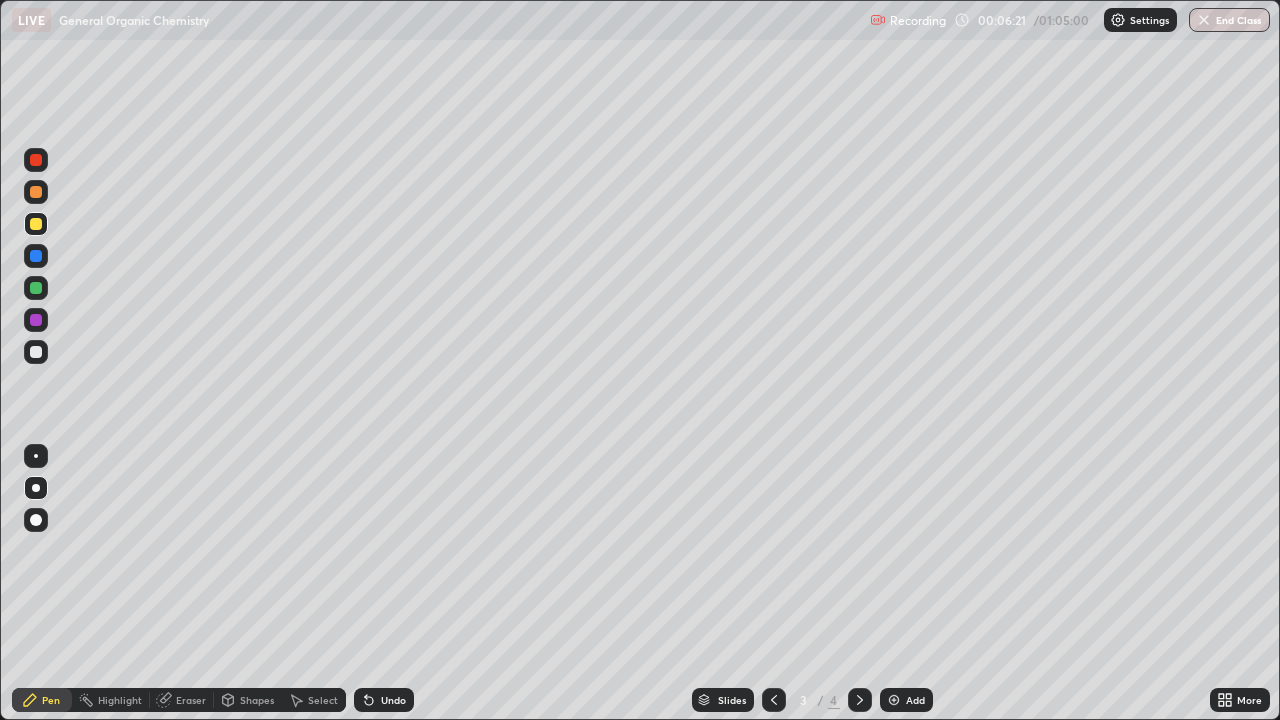 click 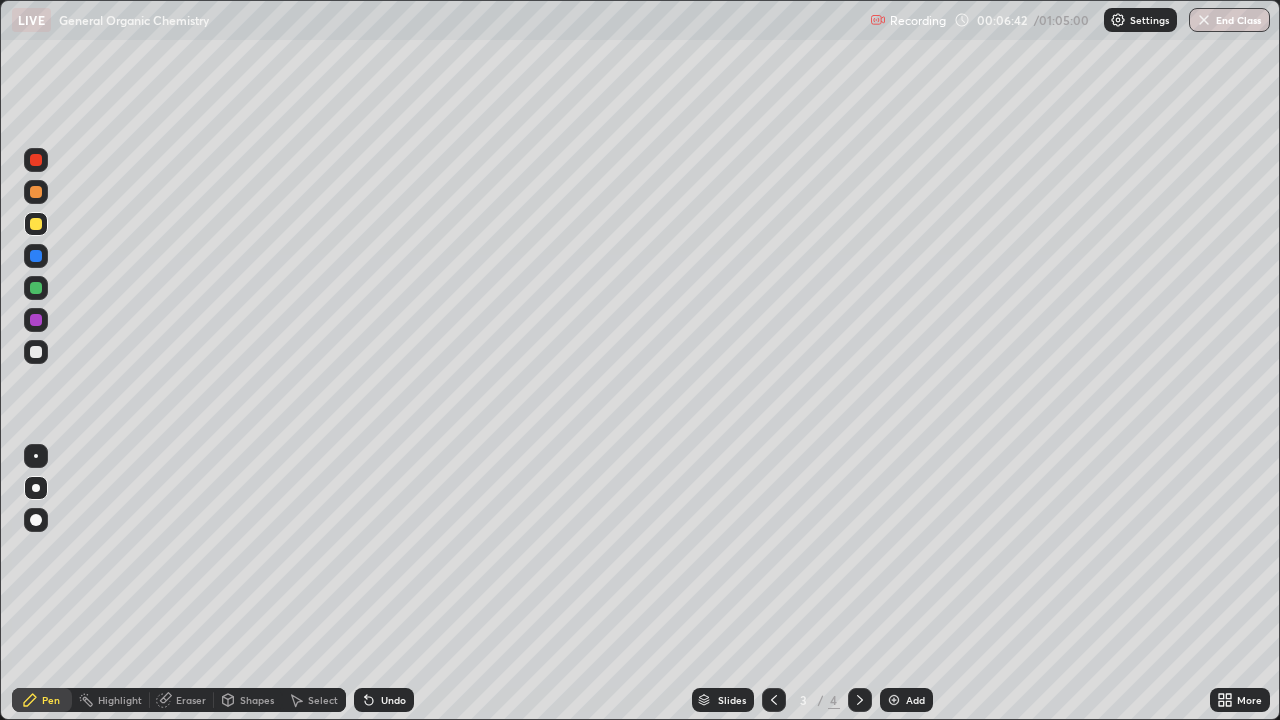 click on "Undo" at bounding box center (393, 700) 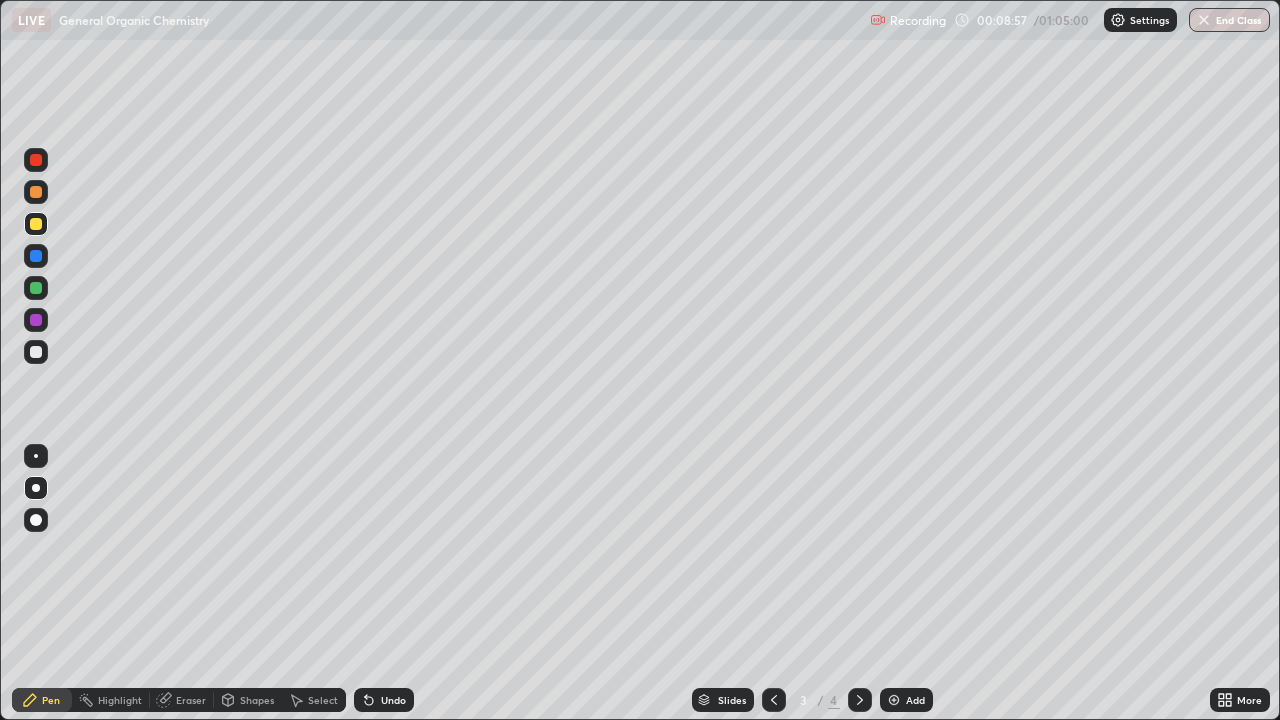 click on "Eraser" at bounding box center [191, 700] 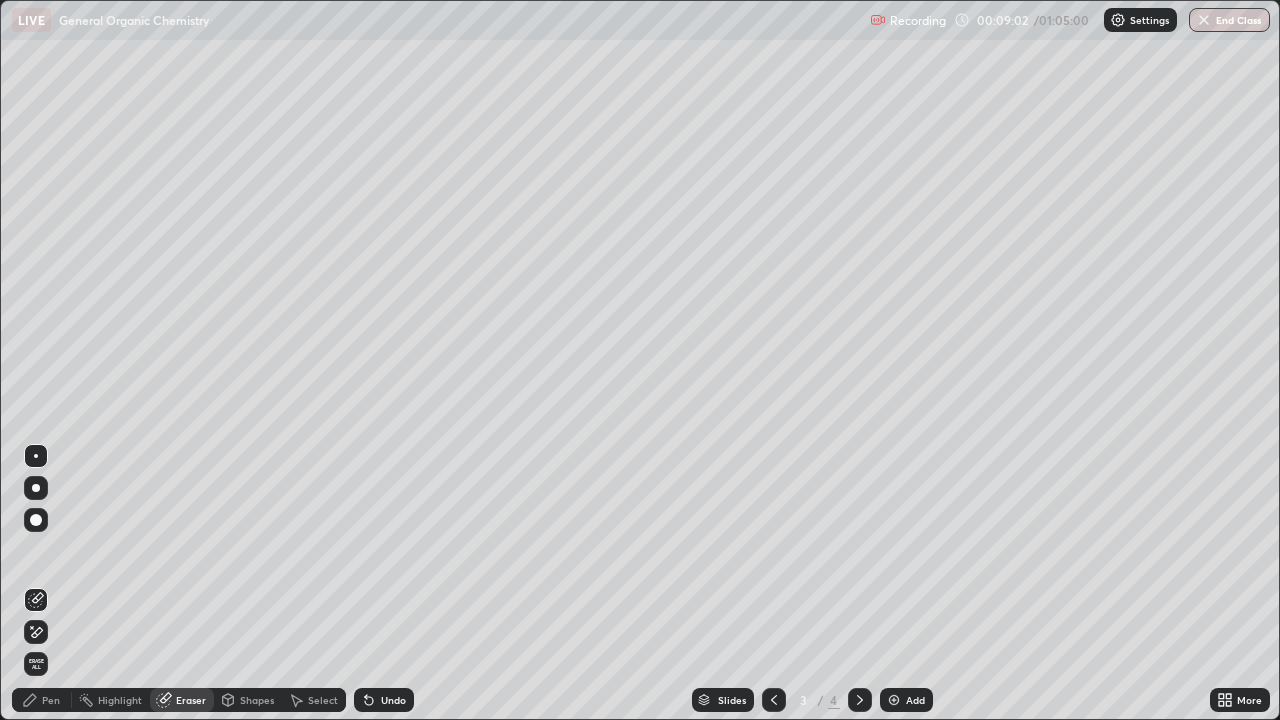 click on "Pen" at bounding box center [51, 700] 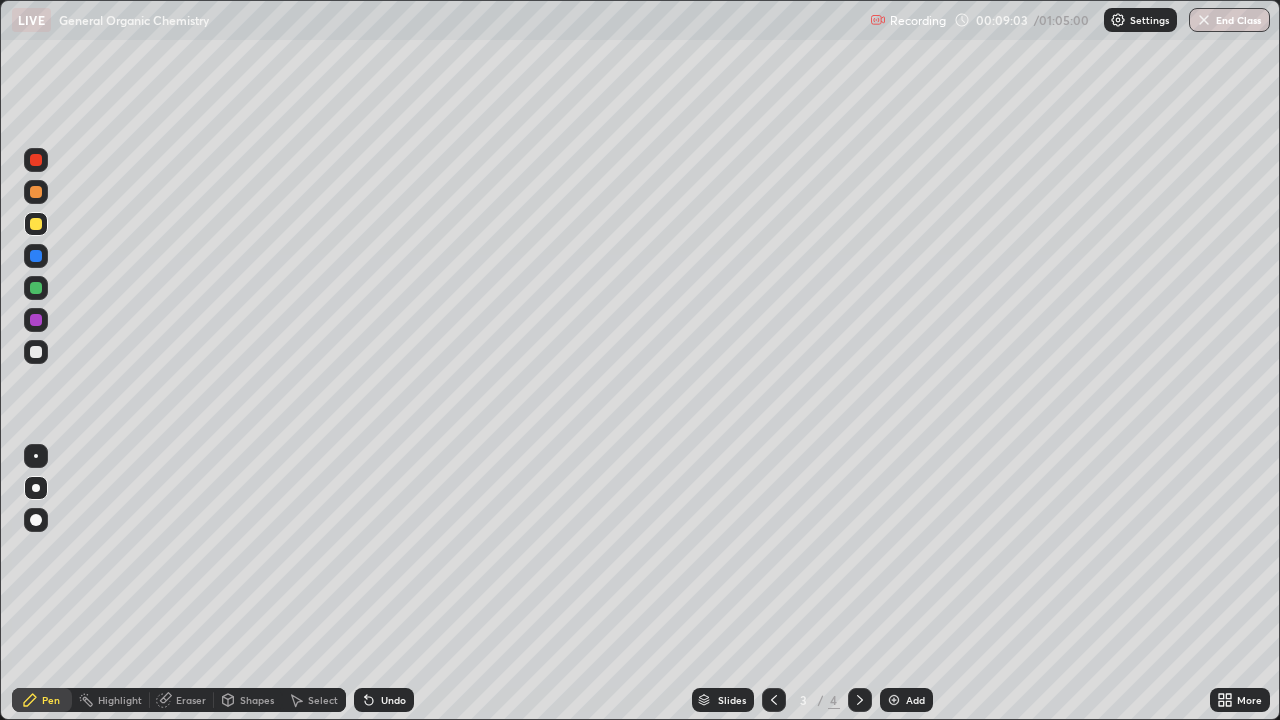 click at bounding box center [36, 352] 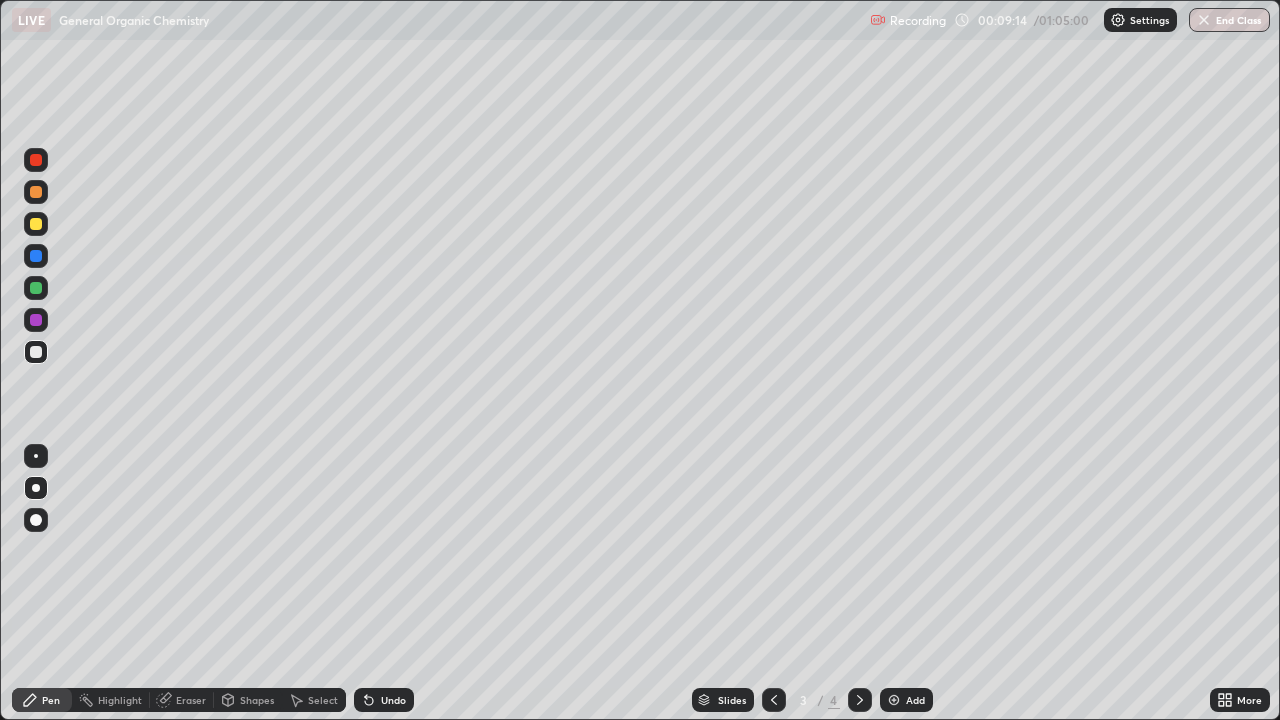 click on "Undo" at bounding box center [384, 700] 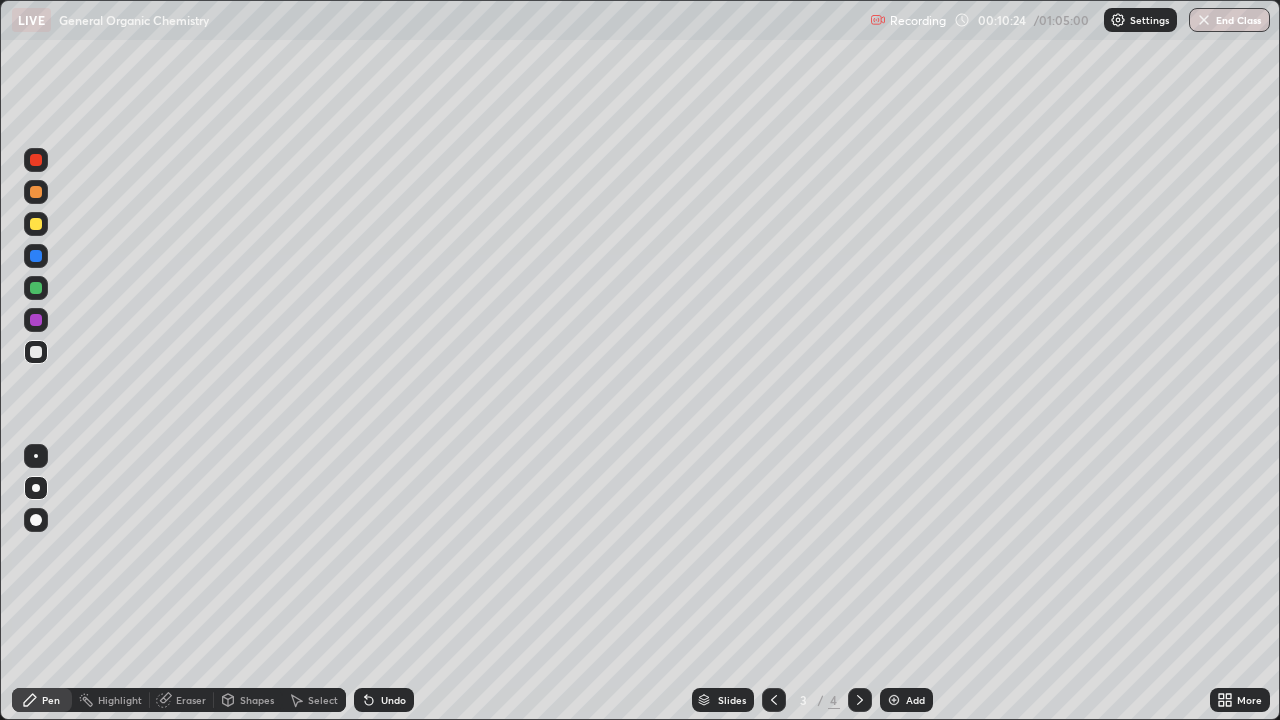 click on "Add" at bounding box center (906, 700) 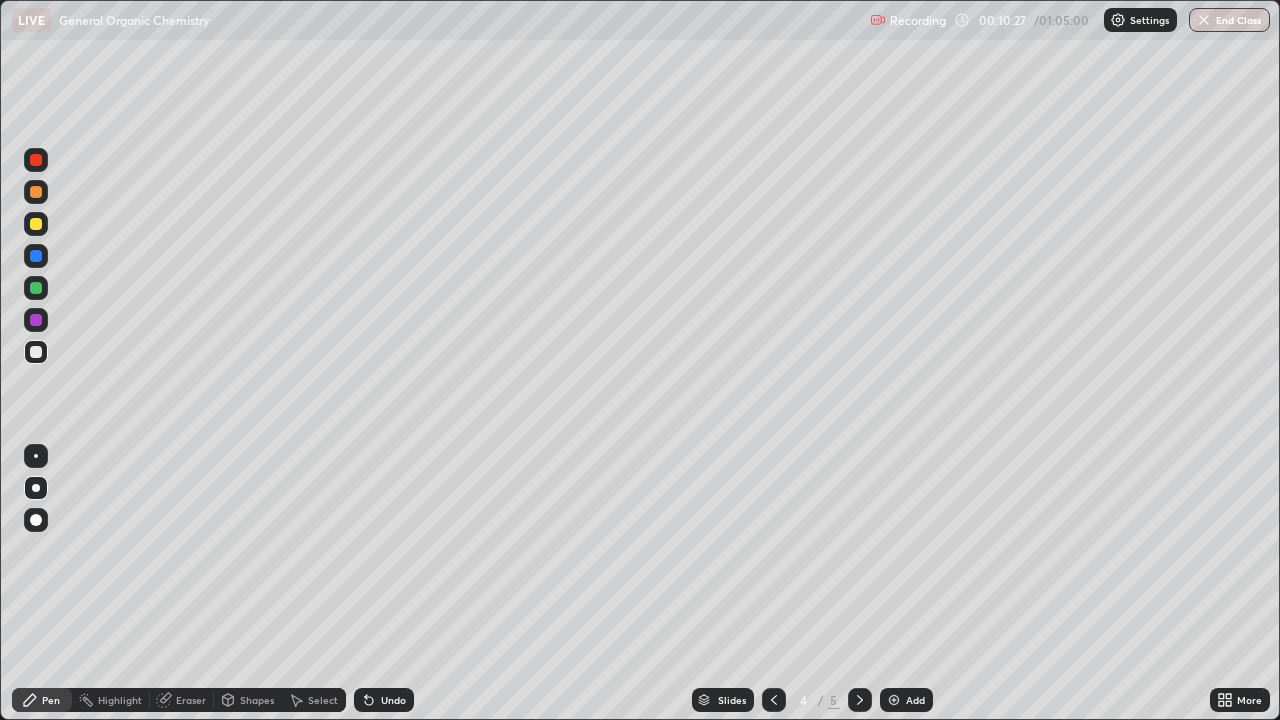 click at bounding box center (36, 192) 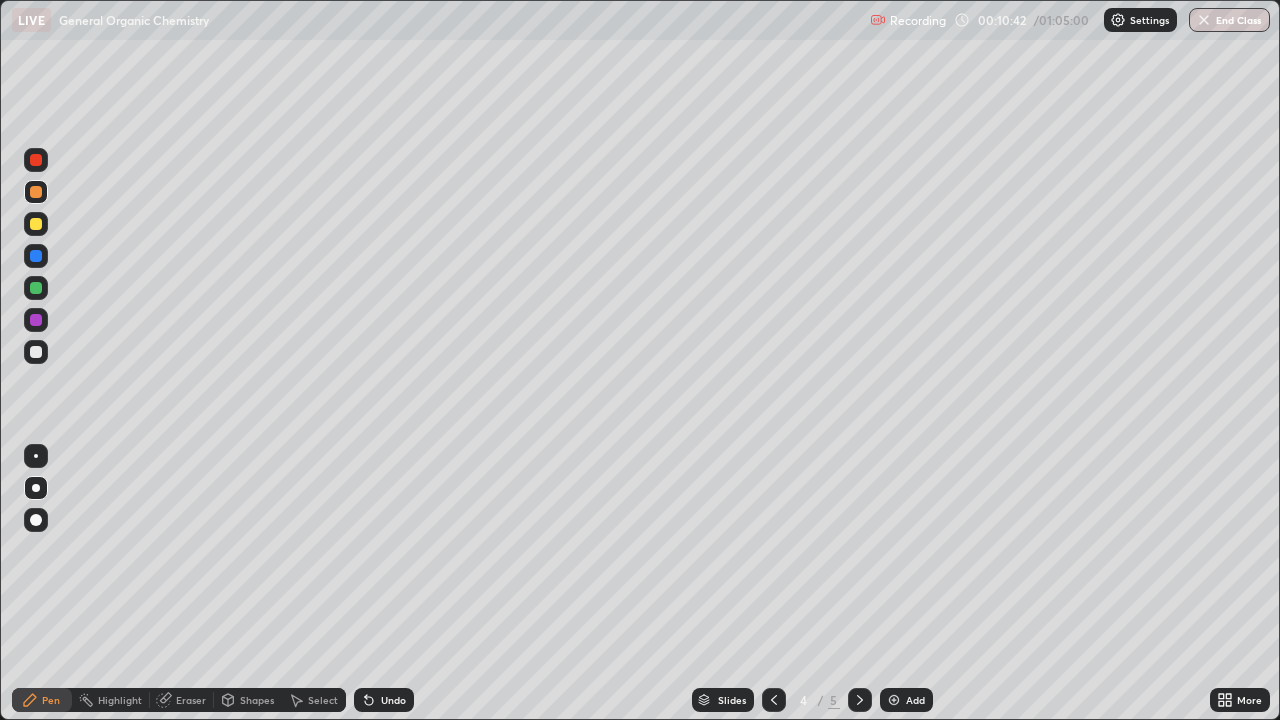 click at bounding box center (36, 352) 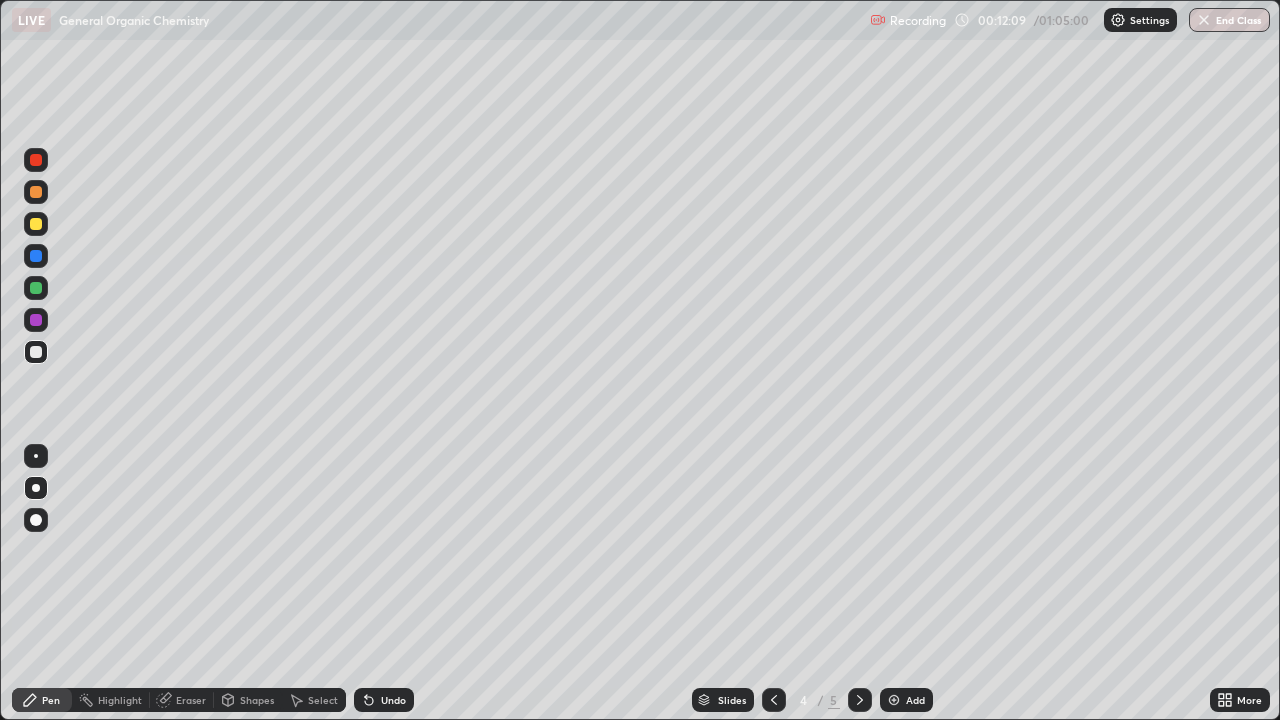 click on "Undo" at bounding box center (393, 700) 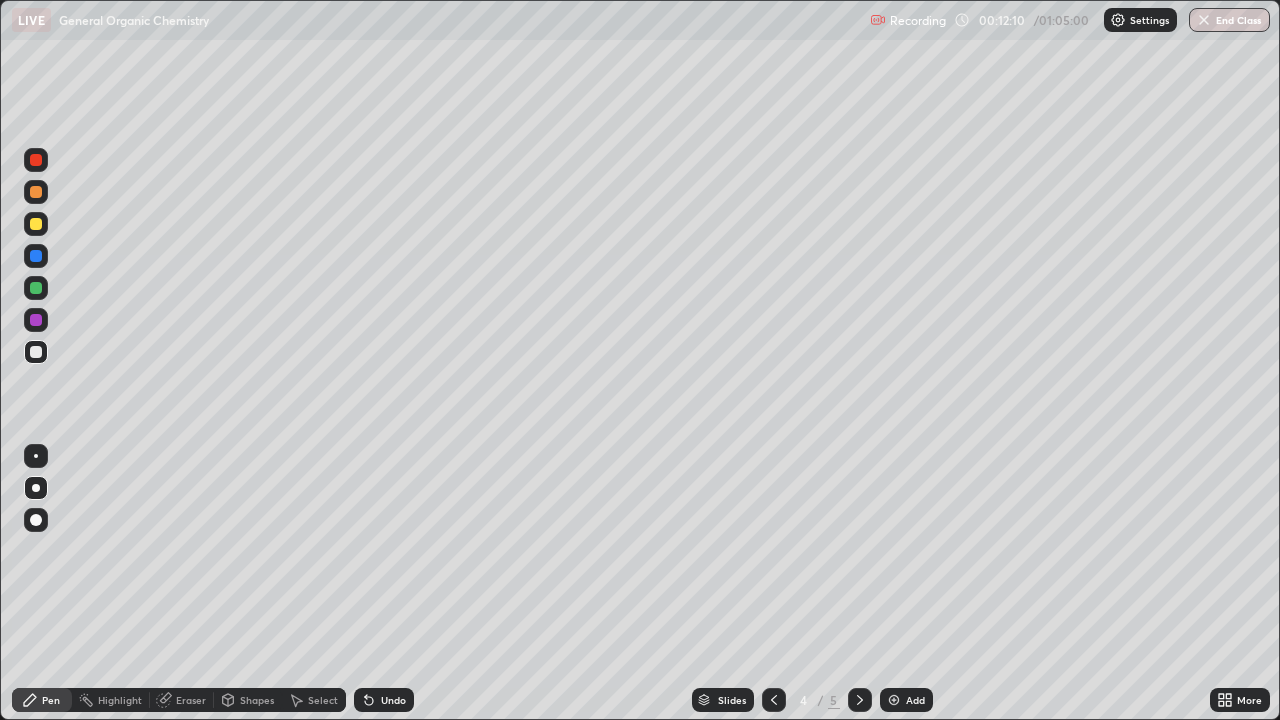 click on "Undo" at bounding box center [393, 700] 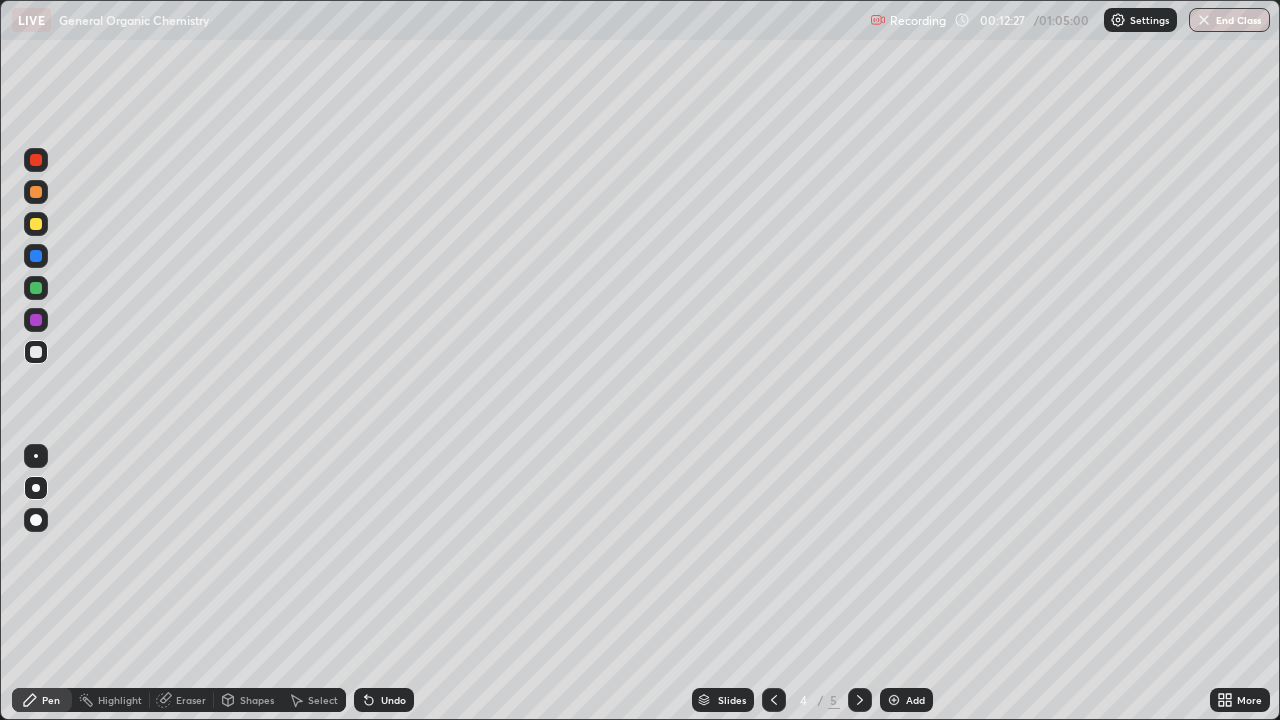 click at bounding box center [36, 224] 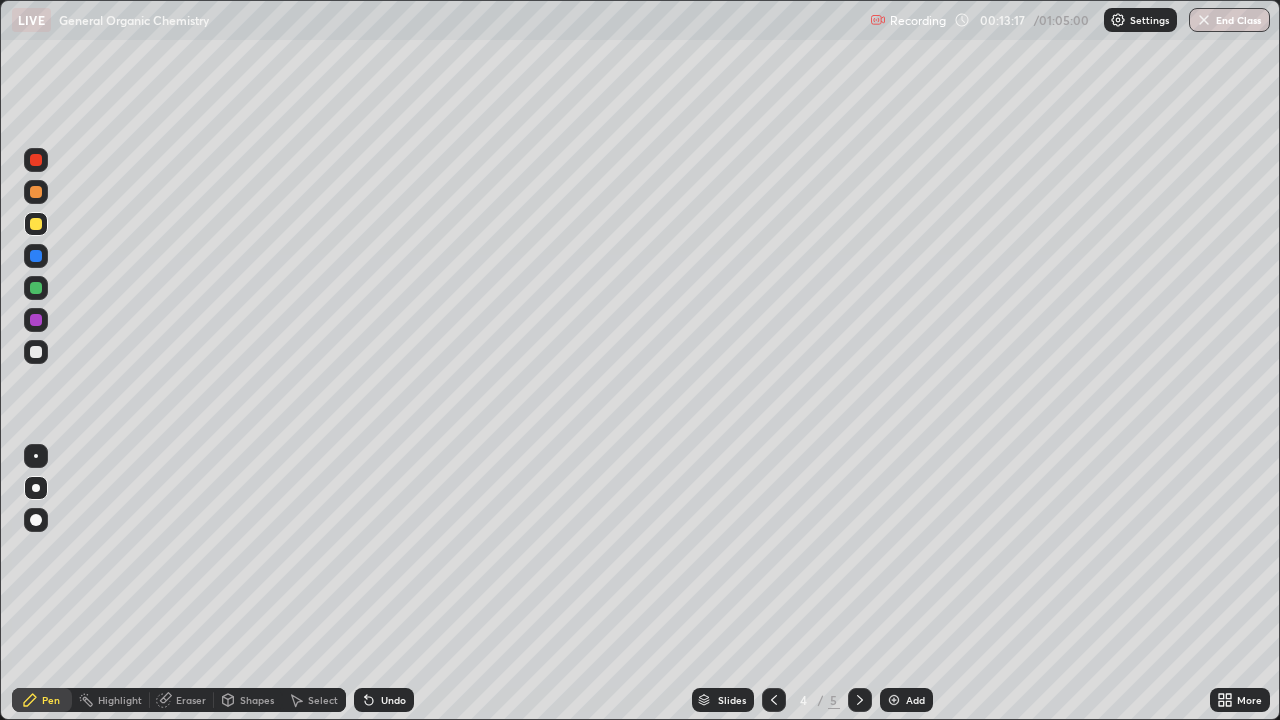 click at bounding box center [36, 352] 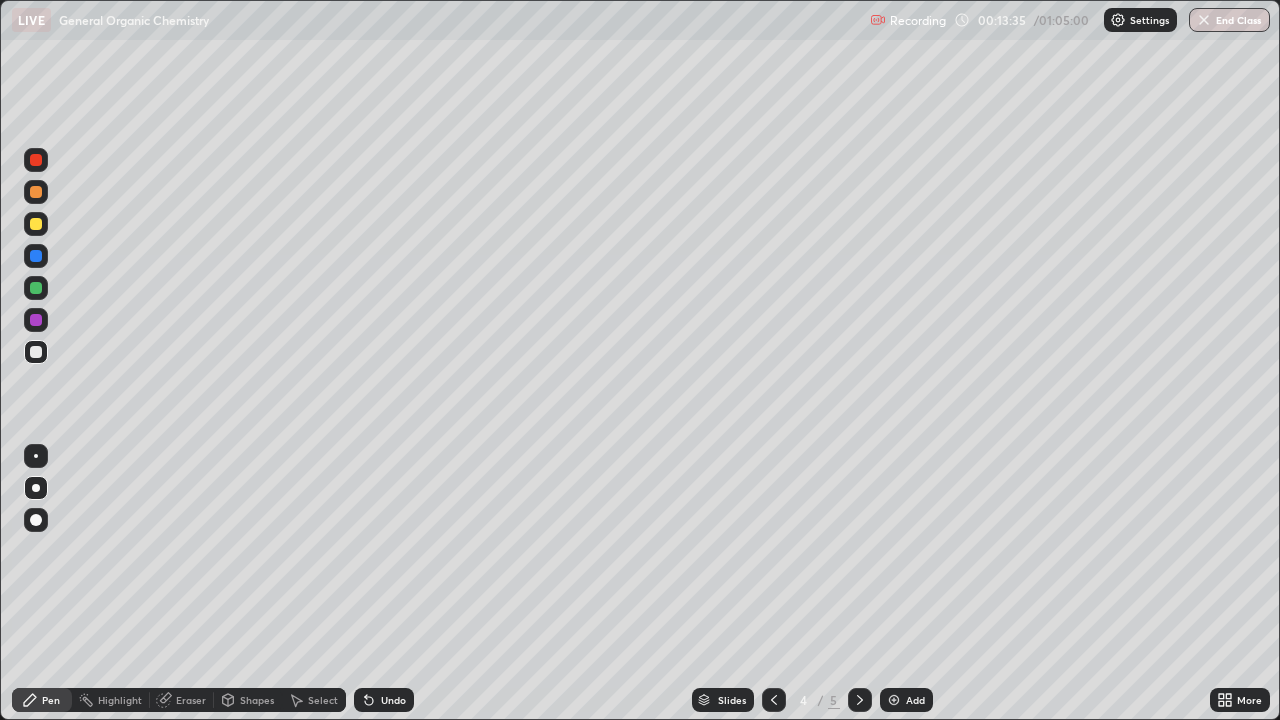 click at bounding box center [36, 224] 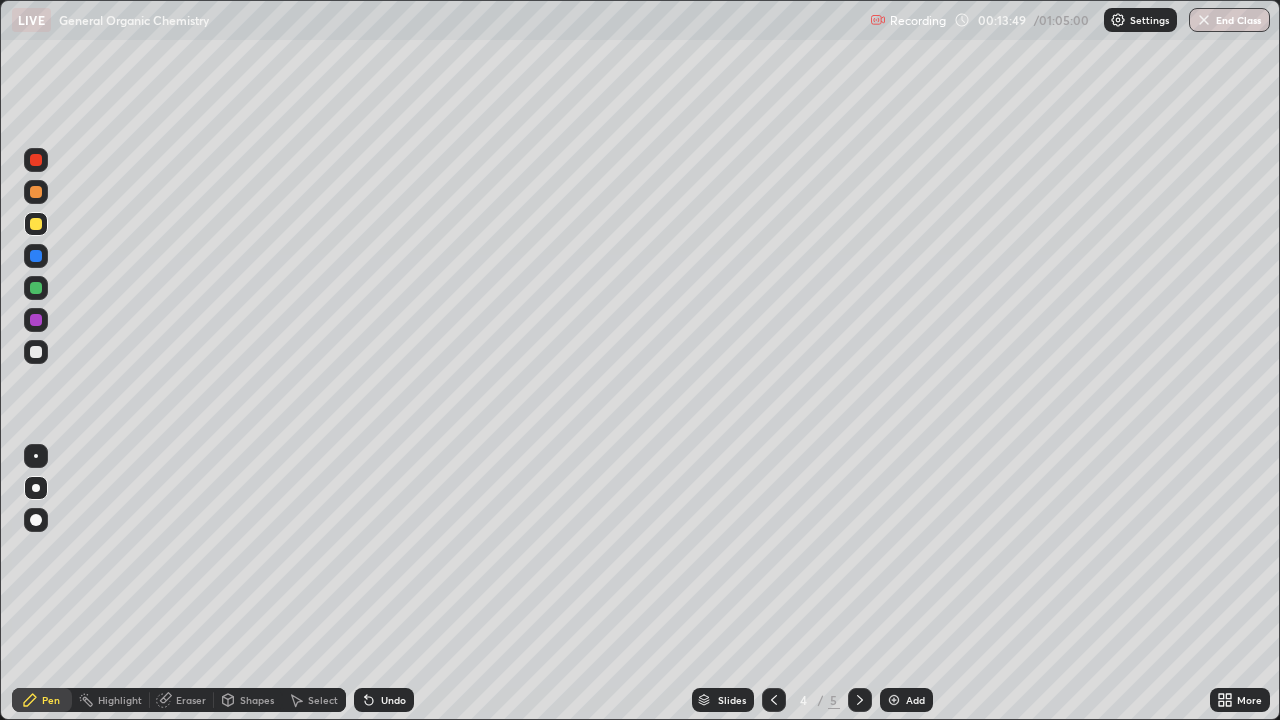 click on "Undo" at bounding box center [393, 700] 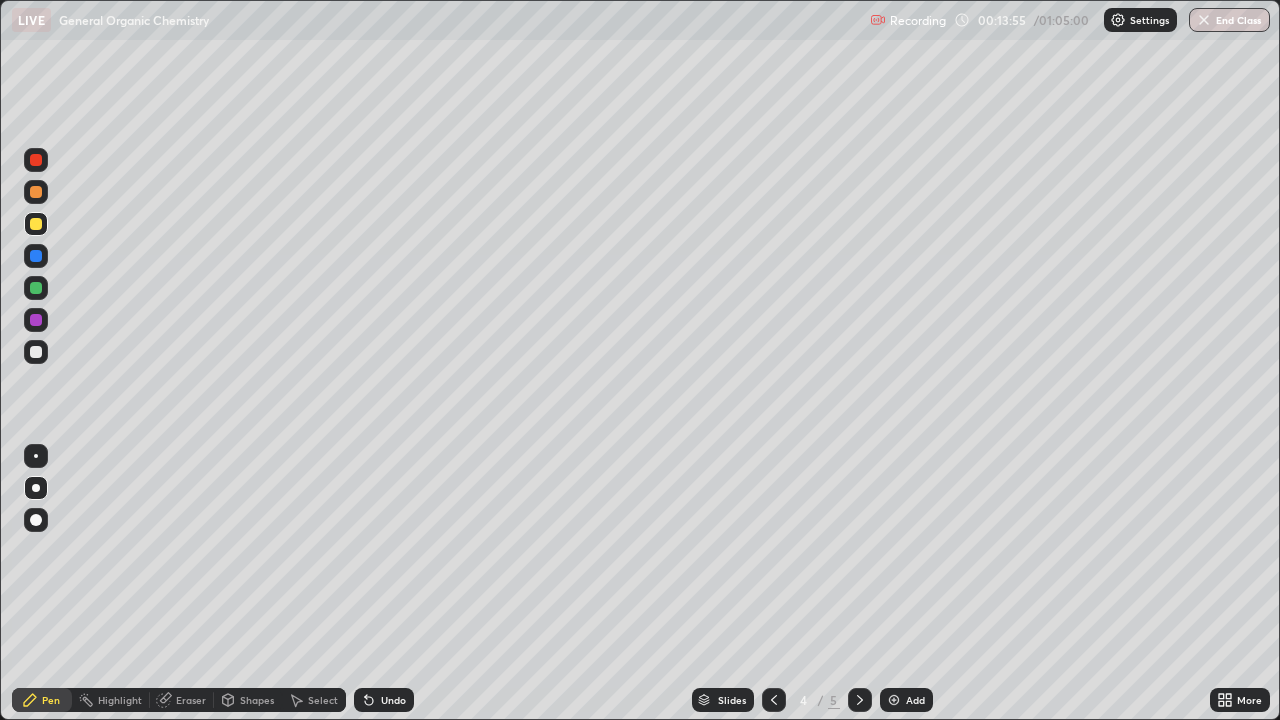 click at bounding box center [36, 352] 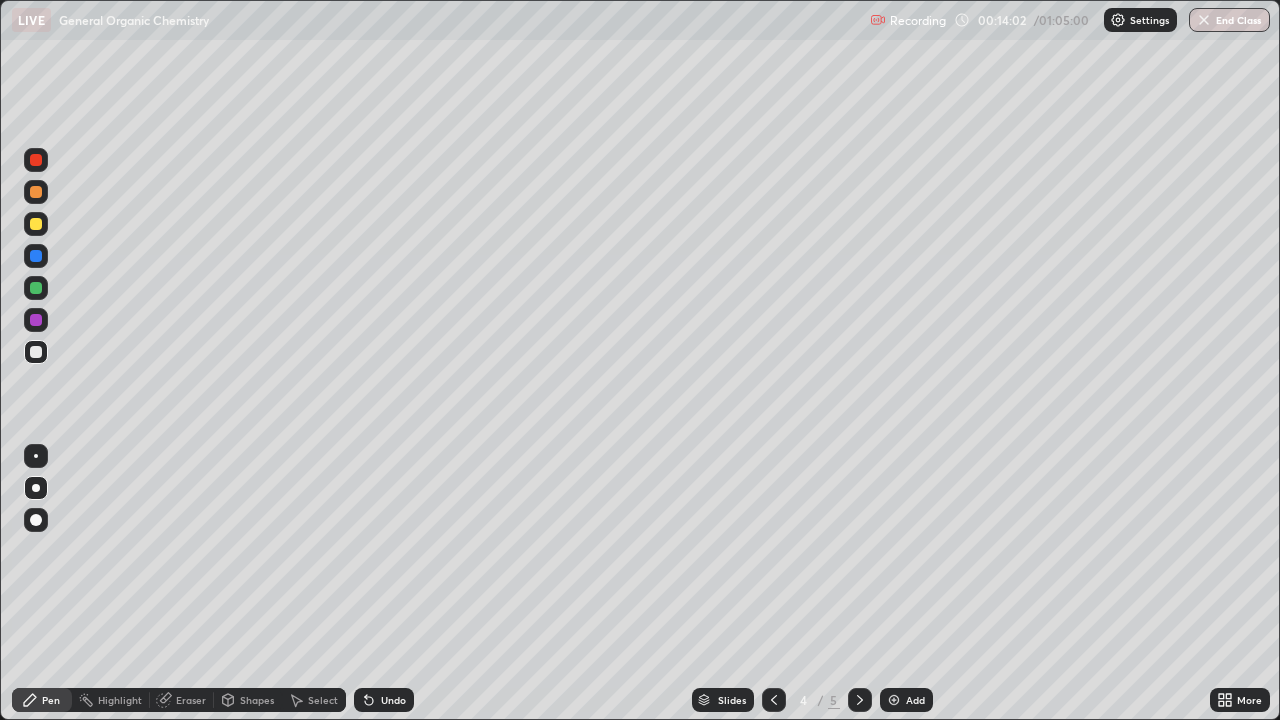 click at bounding box center [36, 224] 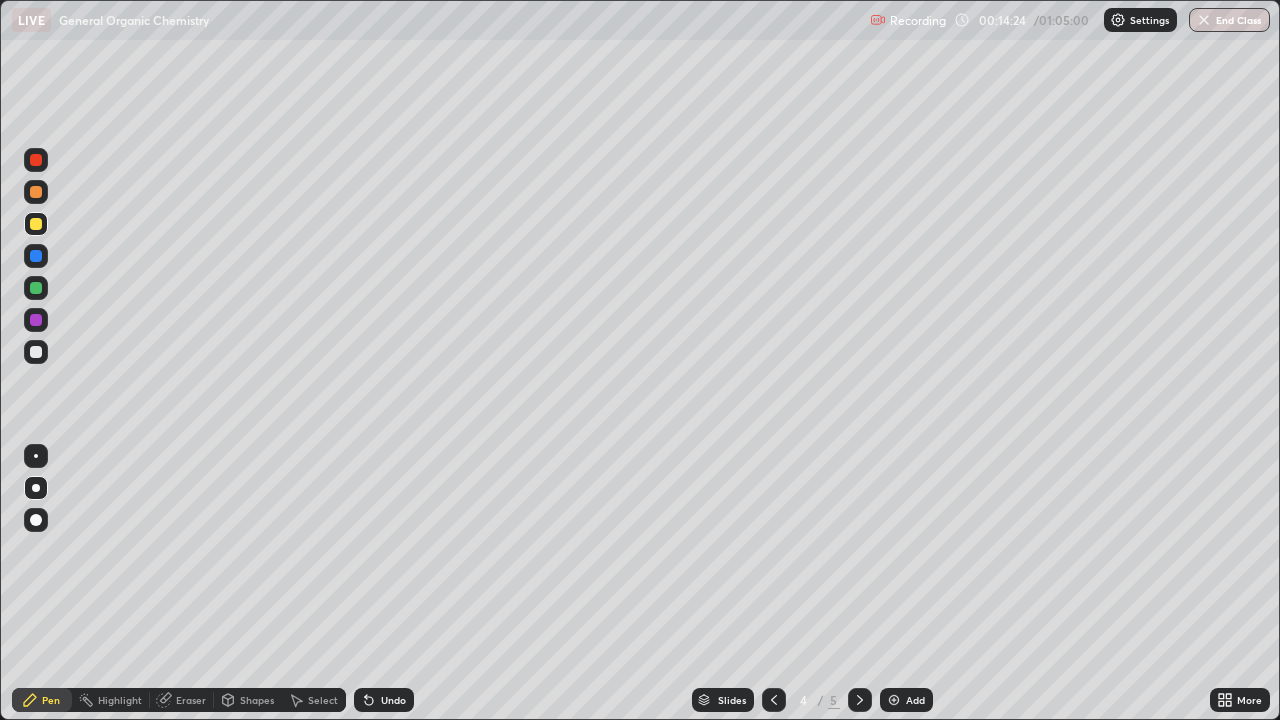 click on "Undo" at bounding box center [393, 700] 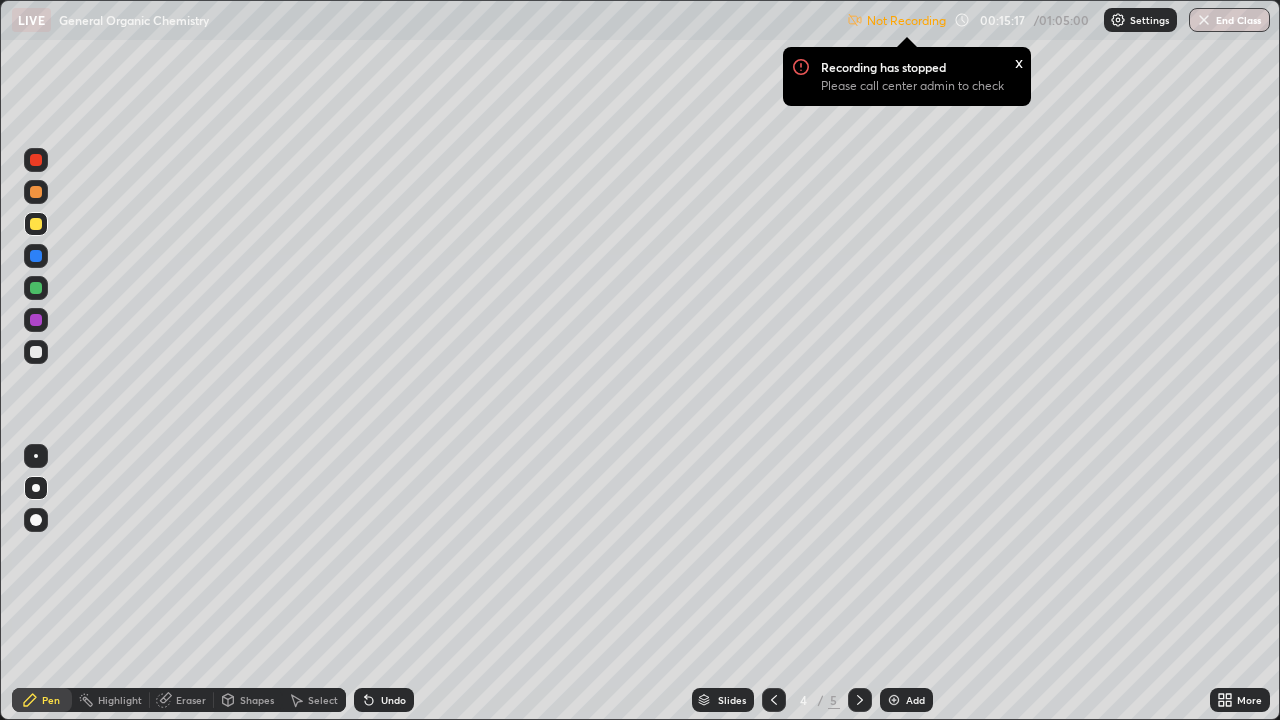 click on "Settings" at bounding box center (1149, 20) 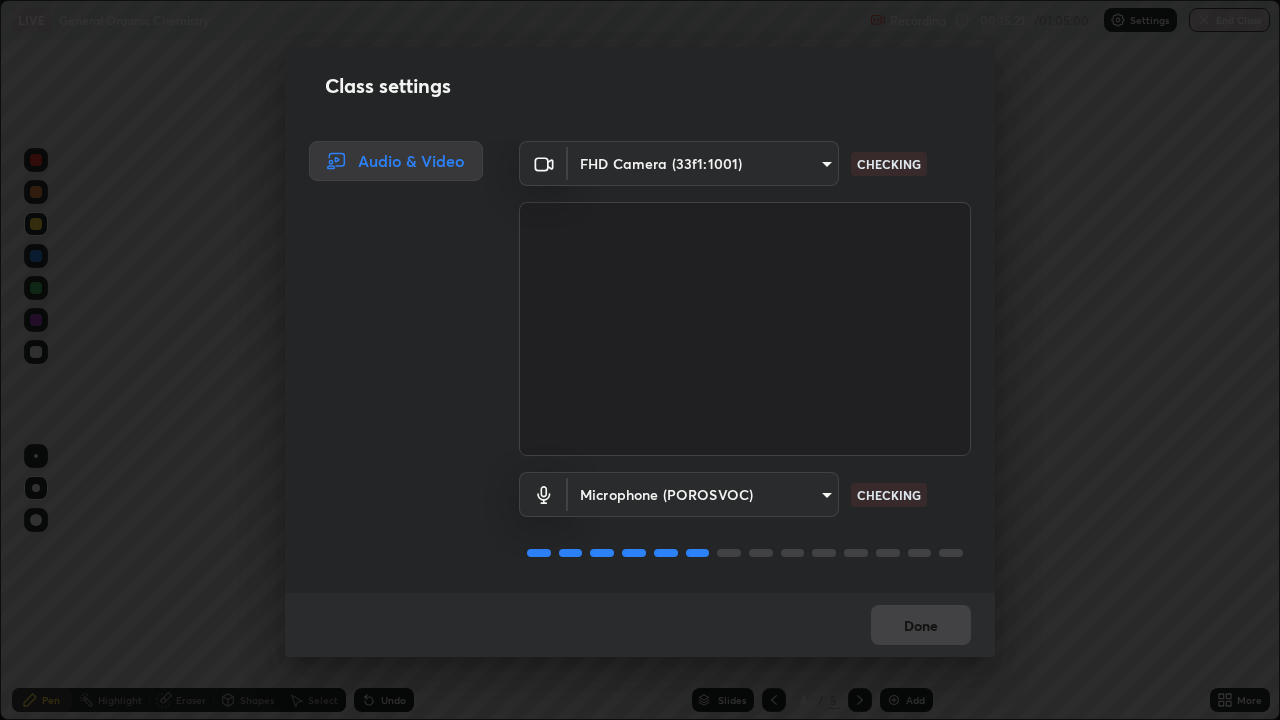 scroll, scrollTop: 2, scrollLeft: 0, axis: vertical 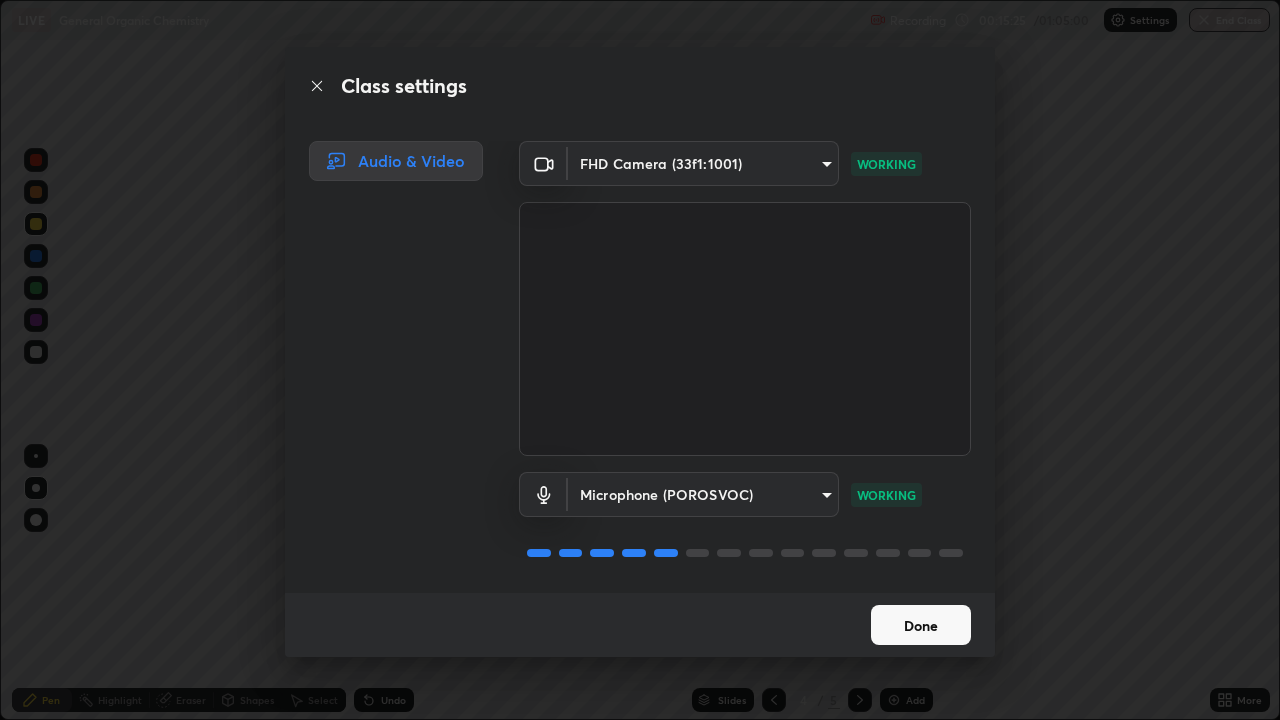 click on "Done" at bounding box center (921, 625) 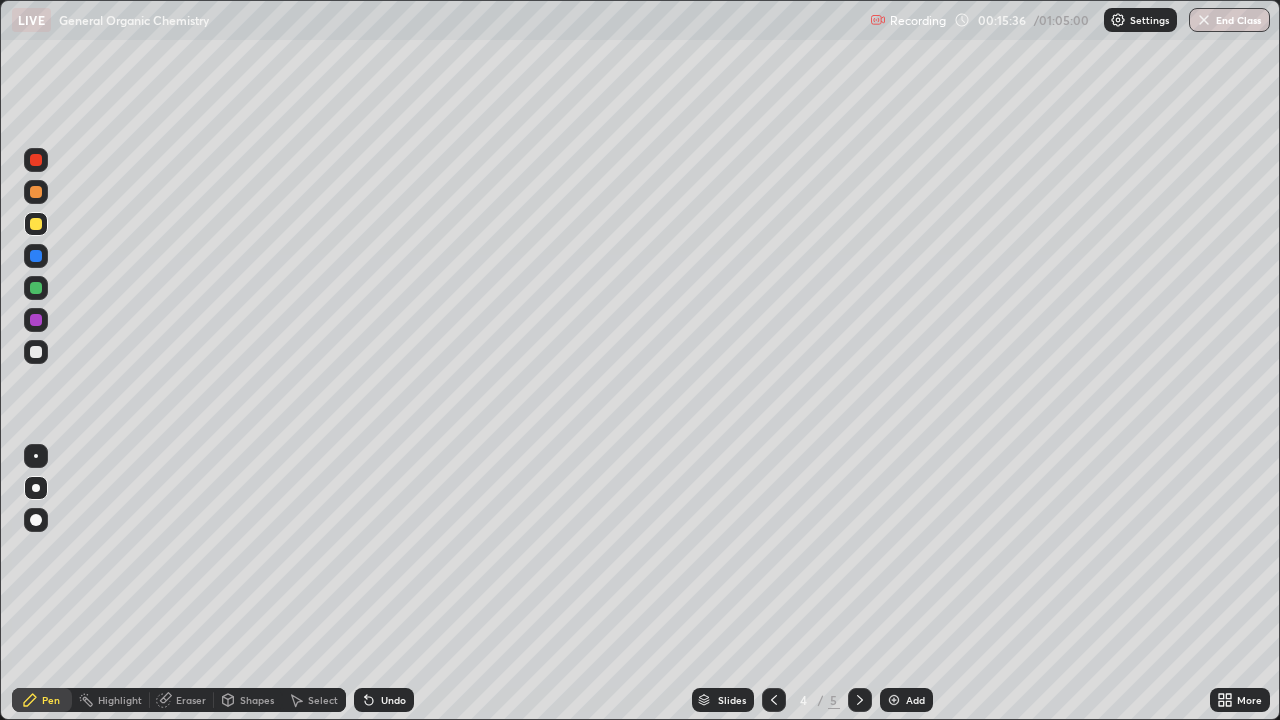 click at bounding box center [36, 352] 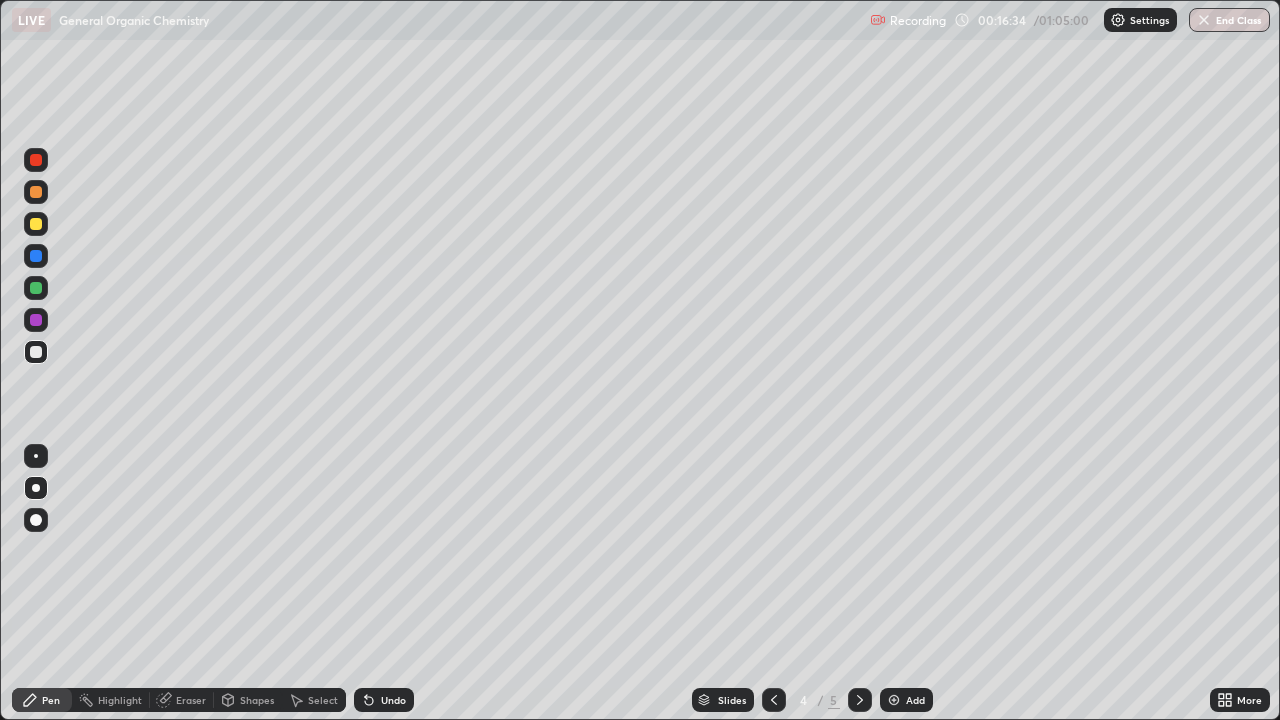click at bounding box center [36, 224] 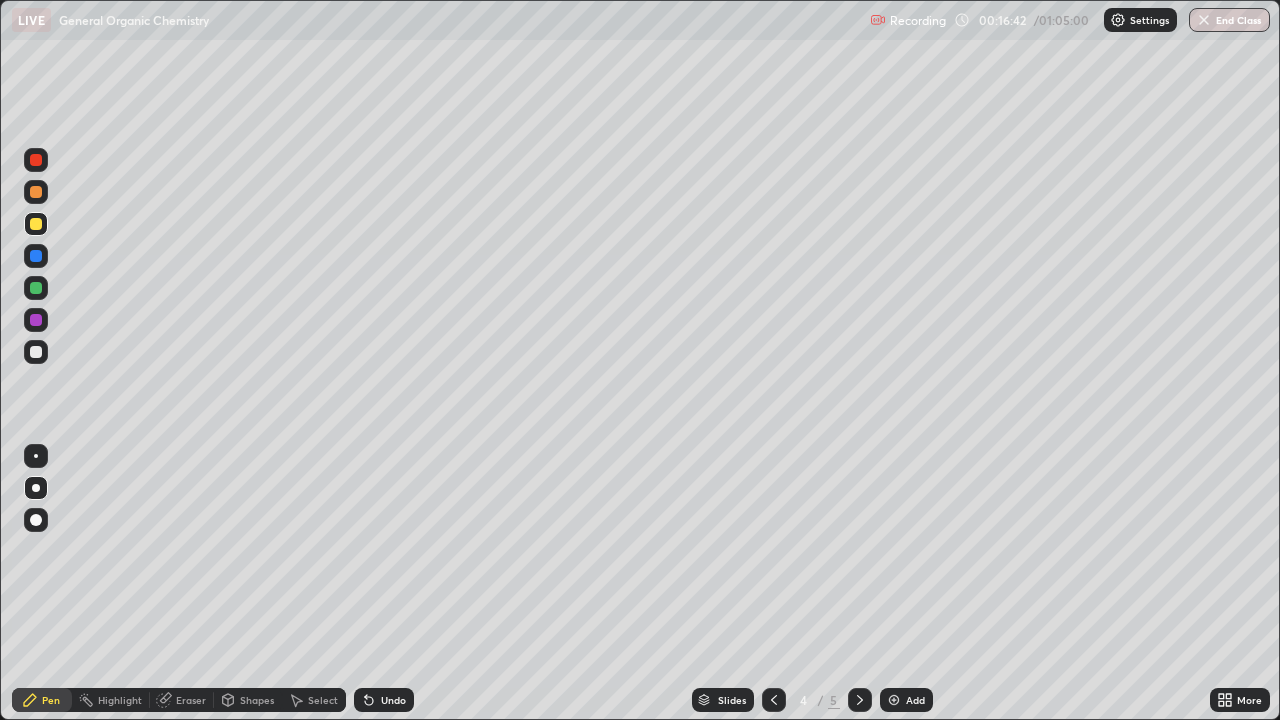 click on "Undo" at bounding box center [384, 700] 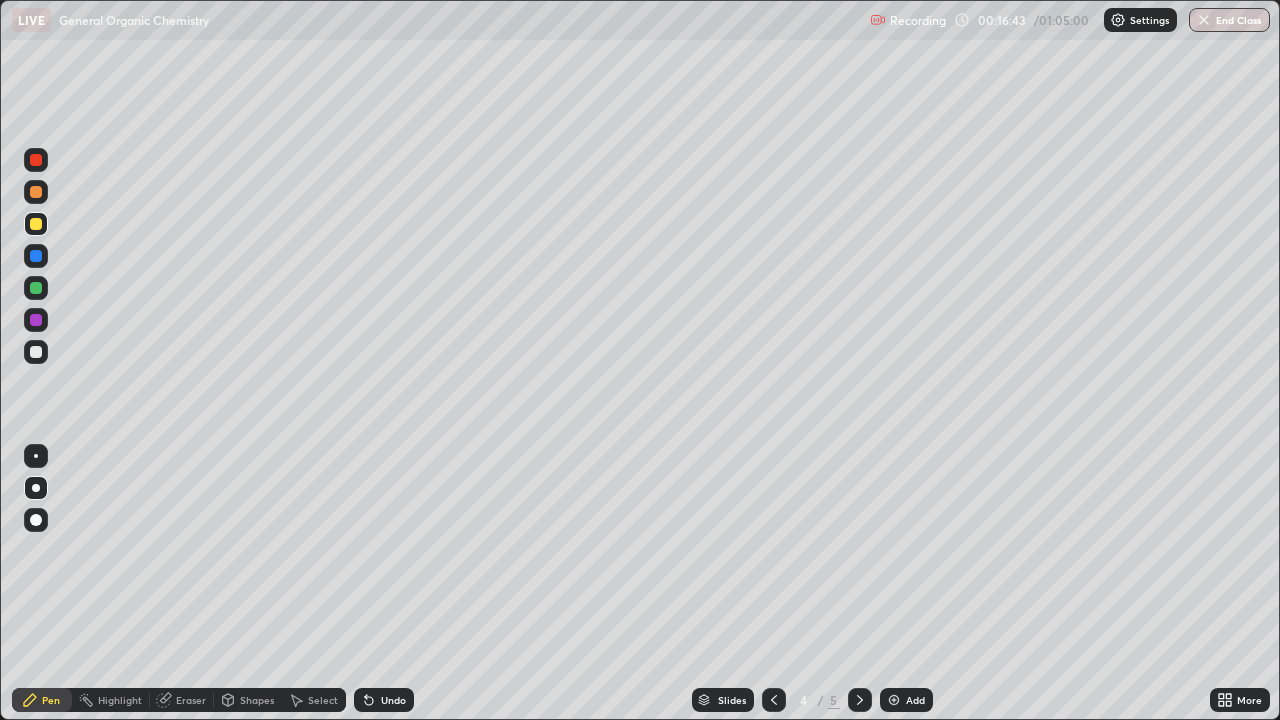 click 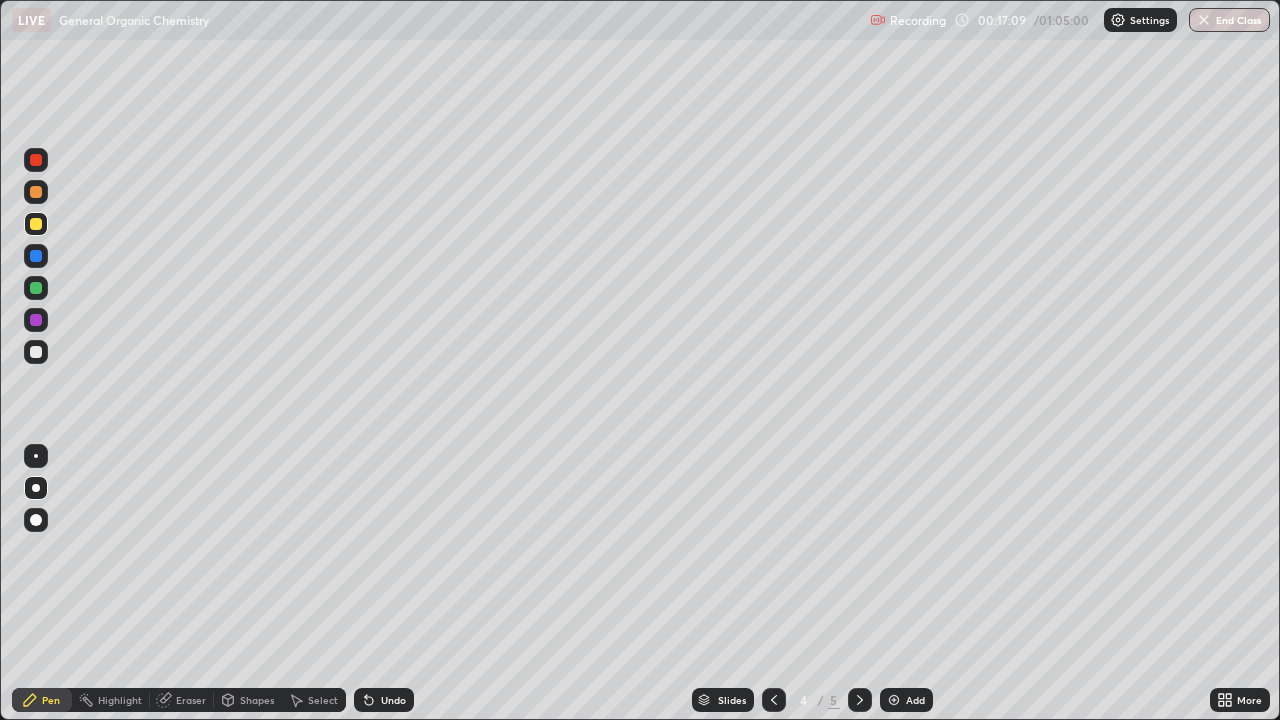 click at bounding box center (36, 192) 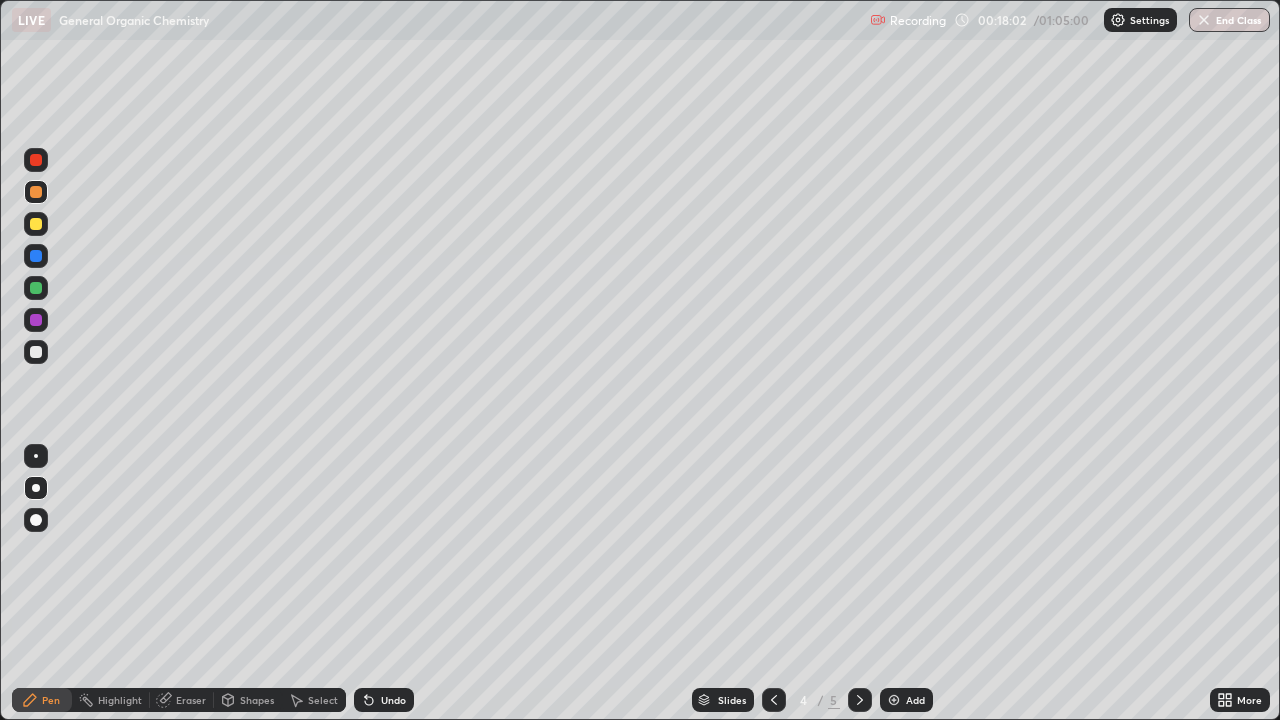 click at bounding box center [36, 352] 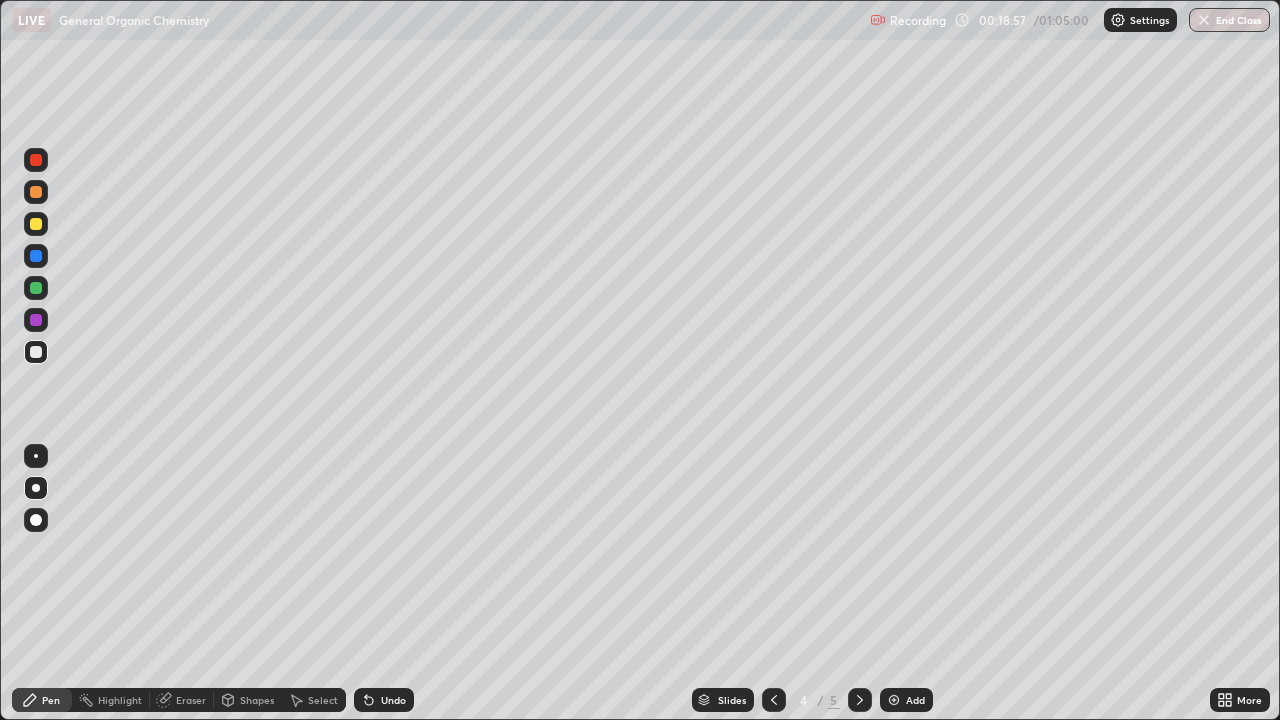 click on "Undo" at bounding box center (393, 700) 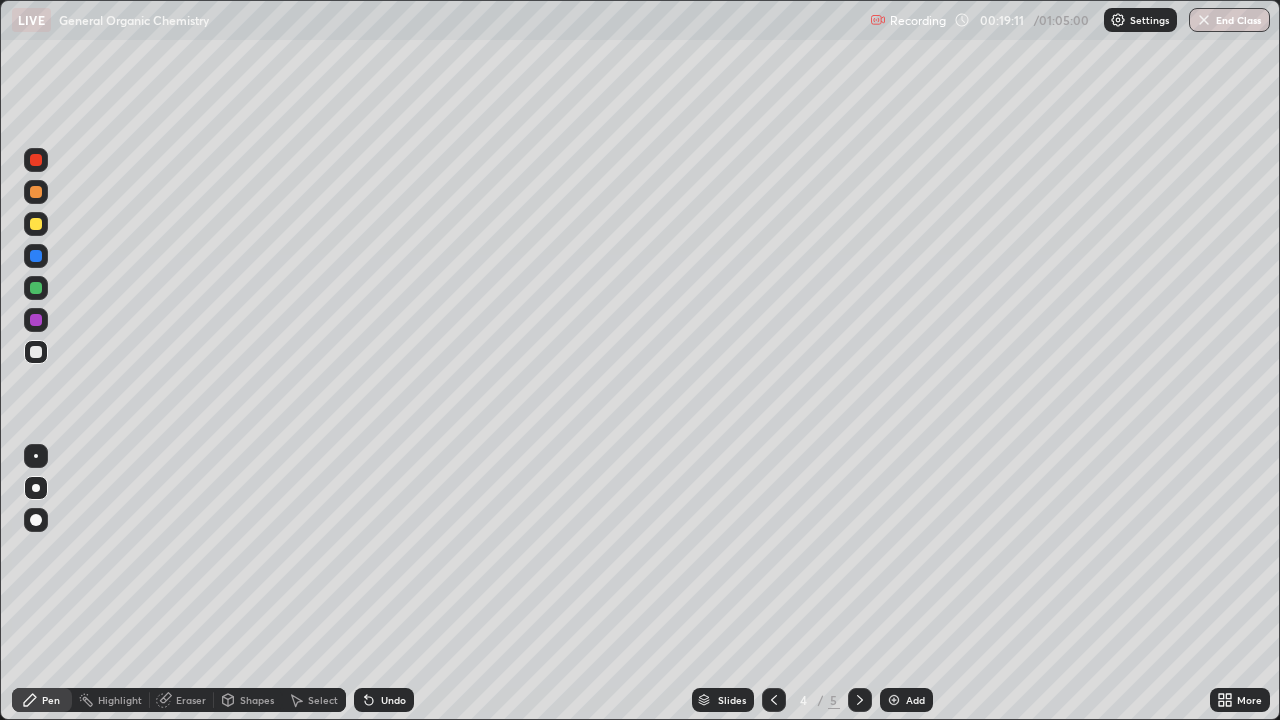 click at bounding box center (36, 320) 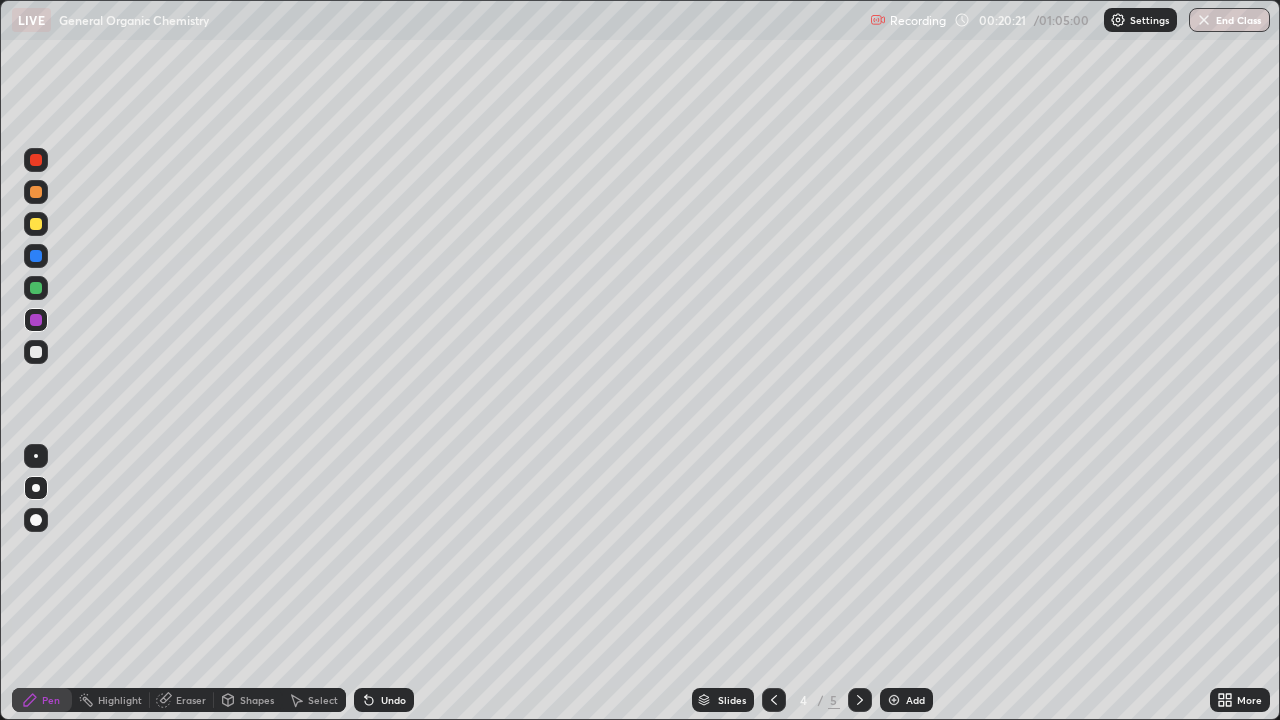 click on "Undo" at bounding box center (393, 700) 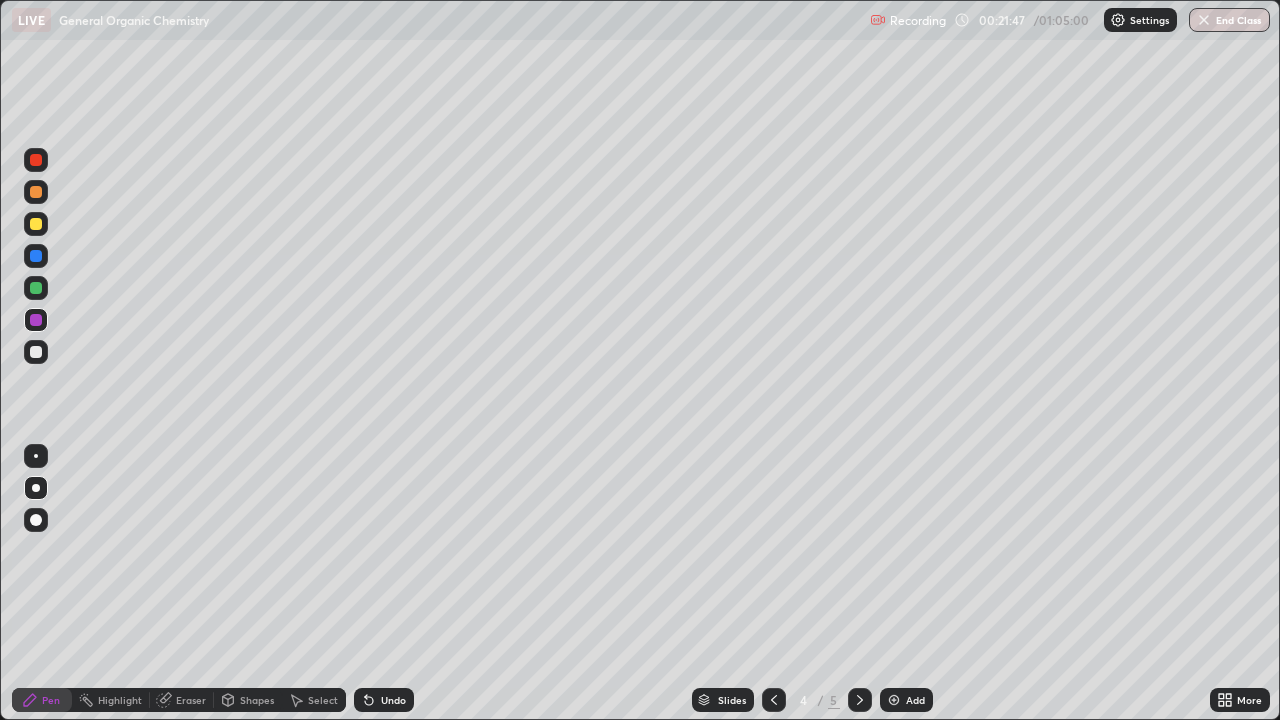 click on "Add" at bounding box center [915, 700] 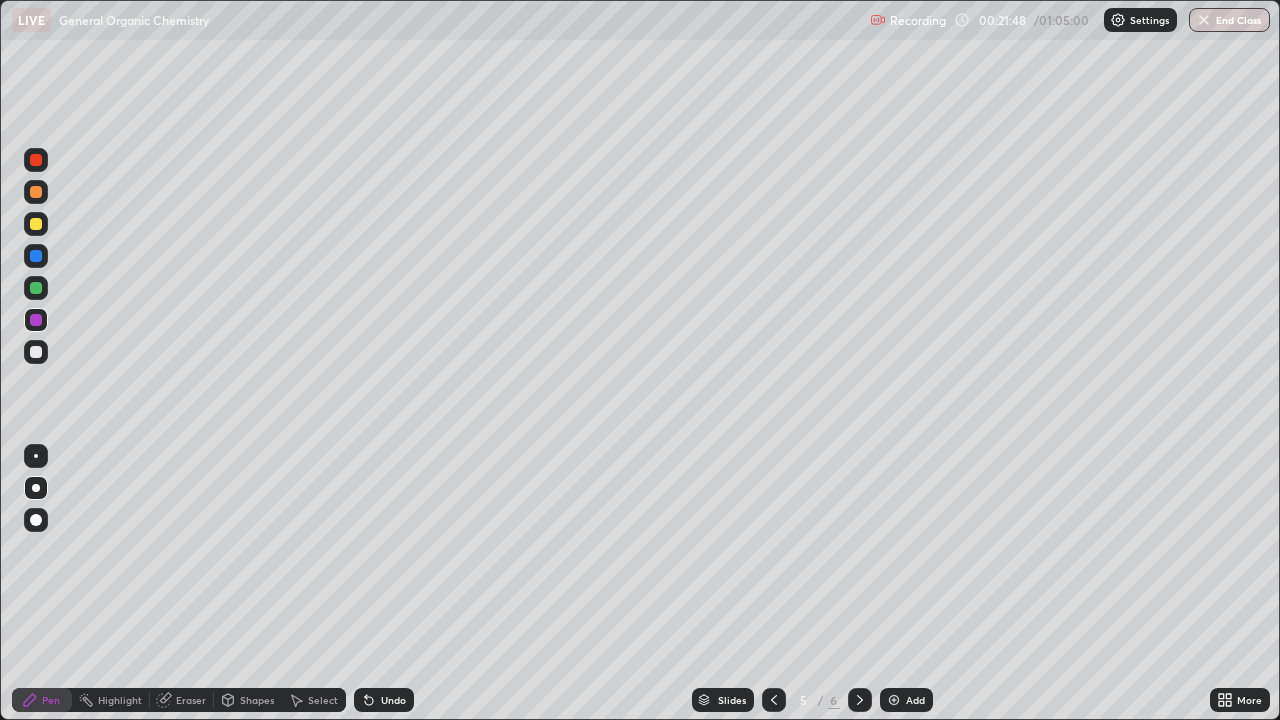 click at bounding box center [36, 352] 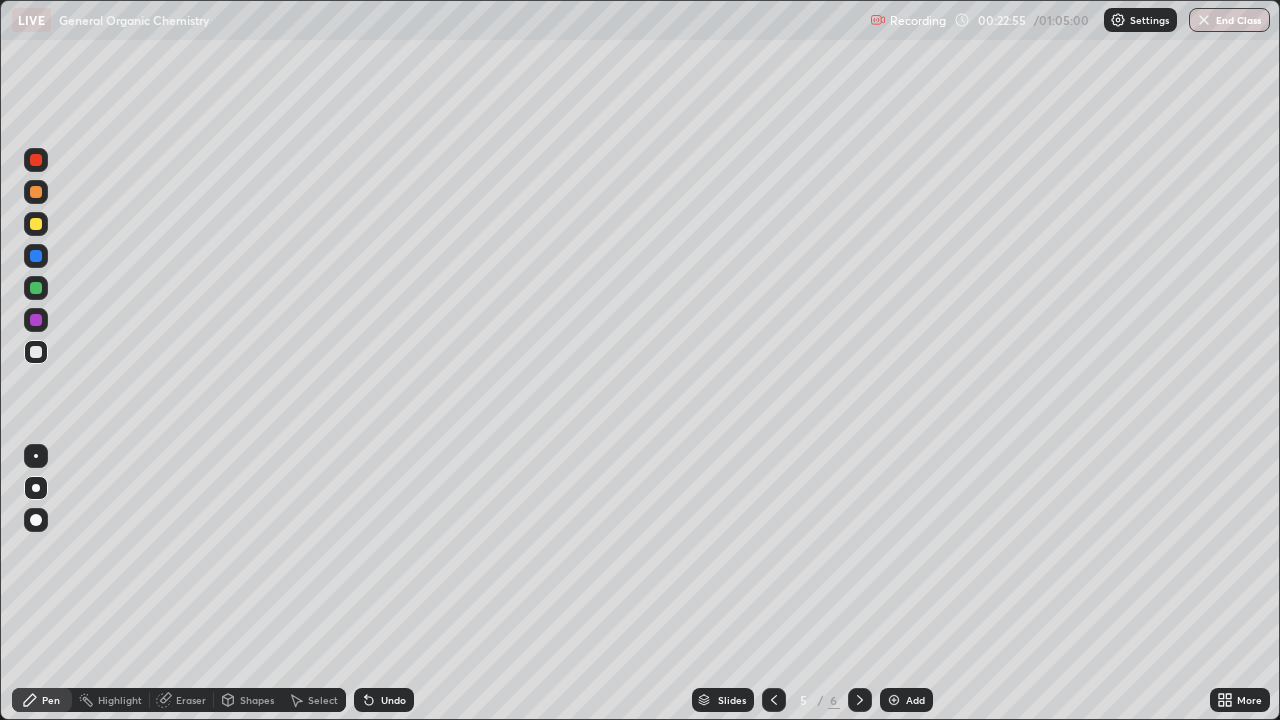 click at bounding box center [36, 224] 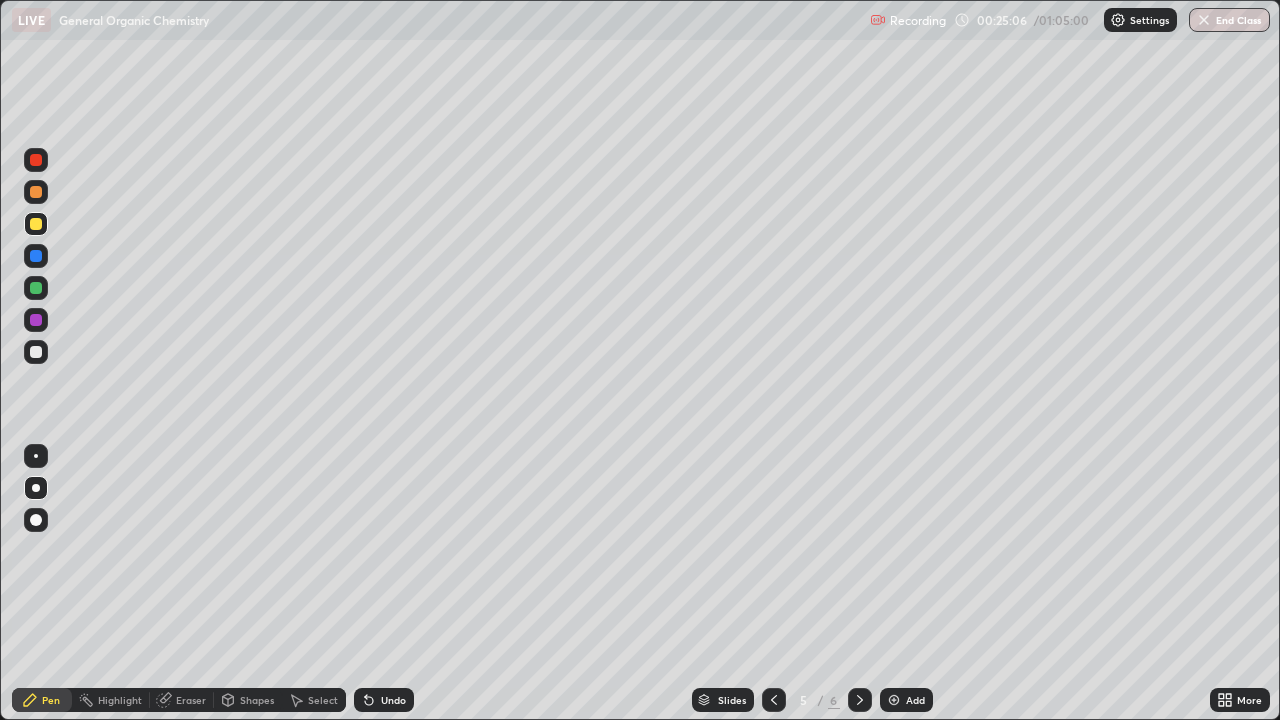 click on "Undo" at bounding box center (393, 700) 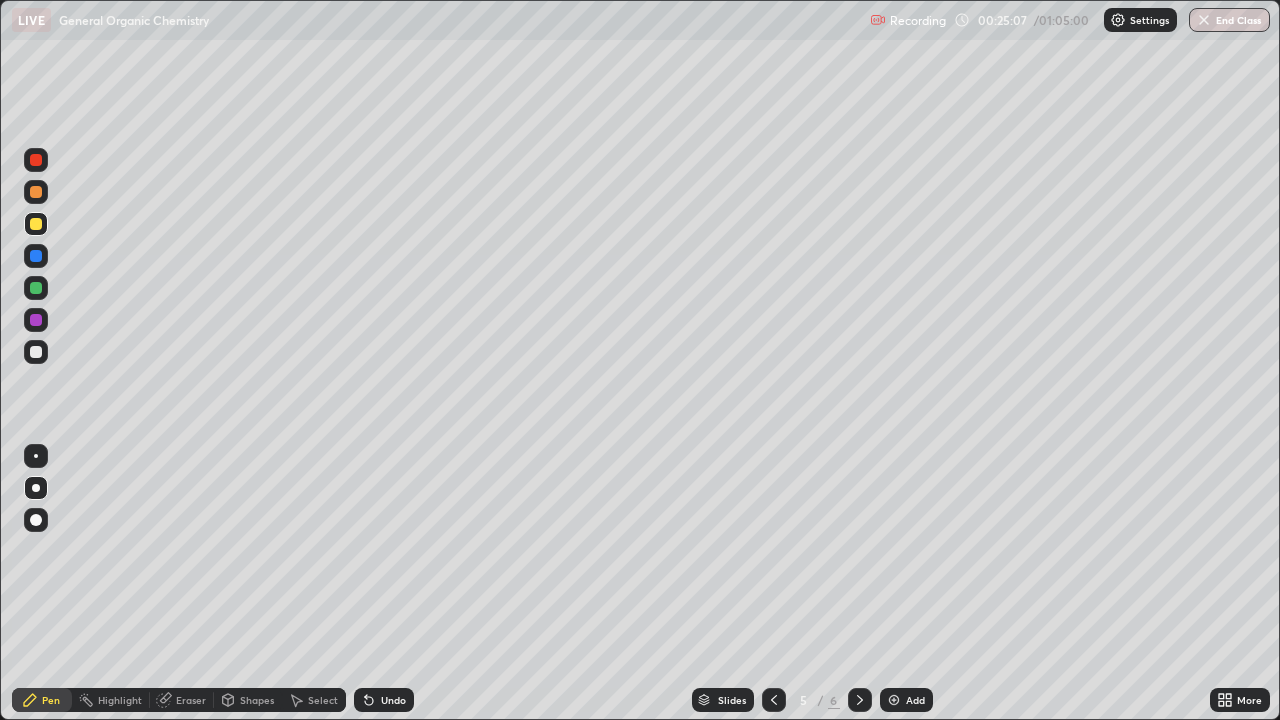 click on "Undo" at bounding box center (393, 700) 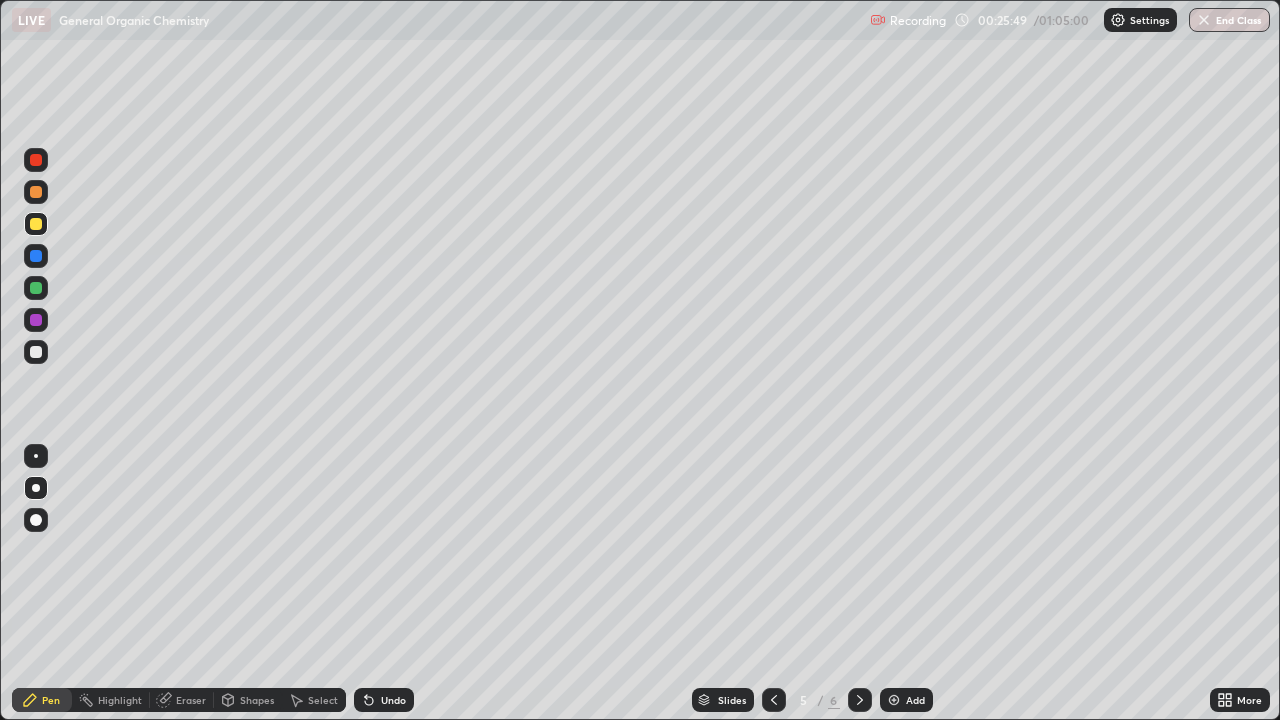 click at bounding box center [36, 352] 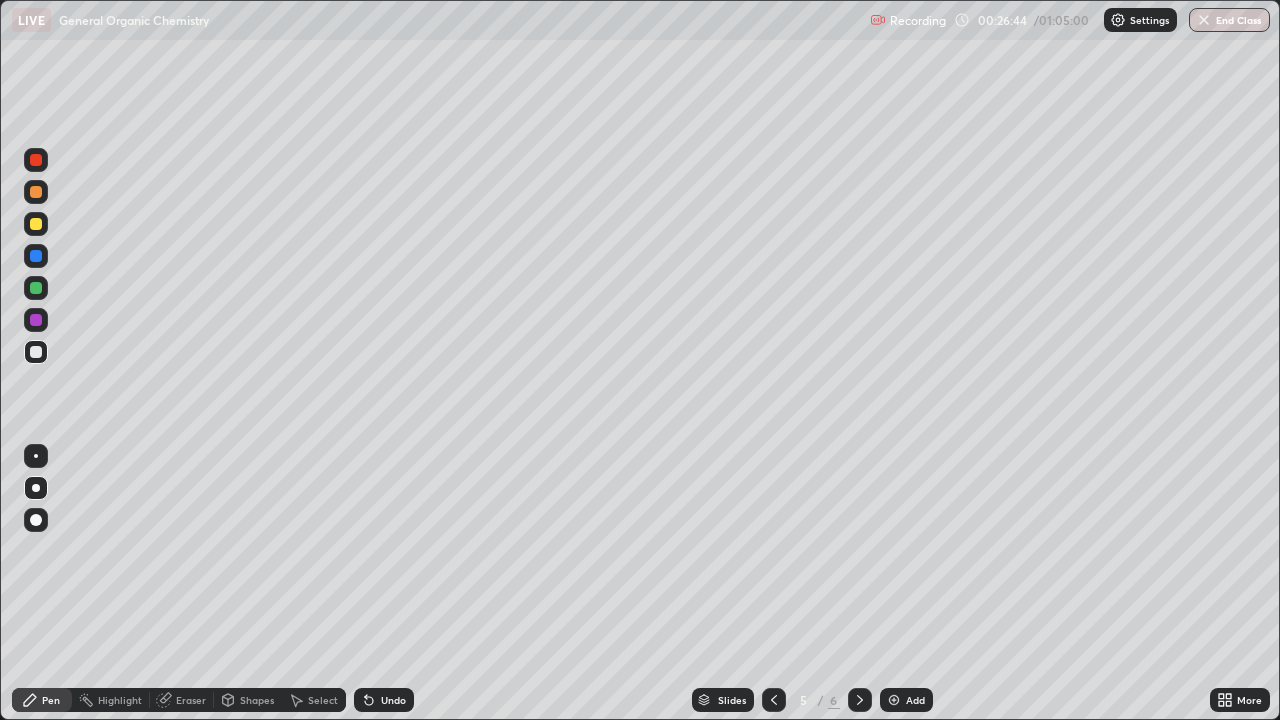 click at bounding box center [36, 224] 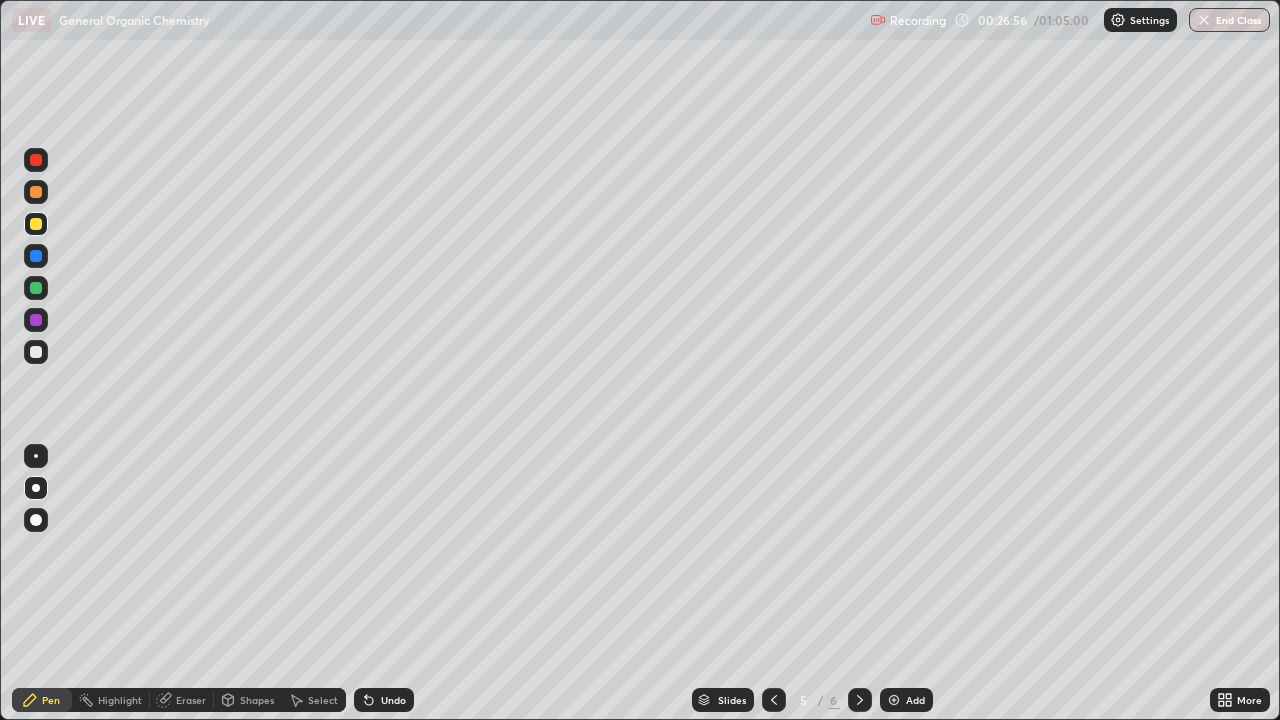 click on "Undo" at bounding box center (393, 700) 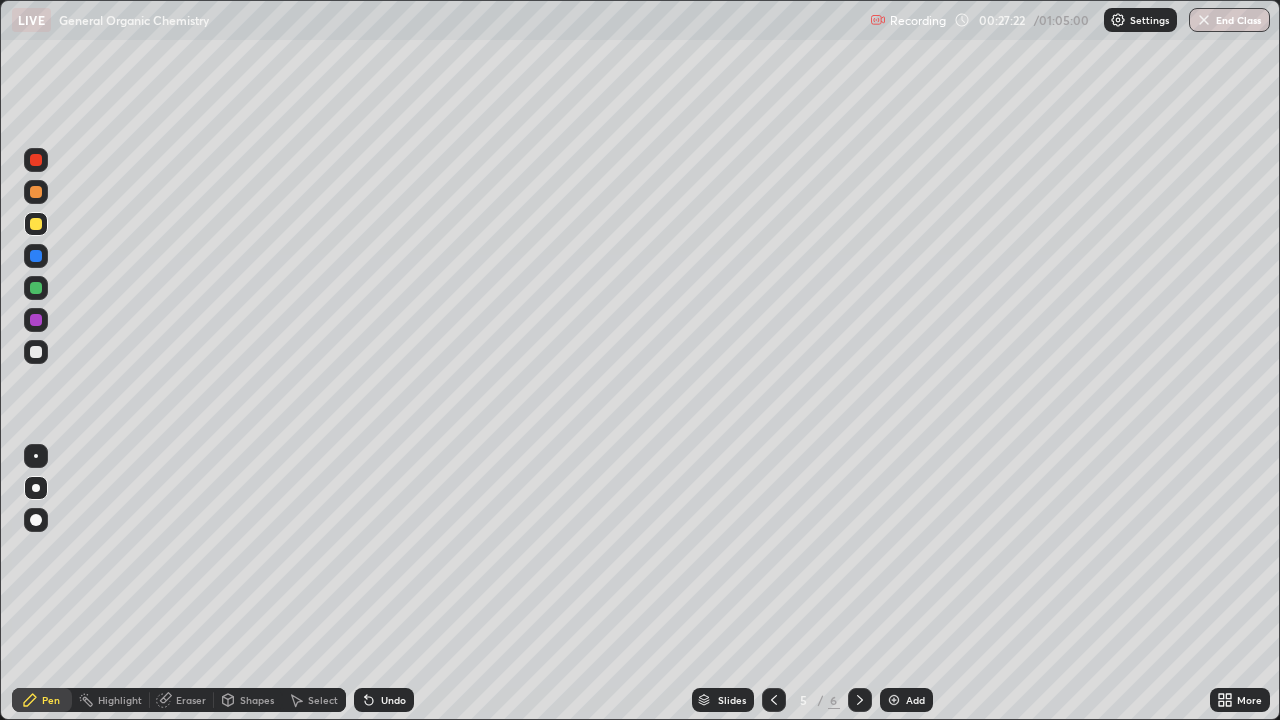 click on "Undo" at bounding box center (393, 700) 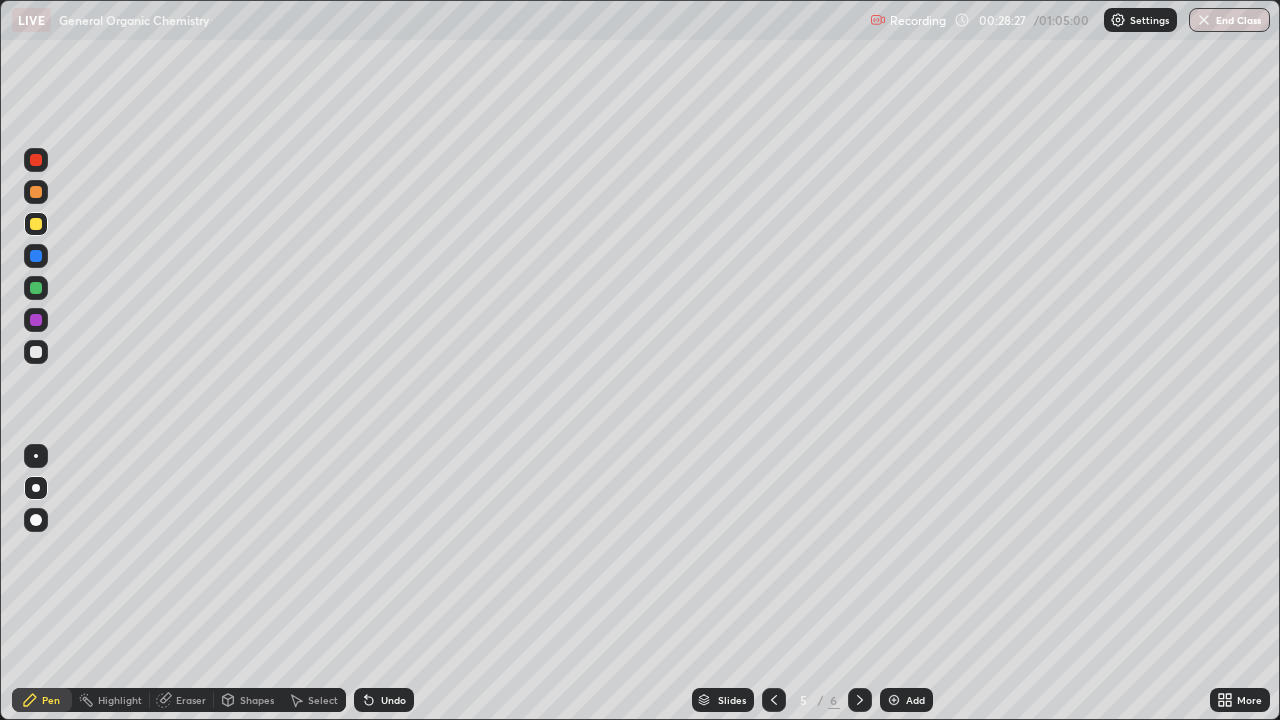 click on "Undo" at bounding box center (393, 700) 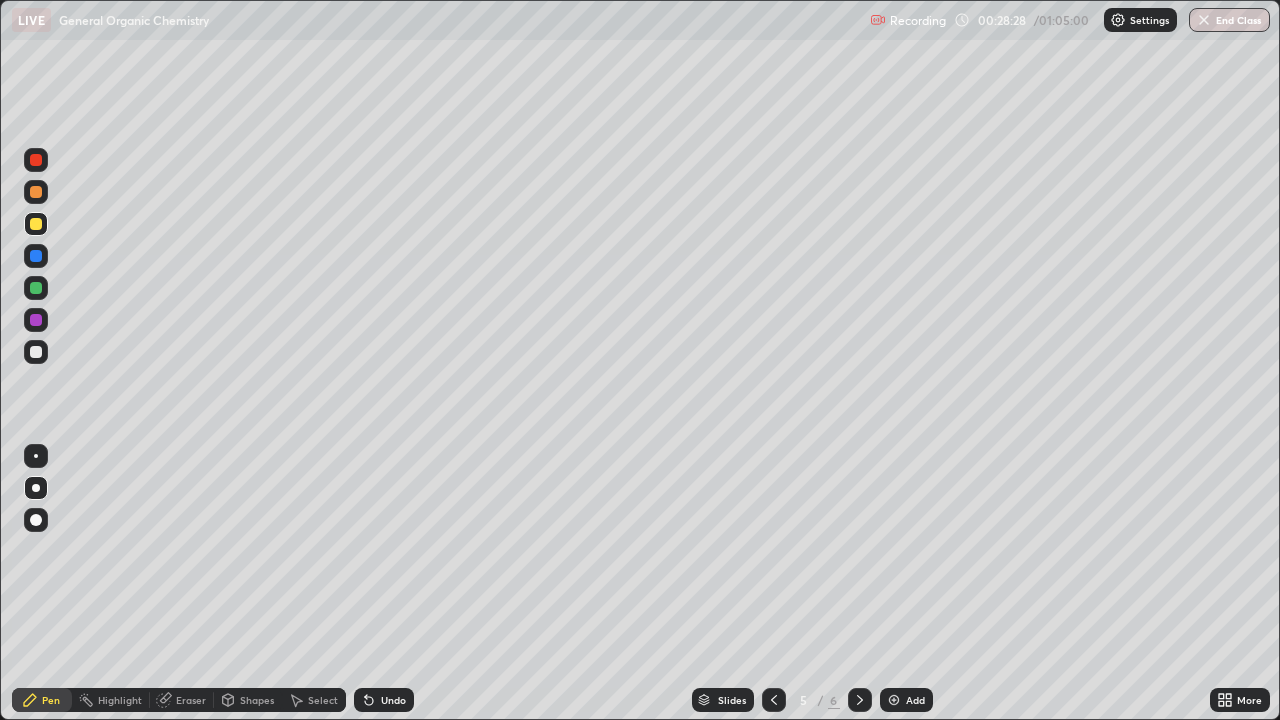click on "Undo" at bounding box center (384, 700) 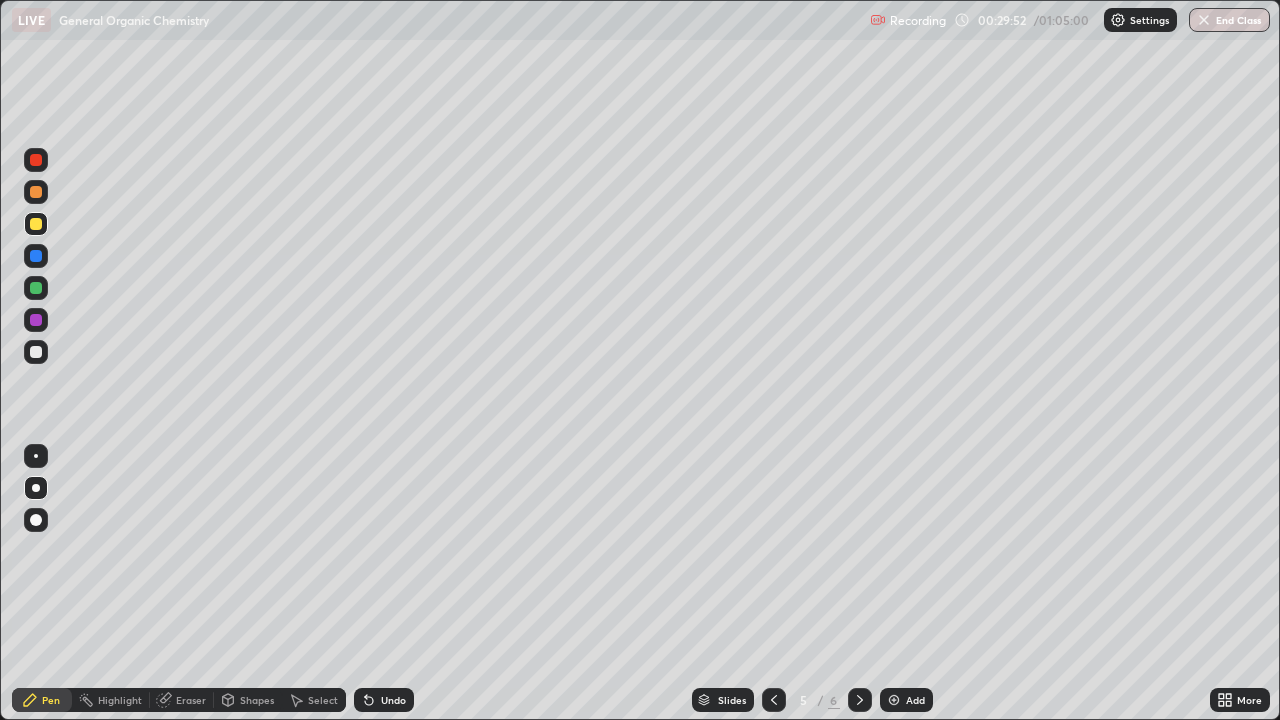 click at bounding box center [36, 192] 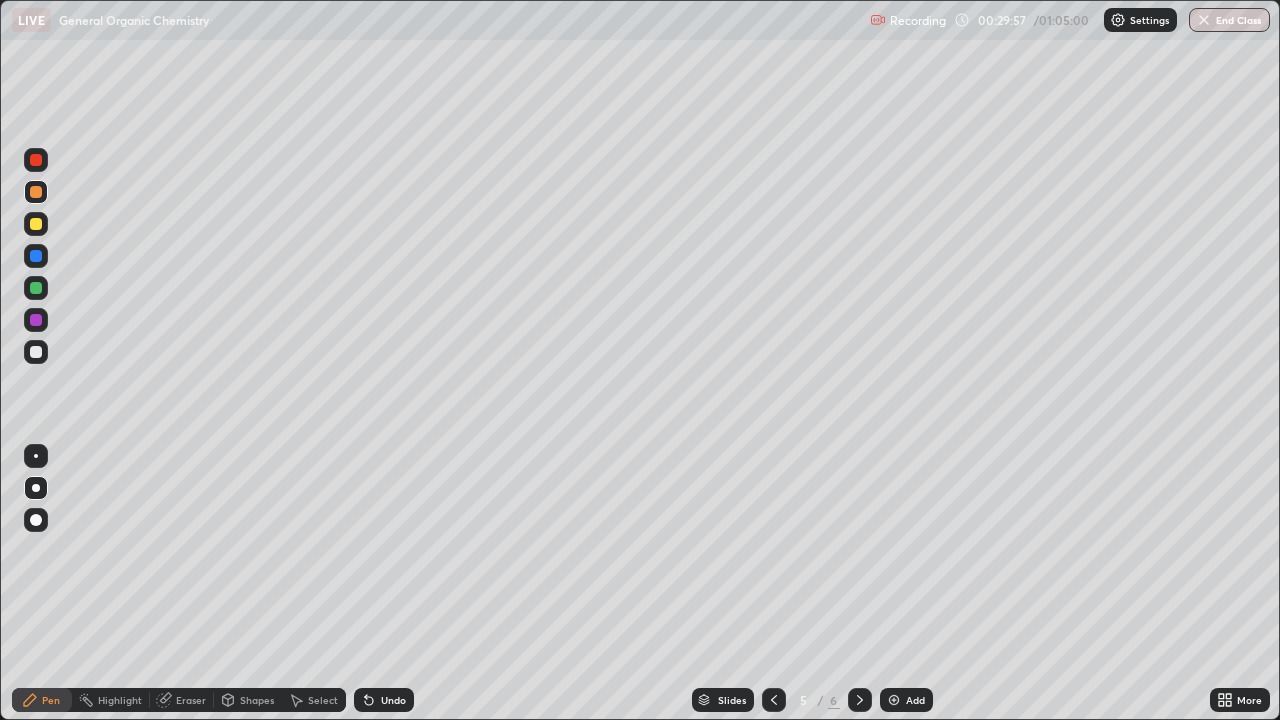 click on "Undo" at bounding box center (393, 700) 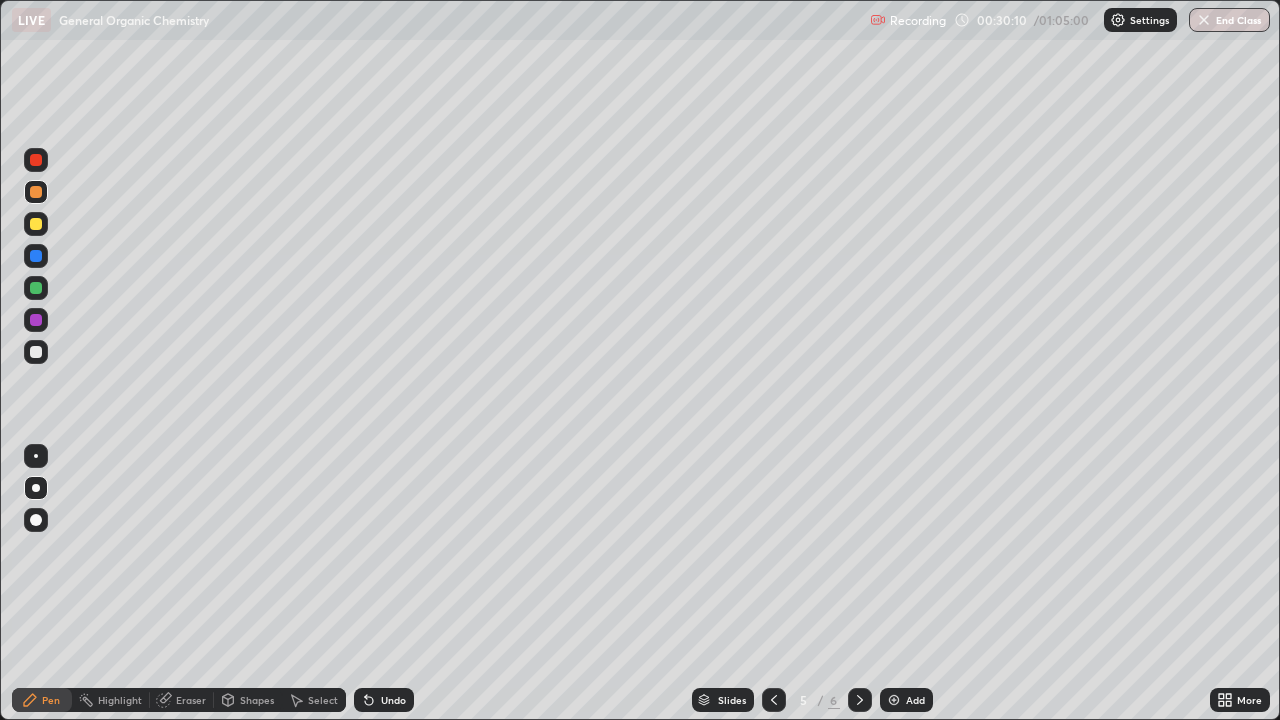 click at bounding box center [36, 352] 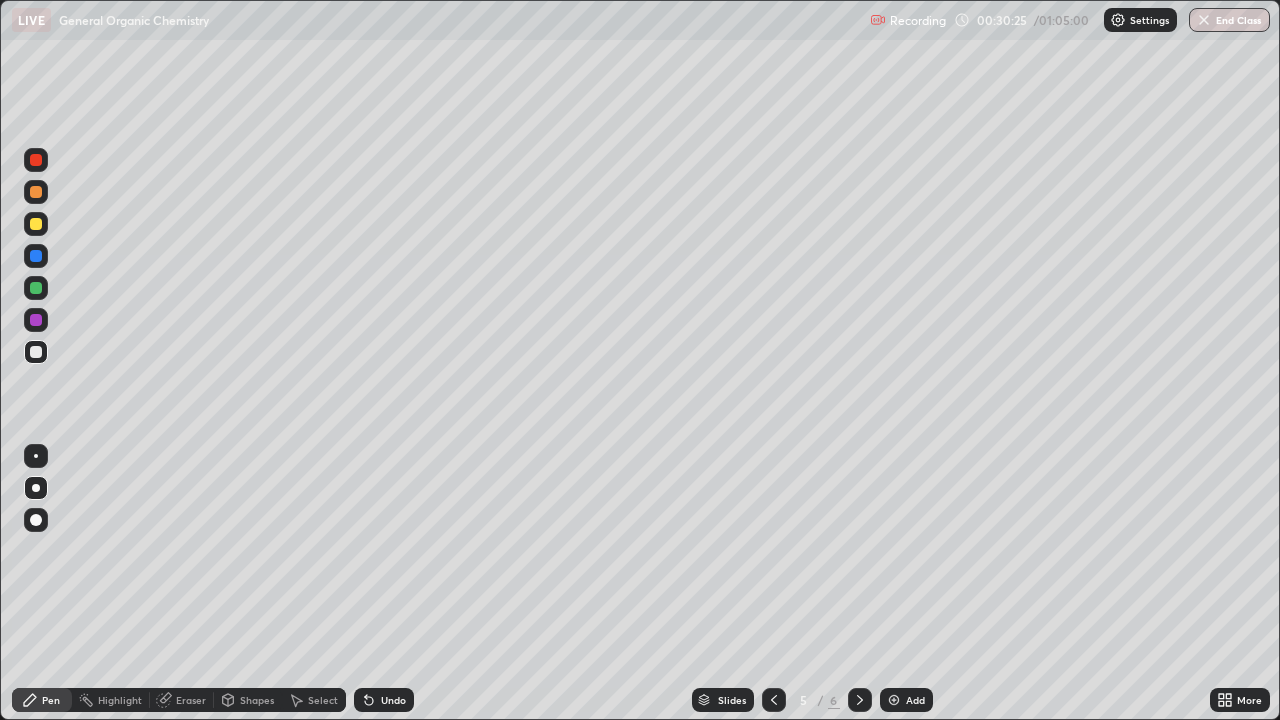 click on "Undo" at bounding box center (393, 700) 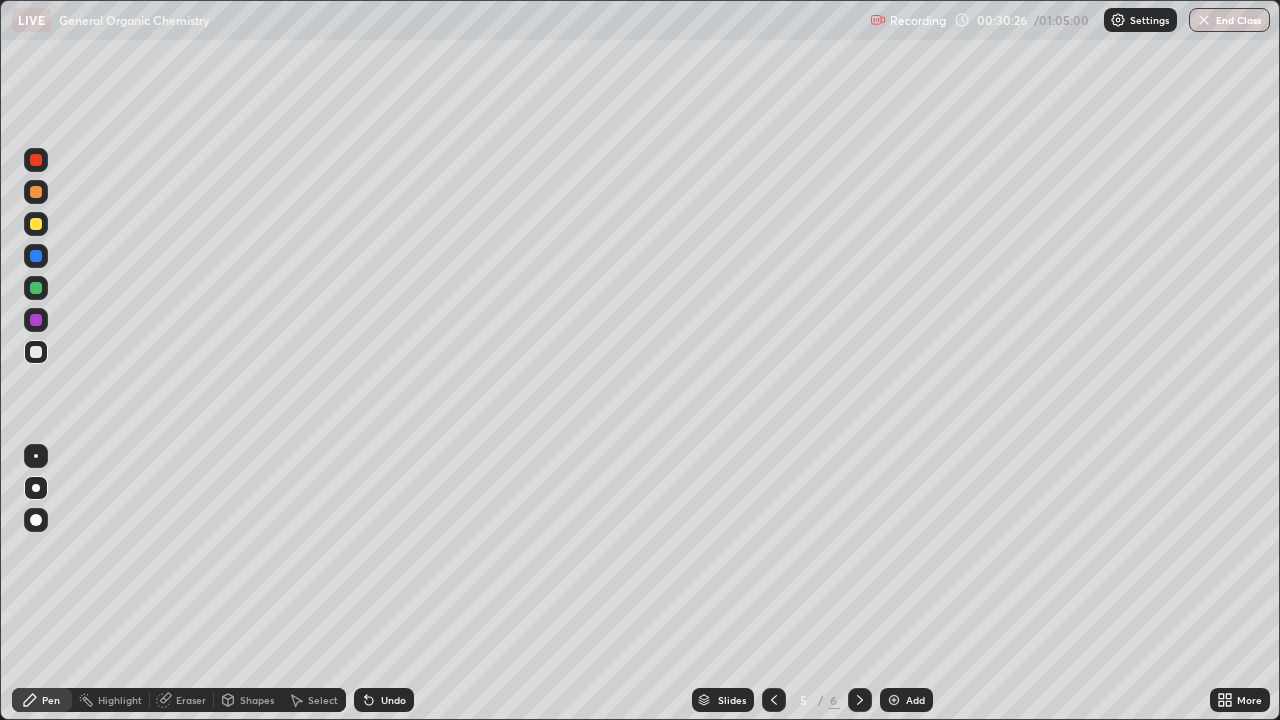 click on "Undo" at bounding box center [393, 700] 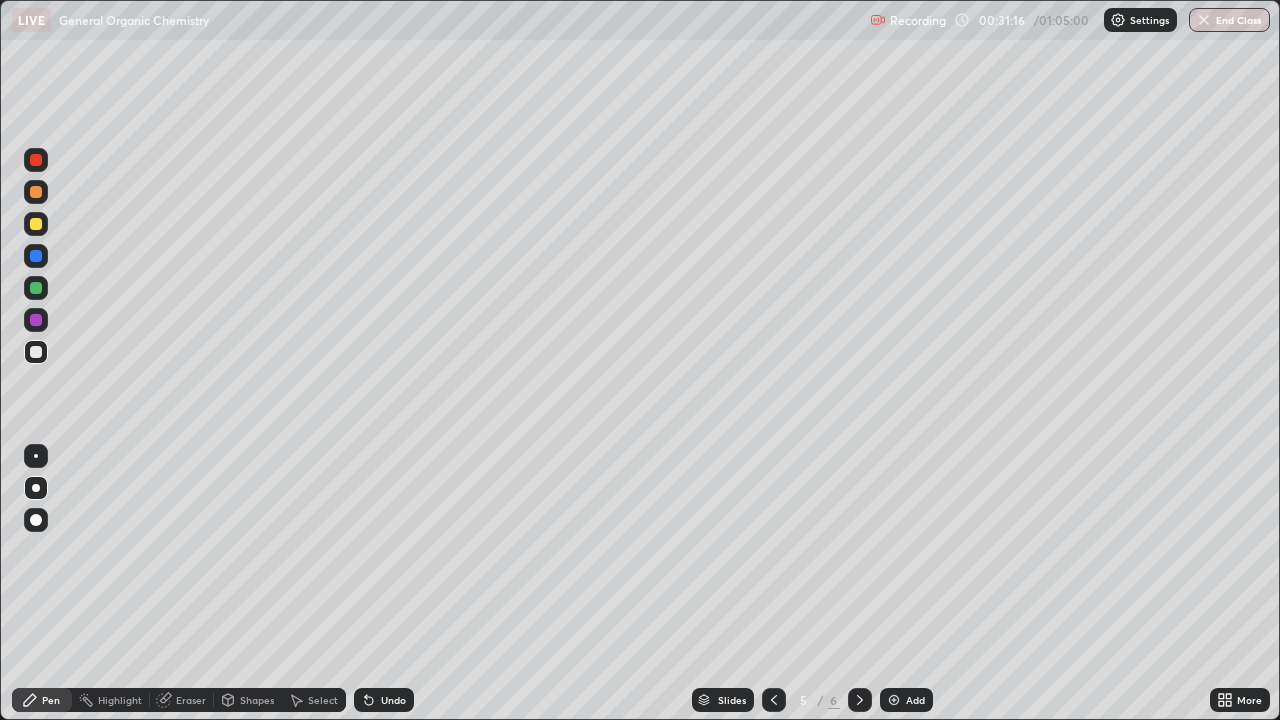 click on "Undo" at bounding box center (393, 700) 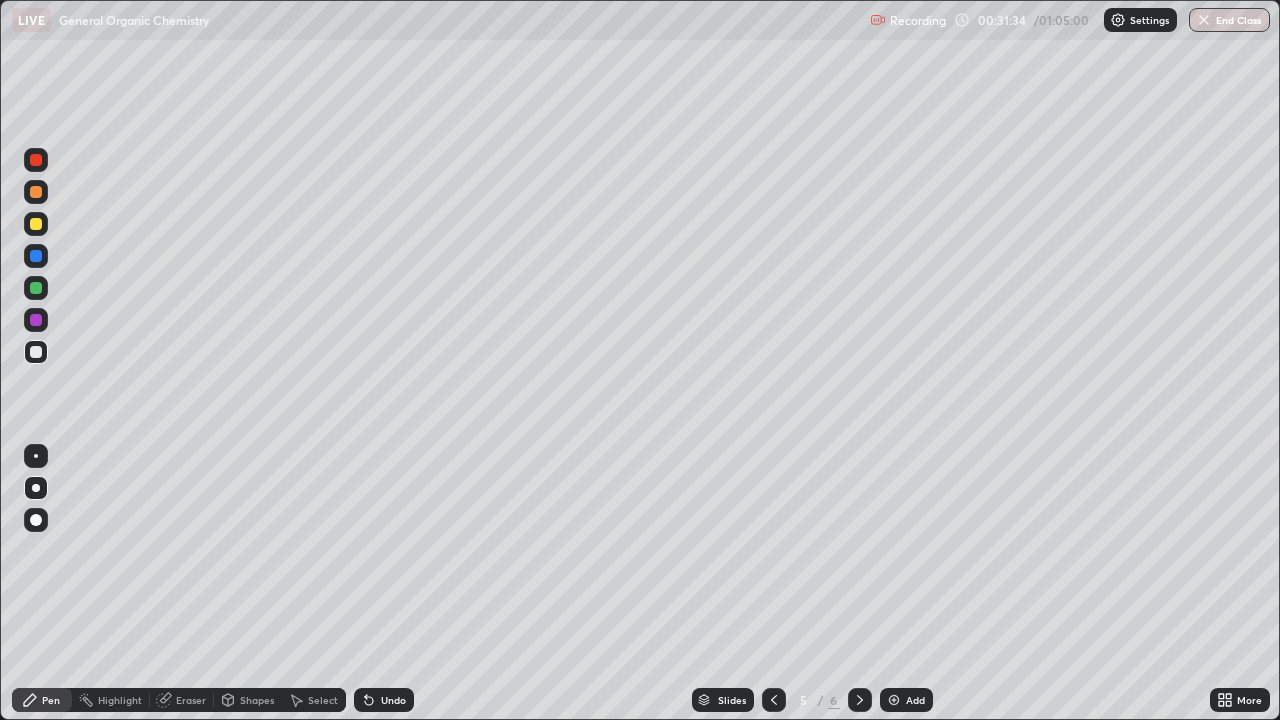 click at bounding box center [36, 224] 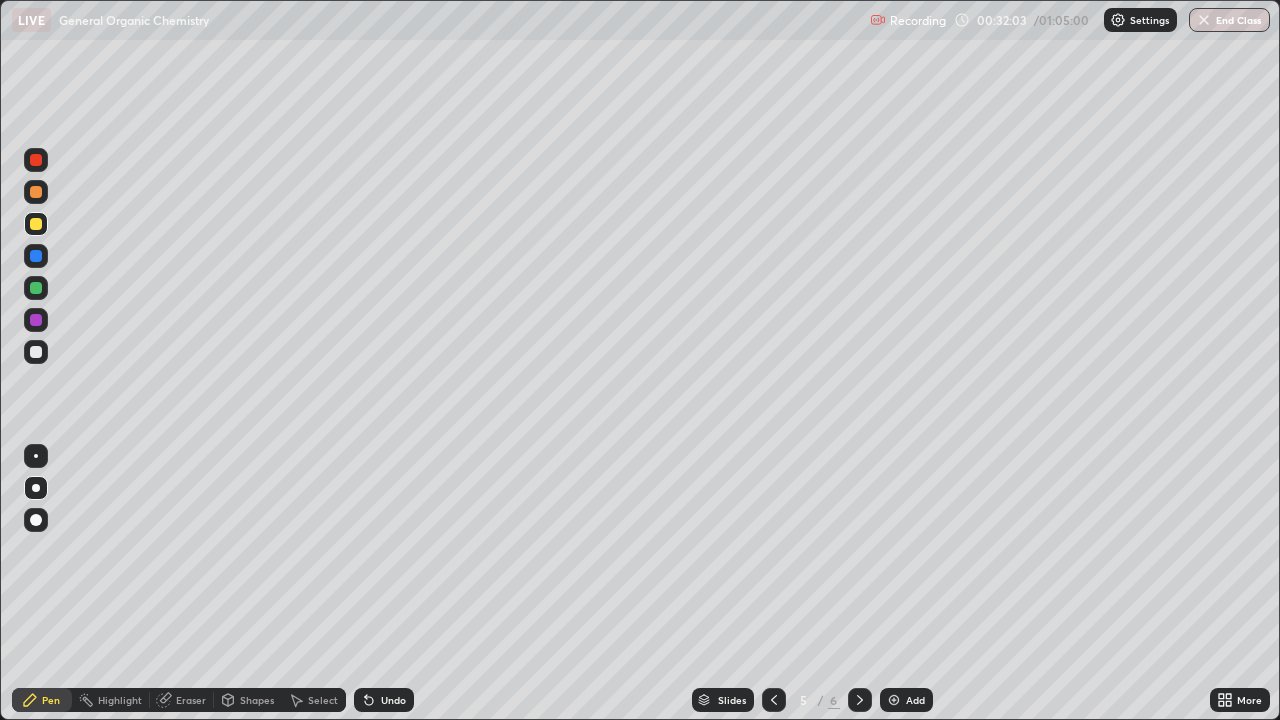 click at bounding box center (36, 224) 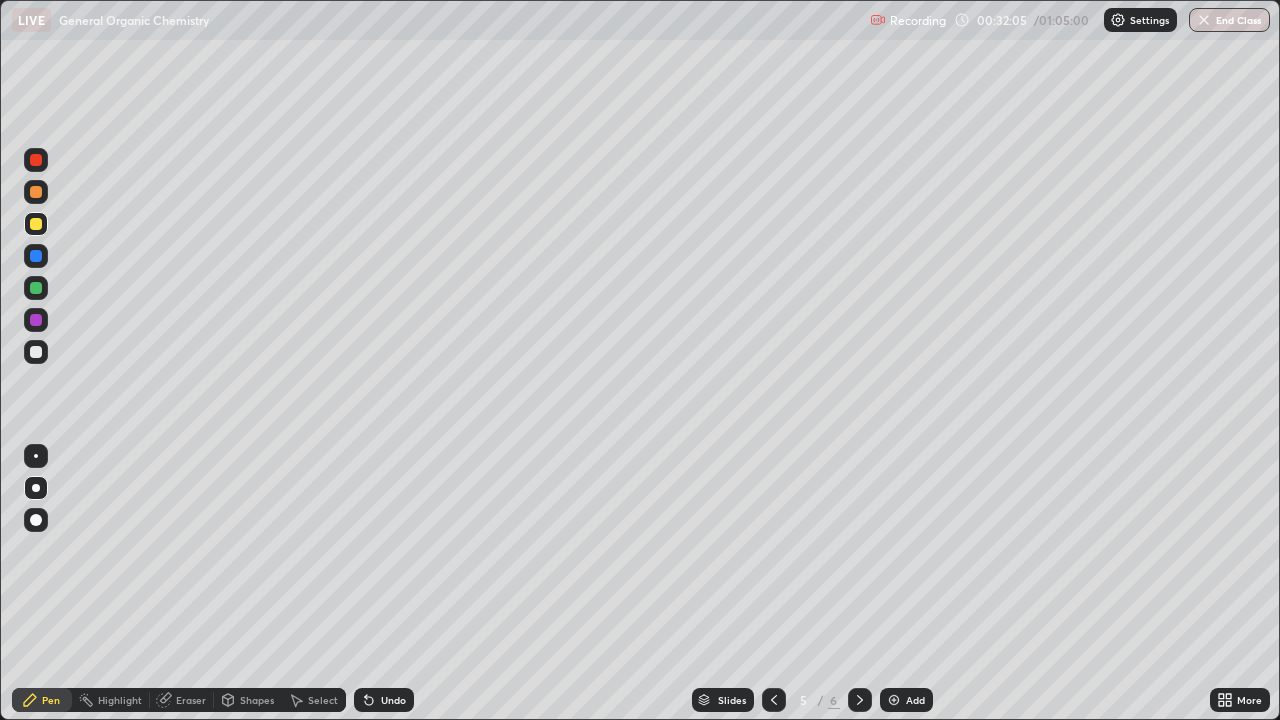 click at bounding box center [36, 352] 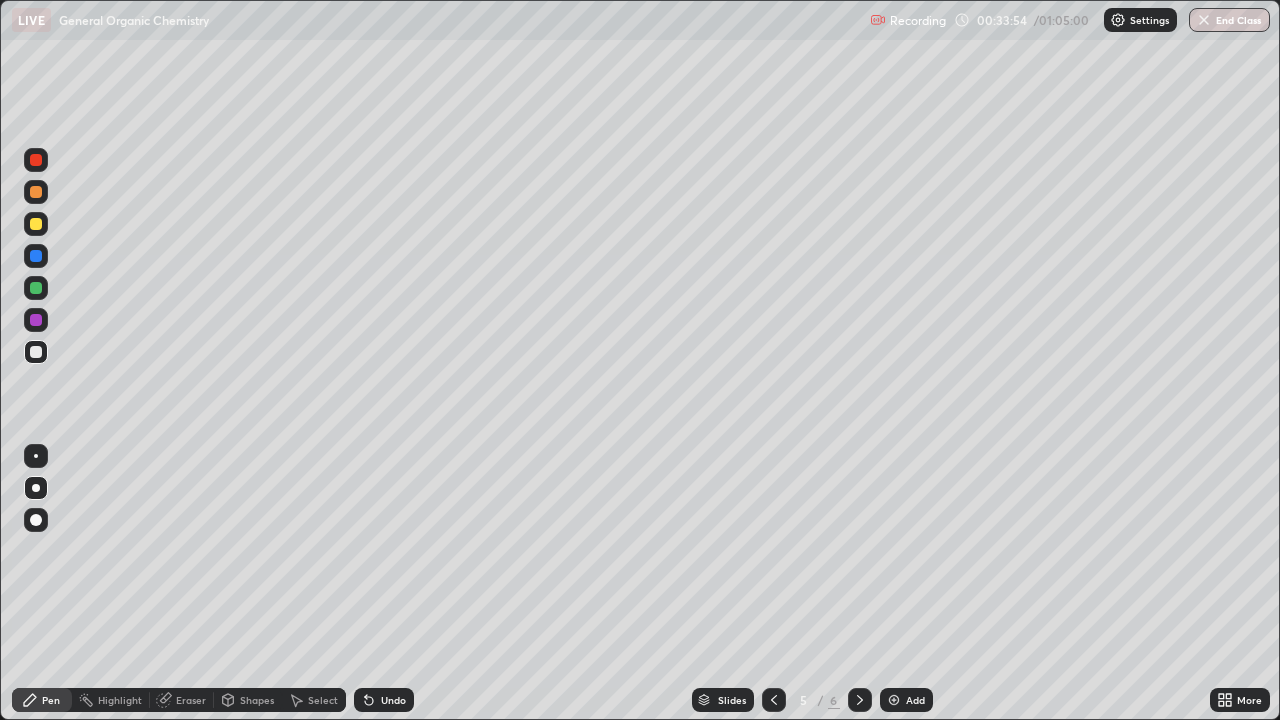 click at bounding box center (36, 224) 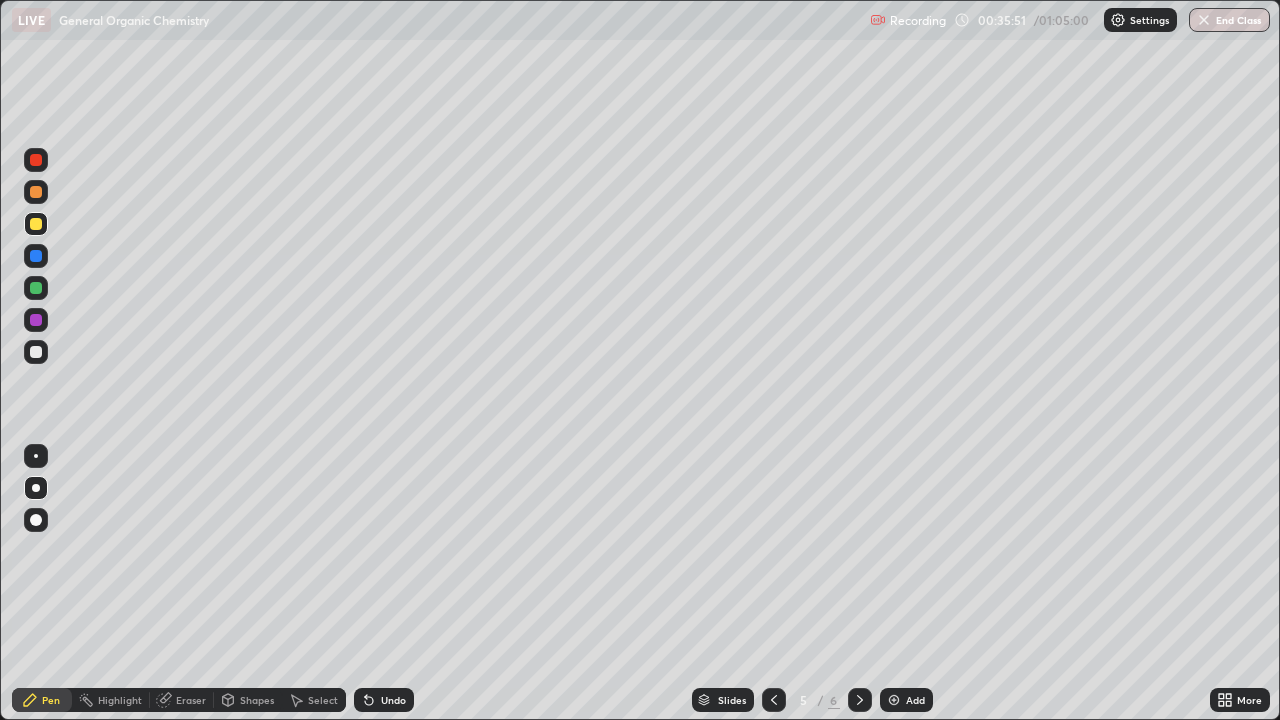 click on "Add" at bounding box center (915, 700) 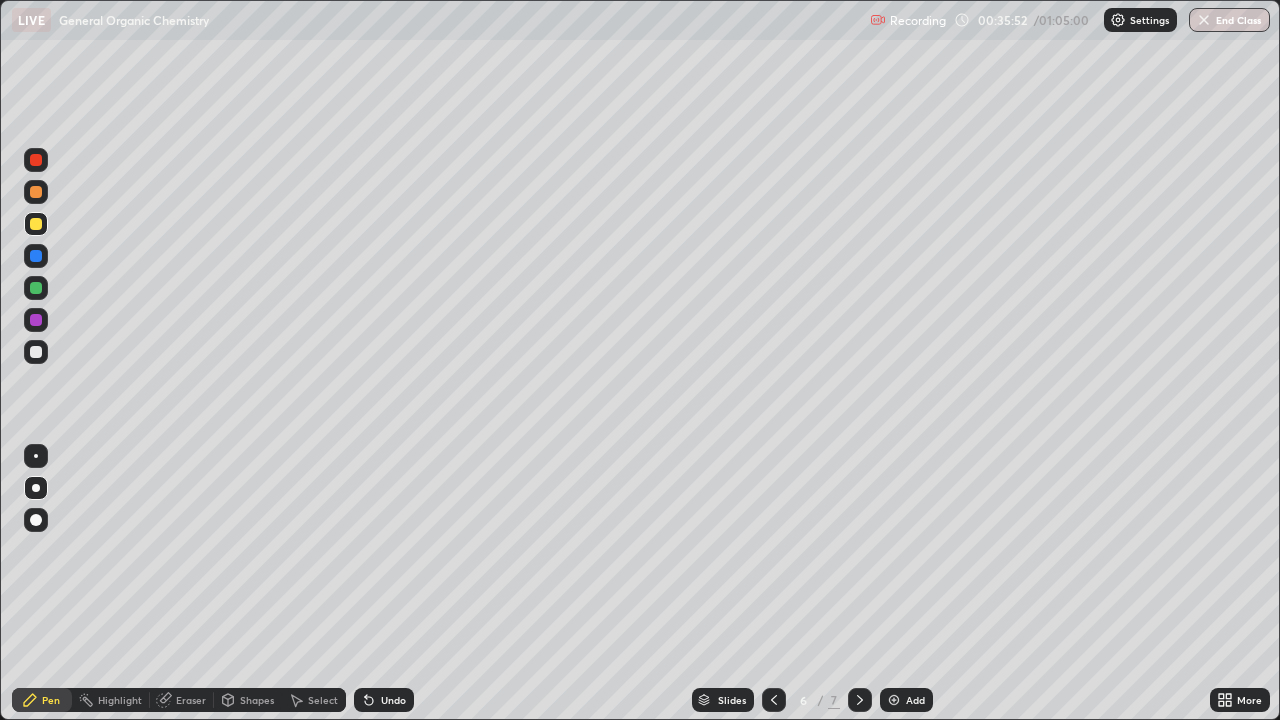 click at bounding box center (774, 700) 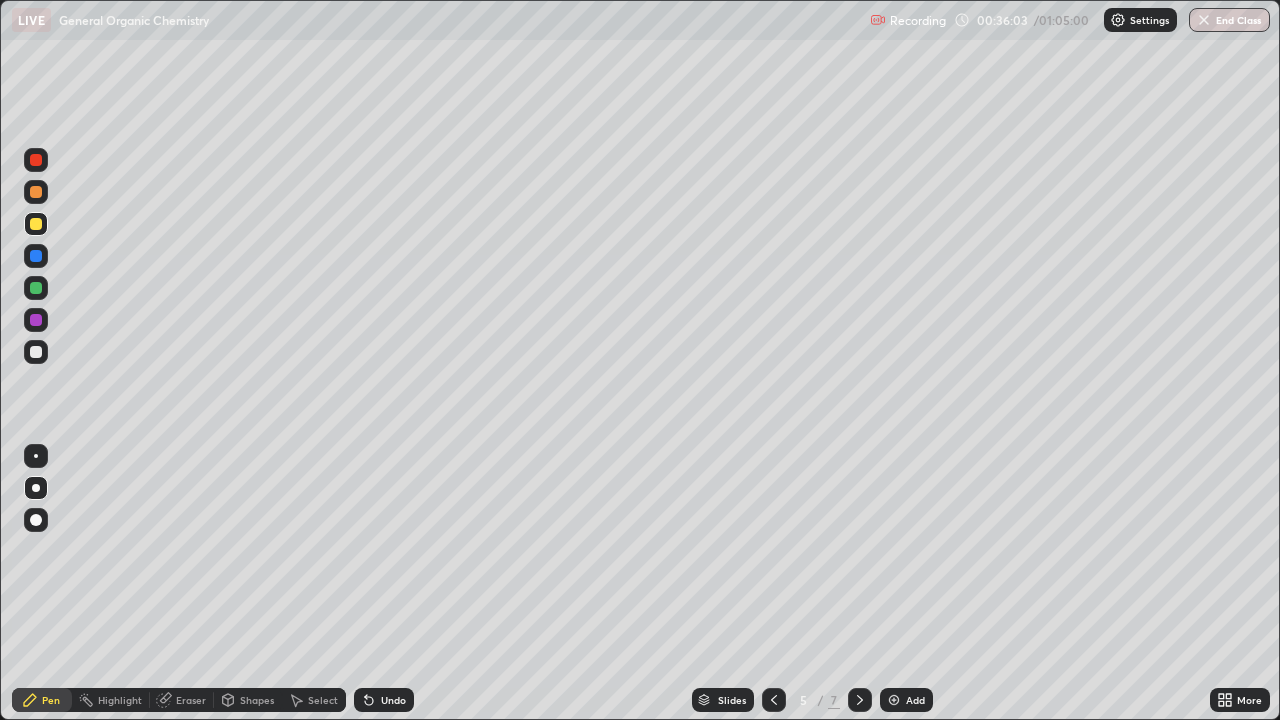 click 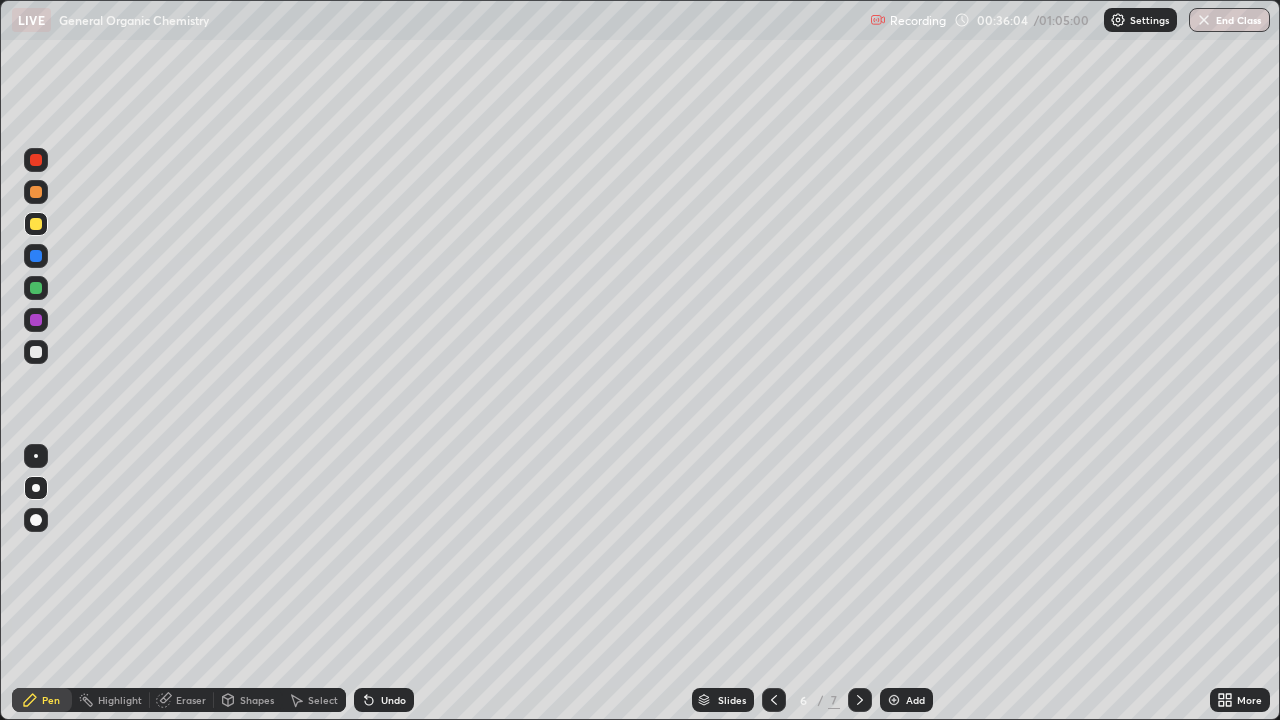 click 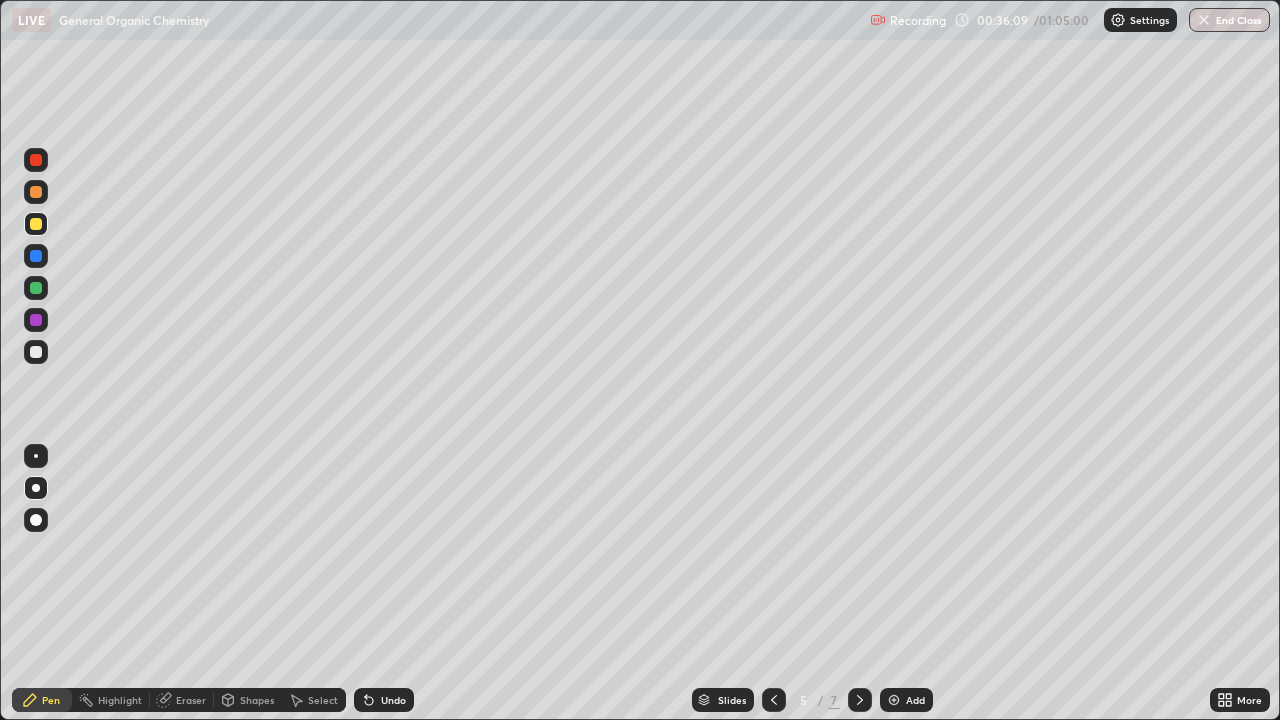 click 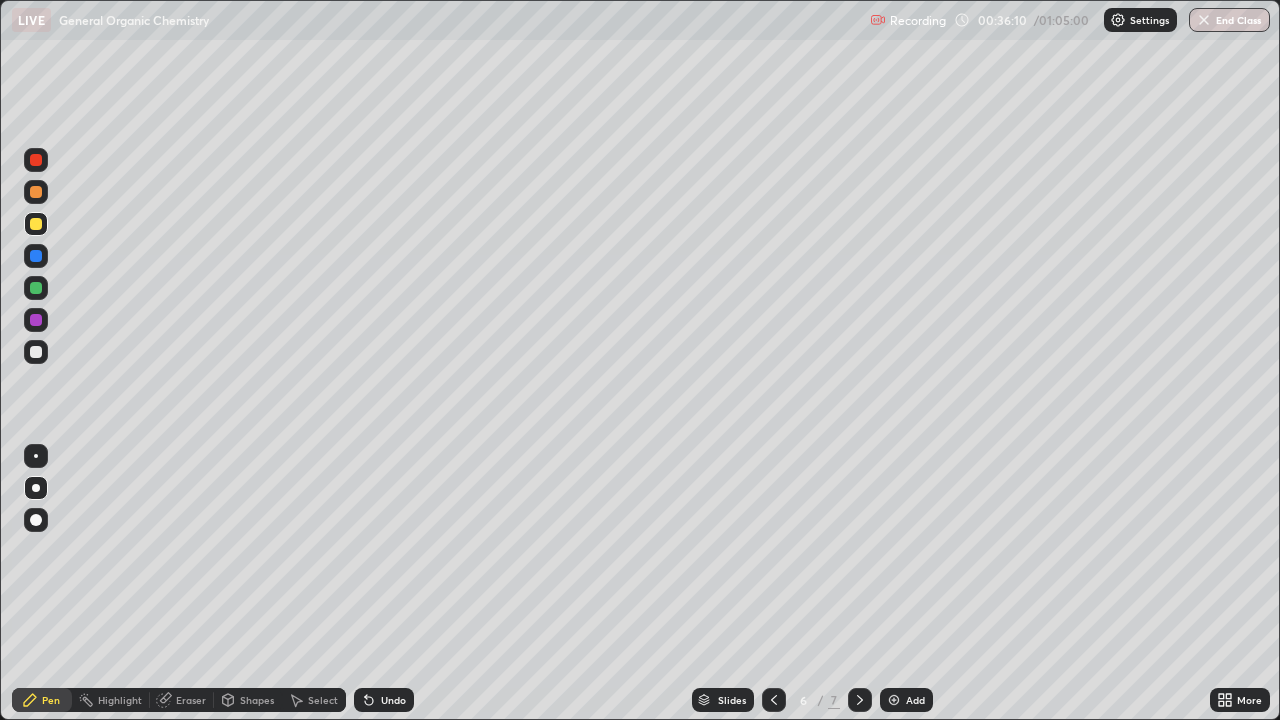 click at bounding box center [36, 192] 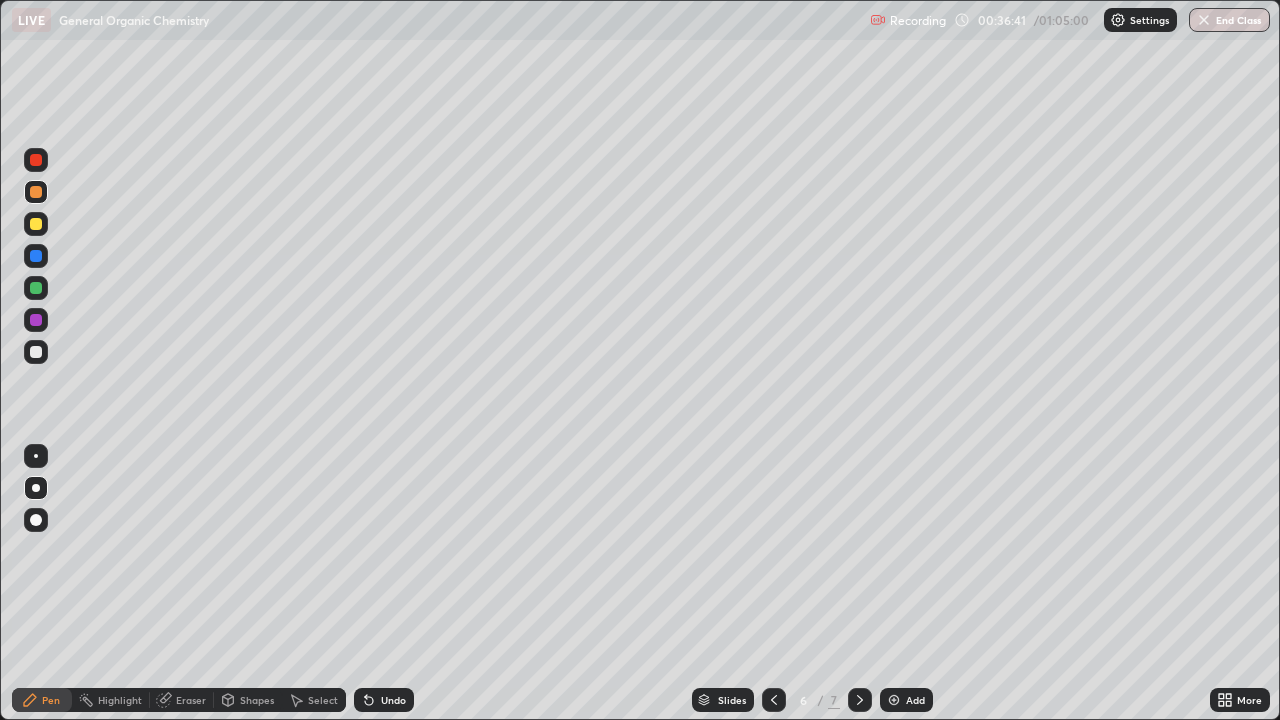 click at bounding box center [36, 352] 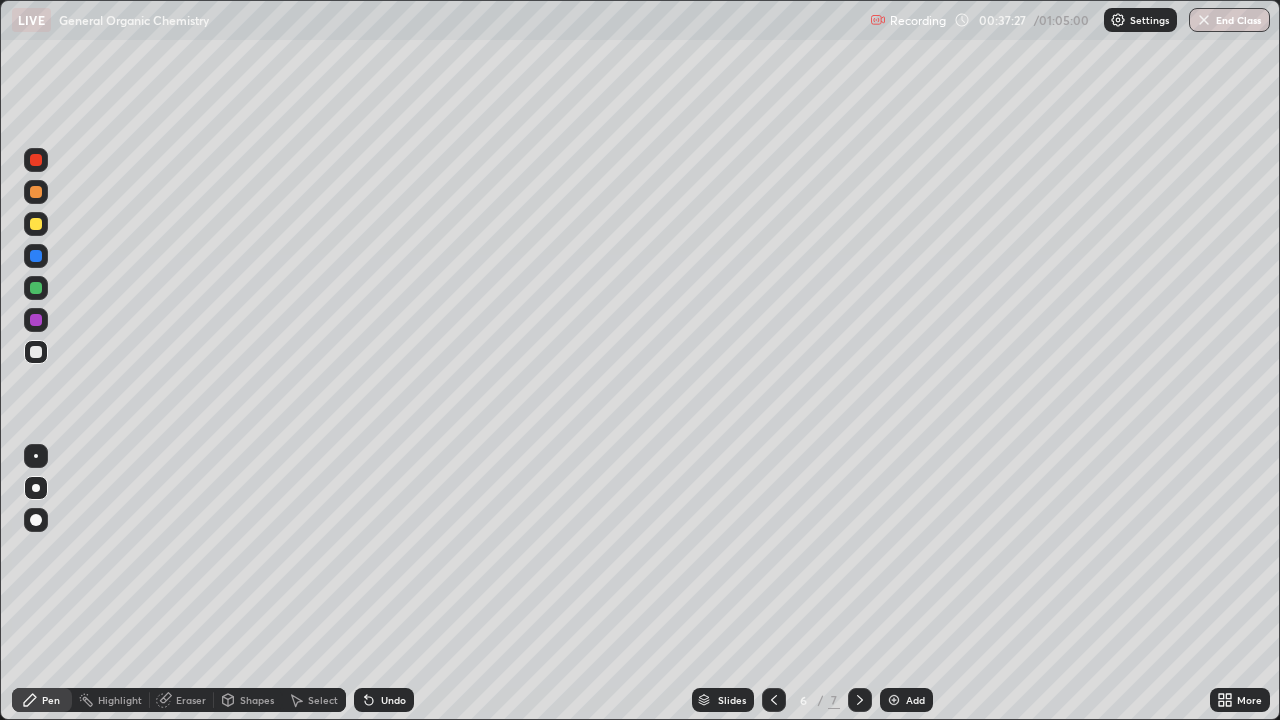 click at bounding box center (36, 224) 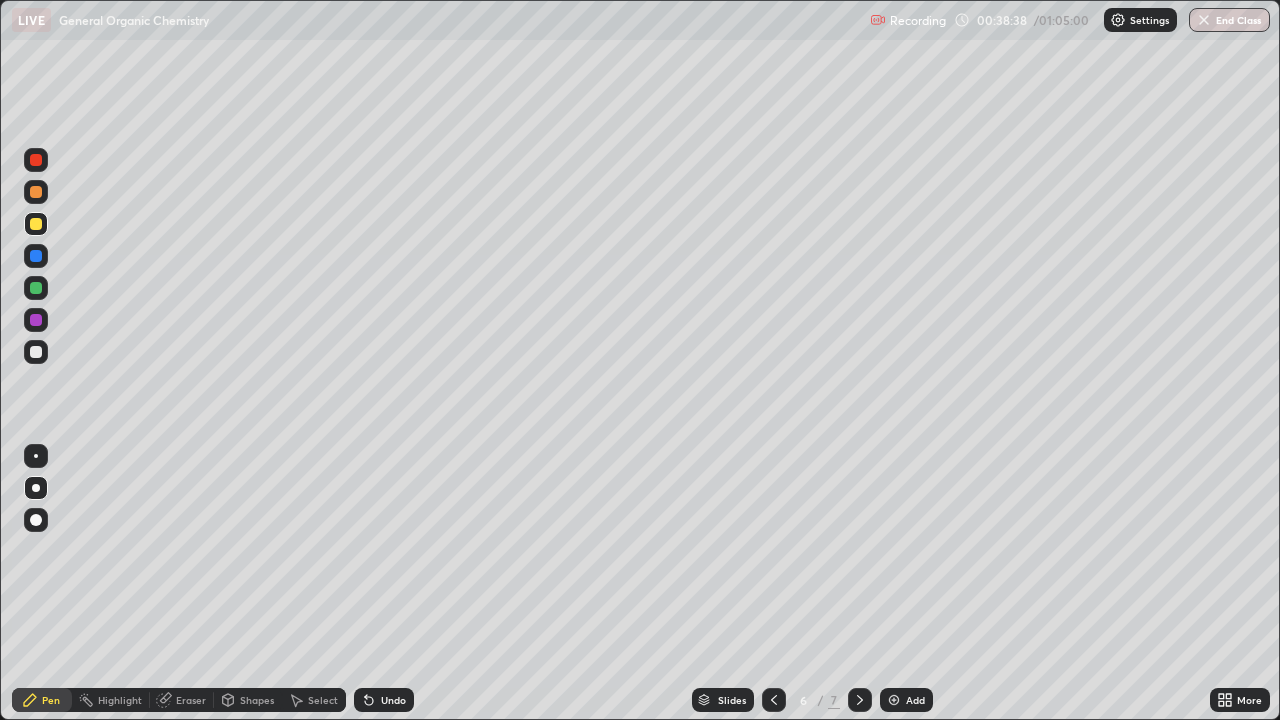 click on "Undo" at bounding box center [393, 700] 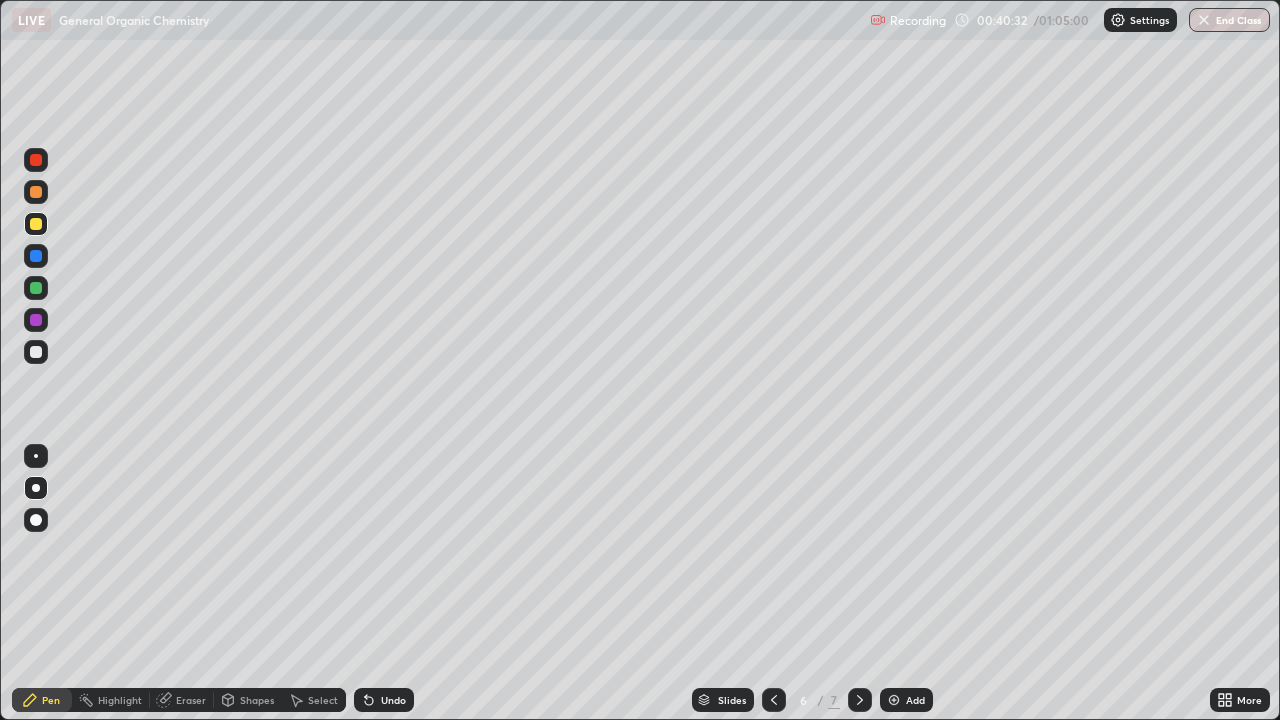 click at bounding box center [36, 352] 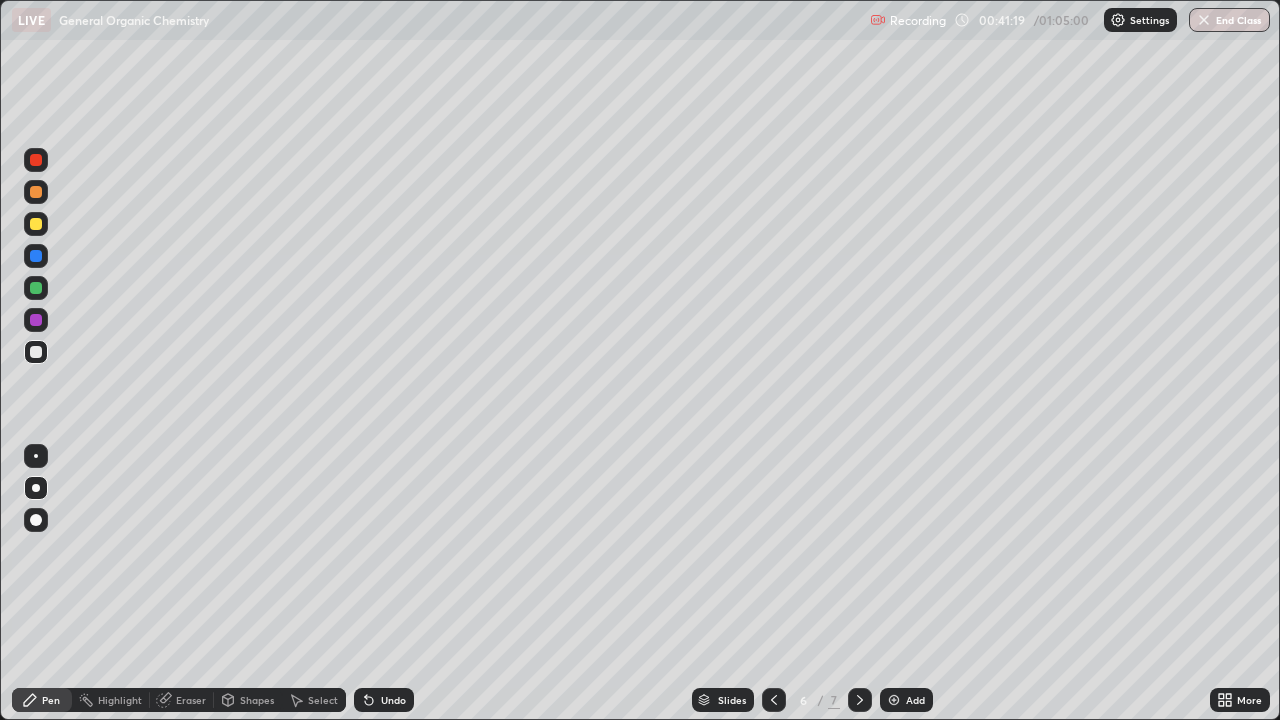 click on "Undo" at bounding box center [393, 700] 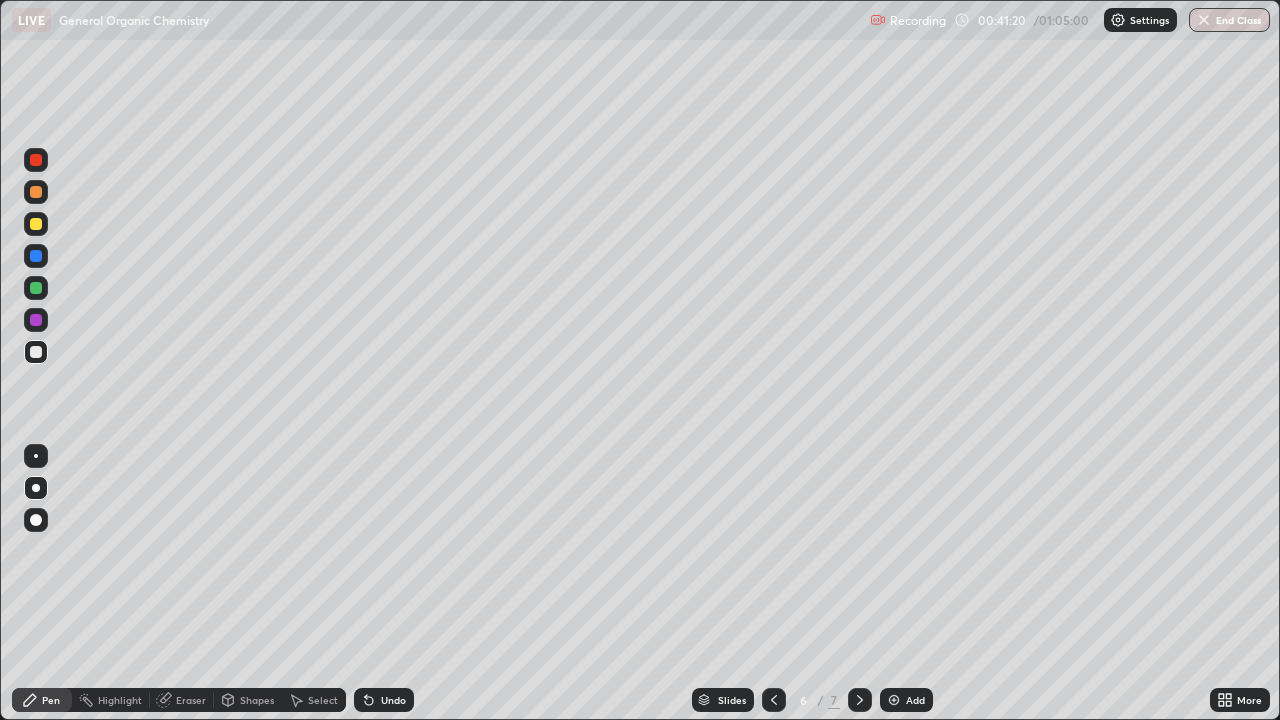 click on "Undo" at bounding box center (393, 700) 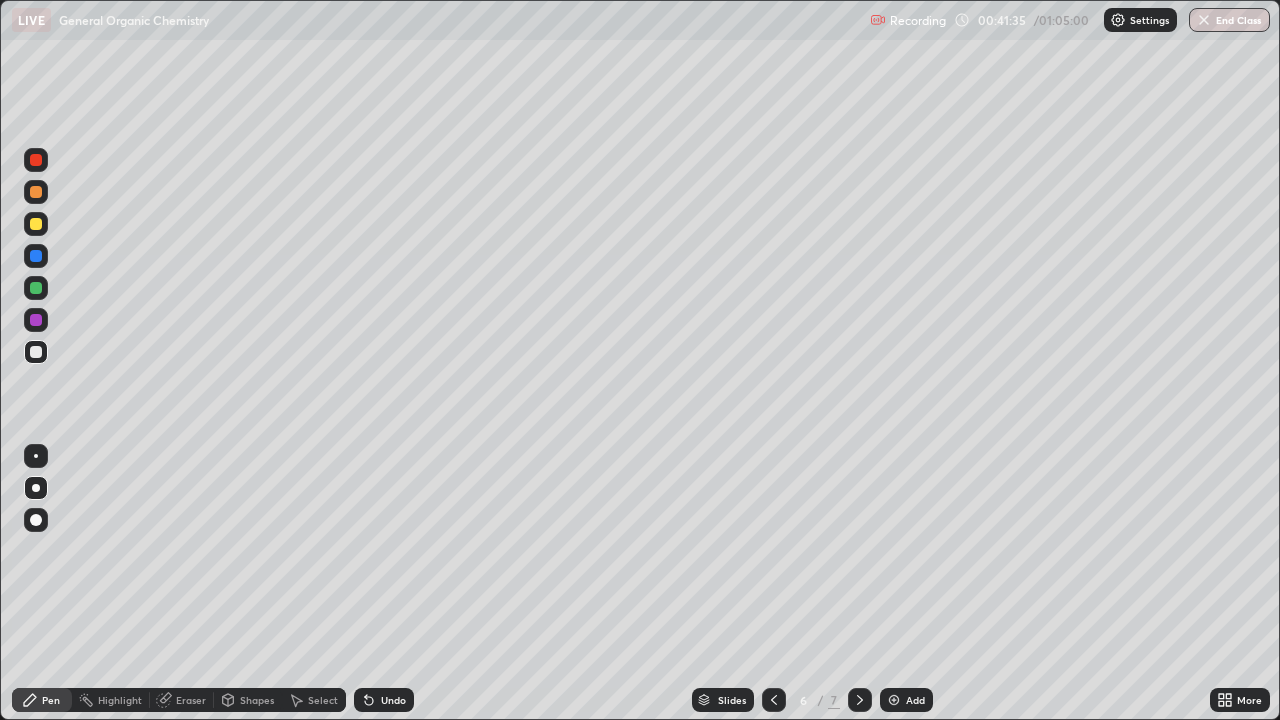 click at bounding box center (36, 224) 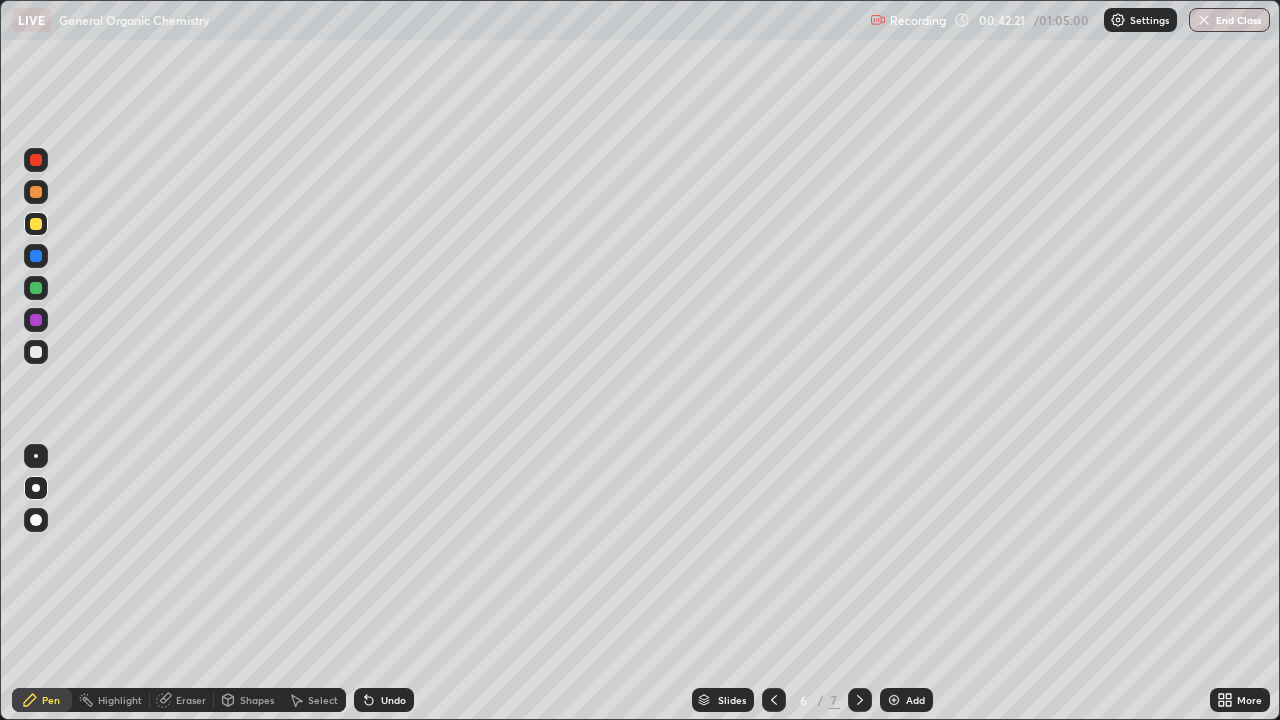 click 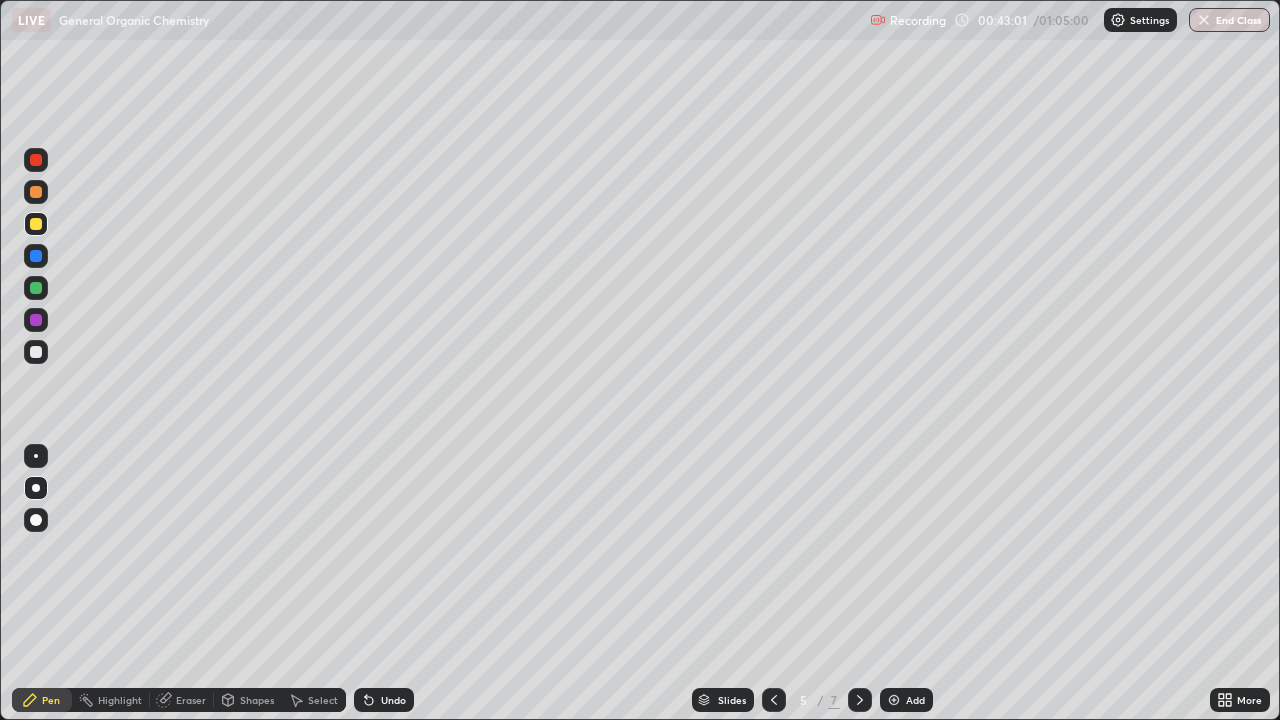 click at bounding box center (36, 352) 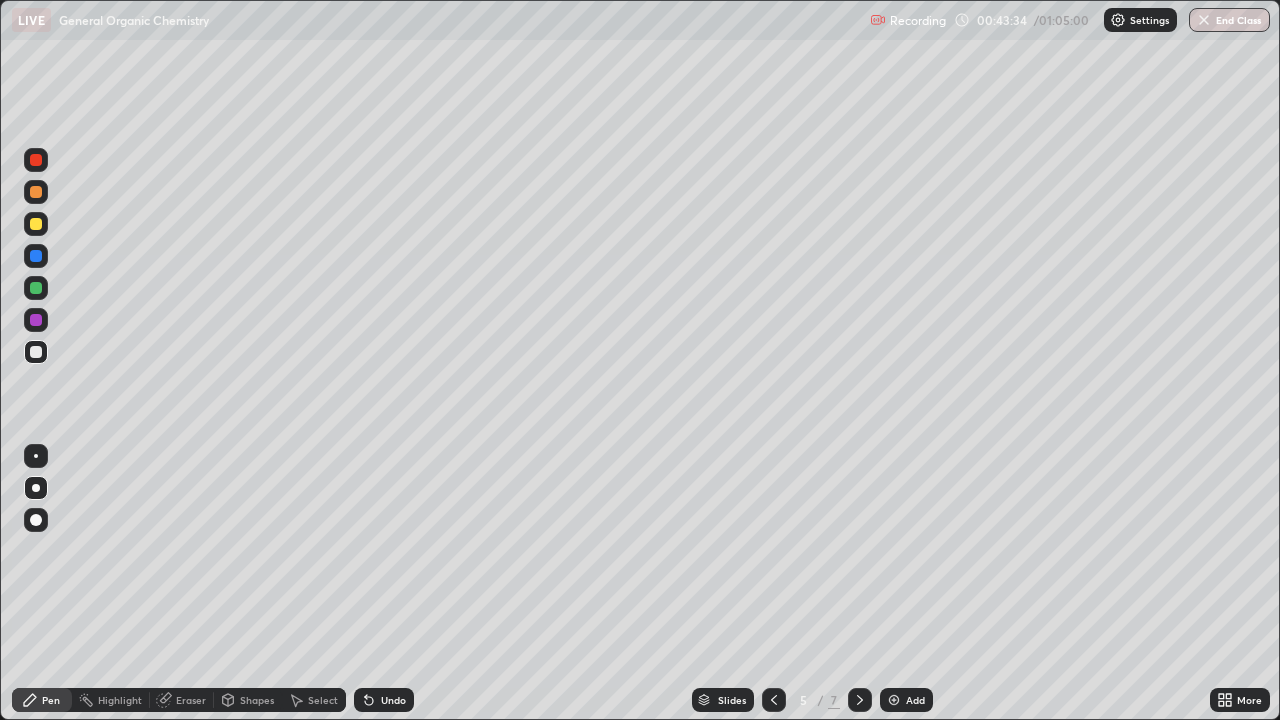click 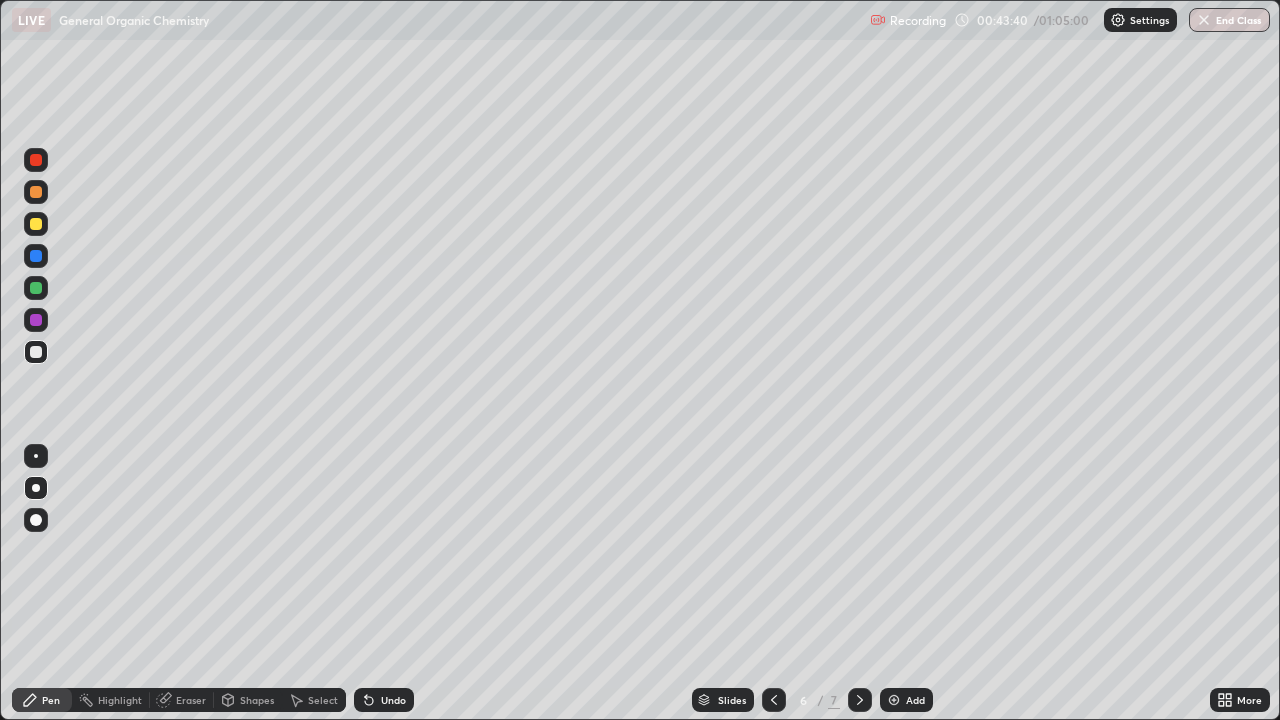 click at bounding box center (36, 224) 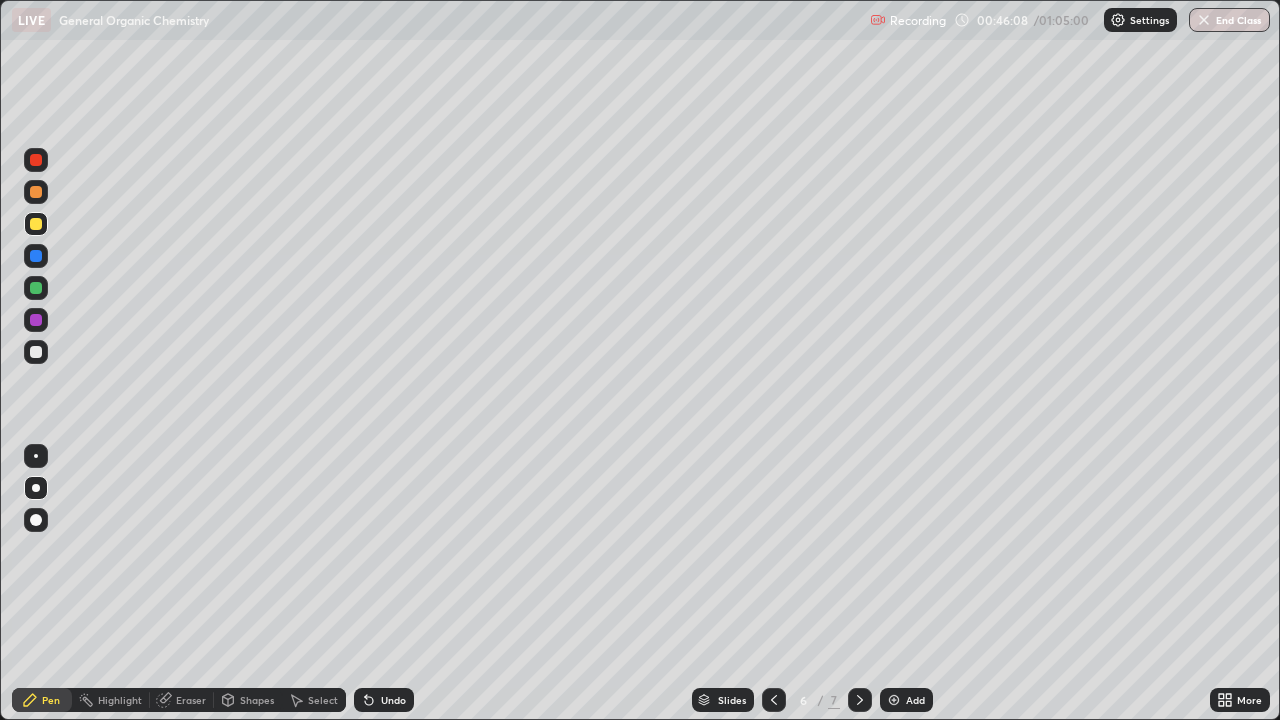 click at bounding box center [36, 352] 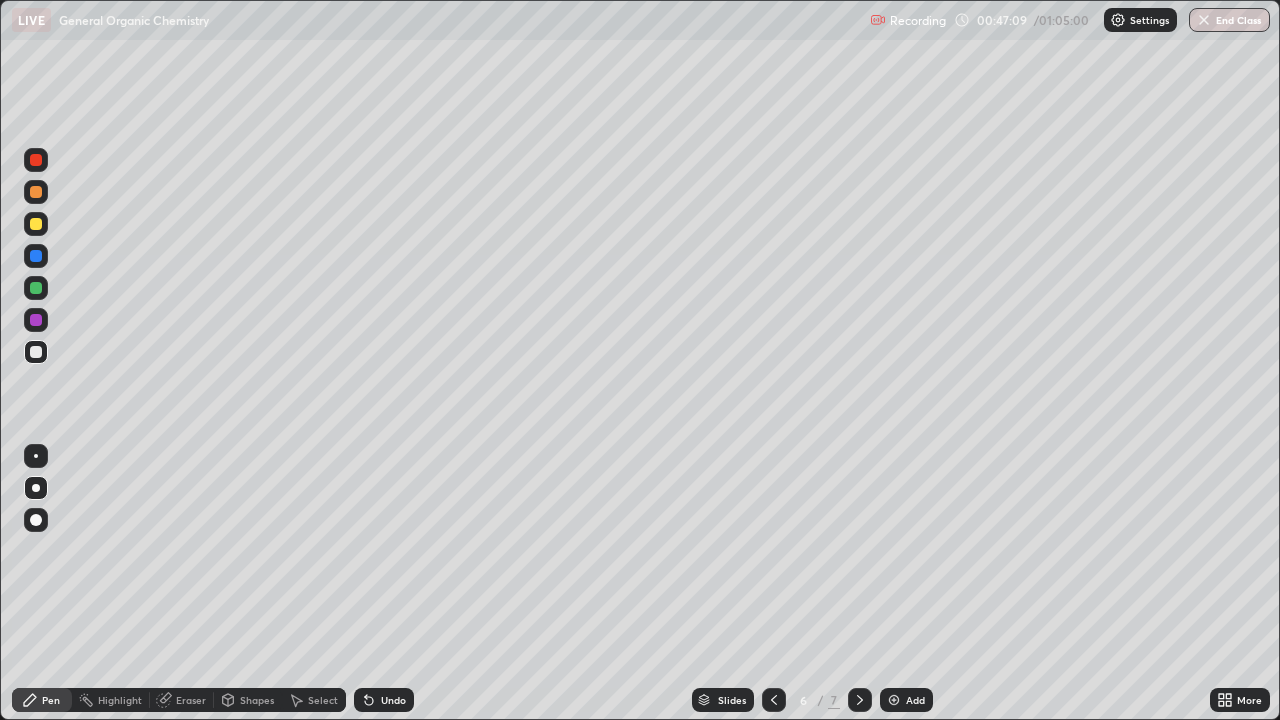 click at bounding box center [36, 224] 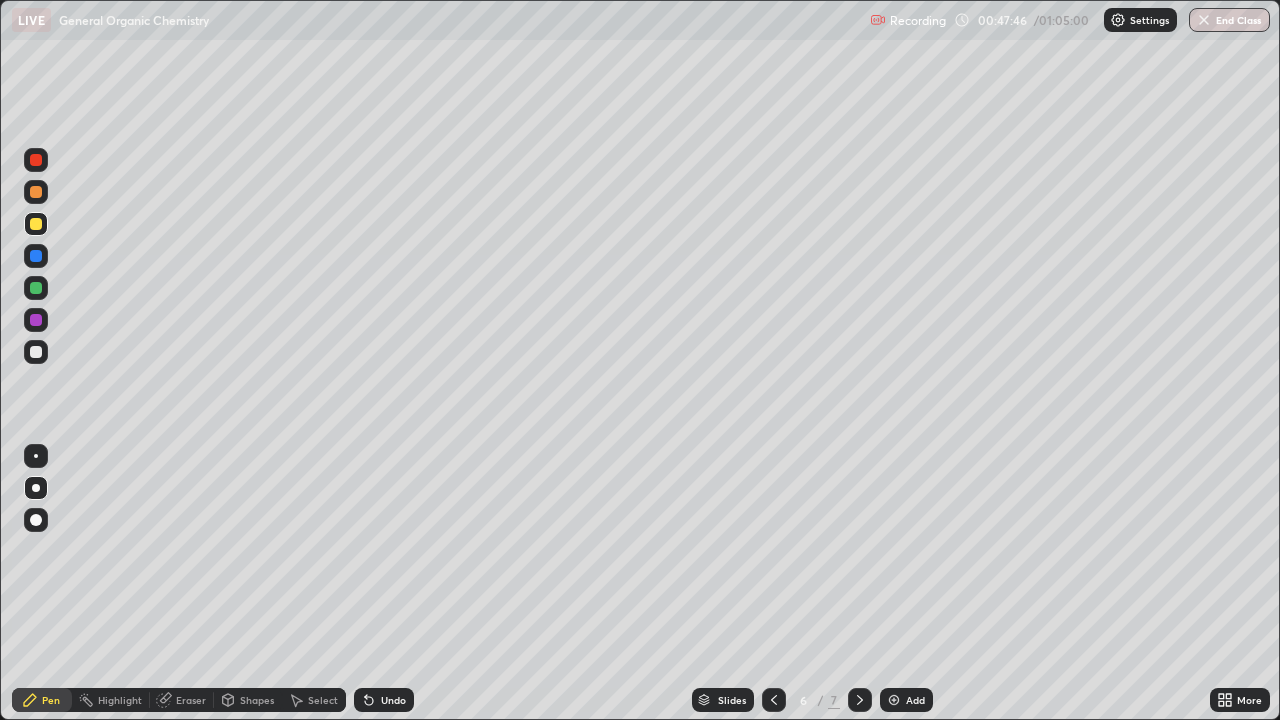 click at bounding box center (36, 352) 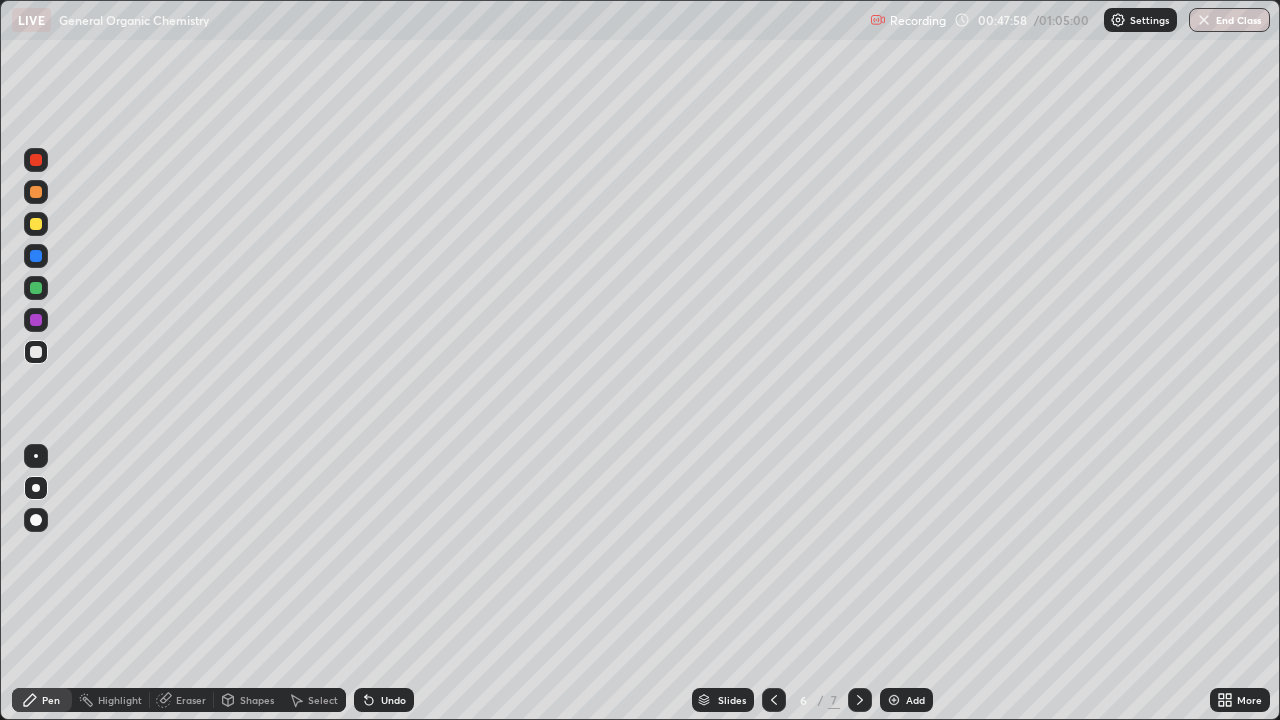 click on "Undo" at bounding box center [393, 700] 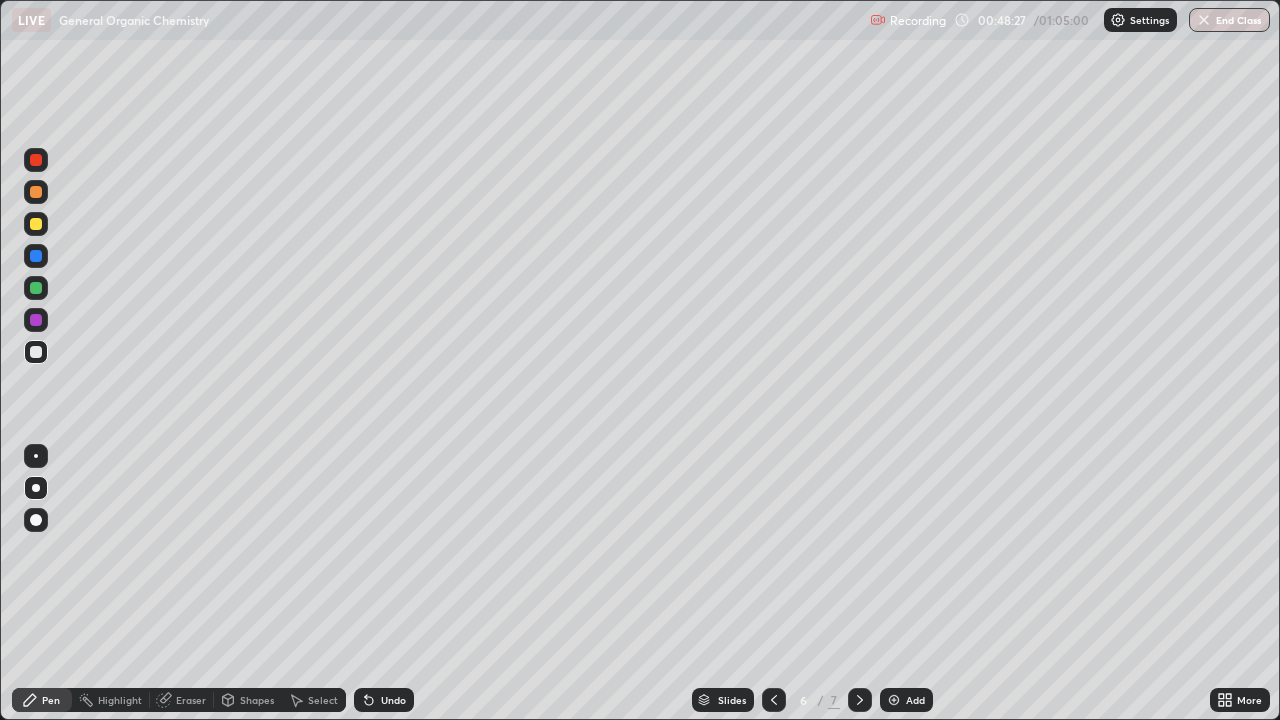 click on "Eraser" at bounding box center (191, 700) 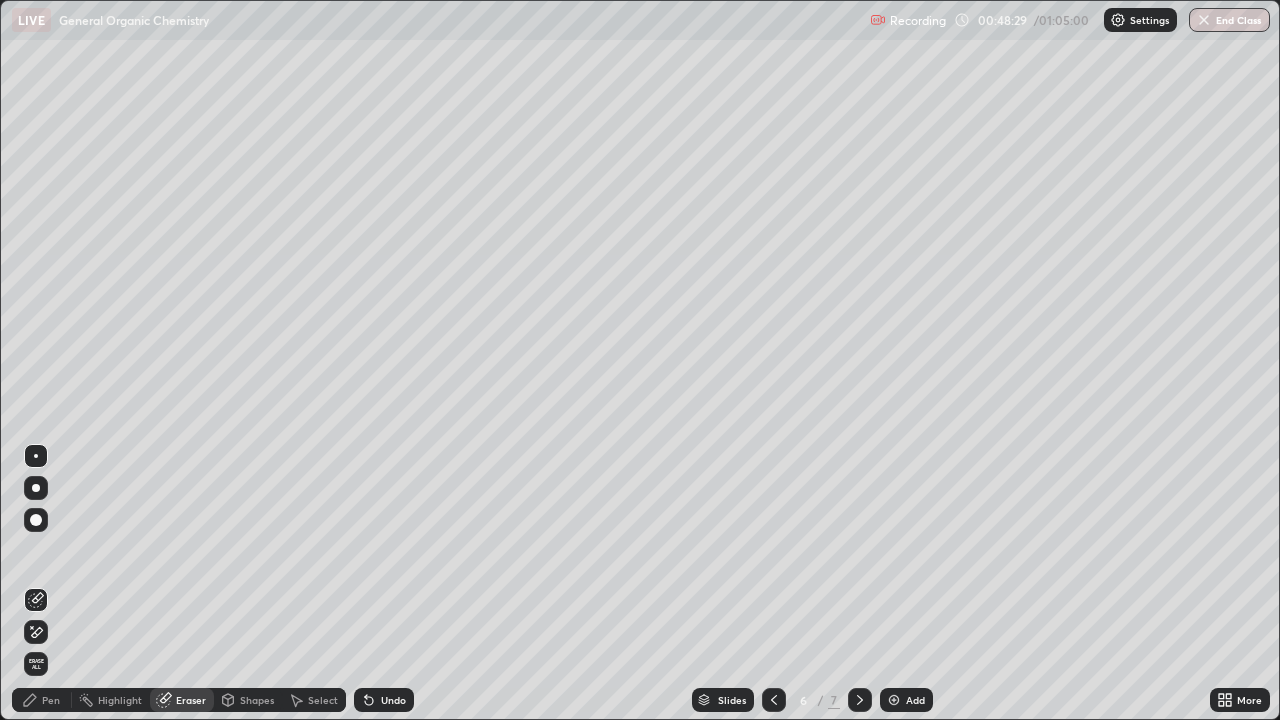 click on "Pen" at bounding box center (51, 700) 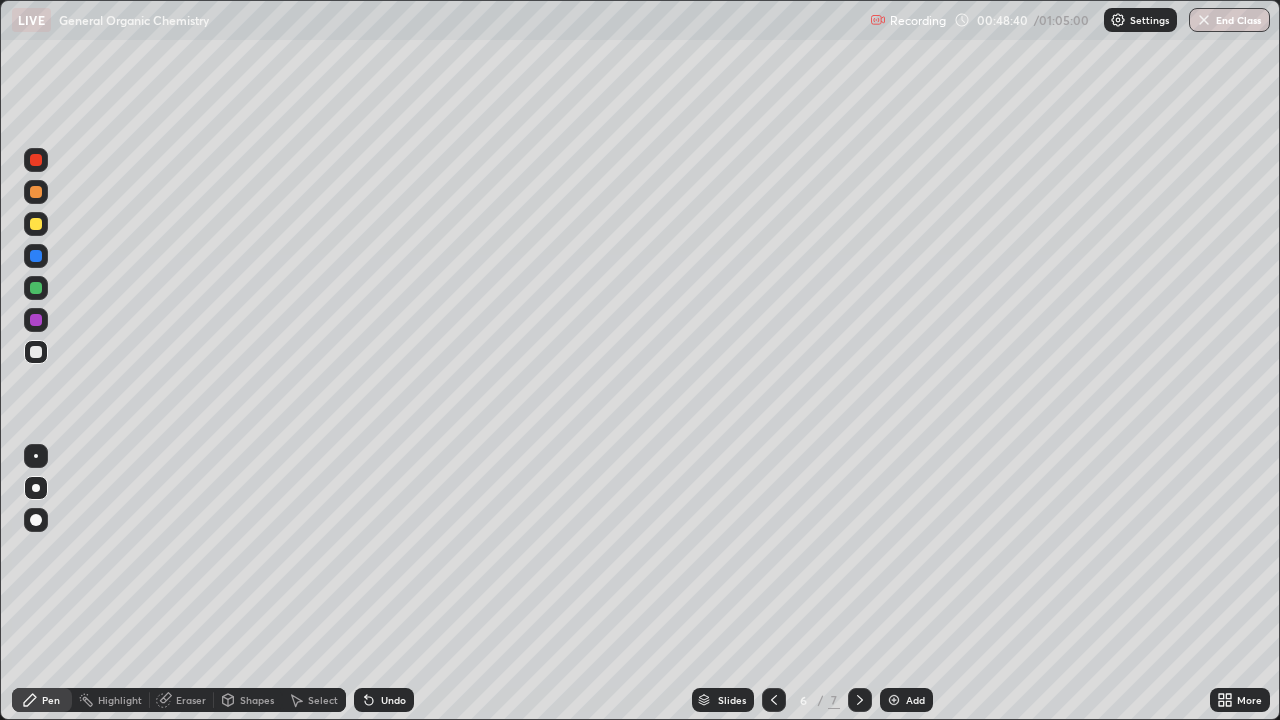 click at bounding box center (36, 192) 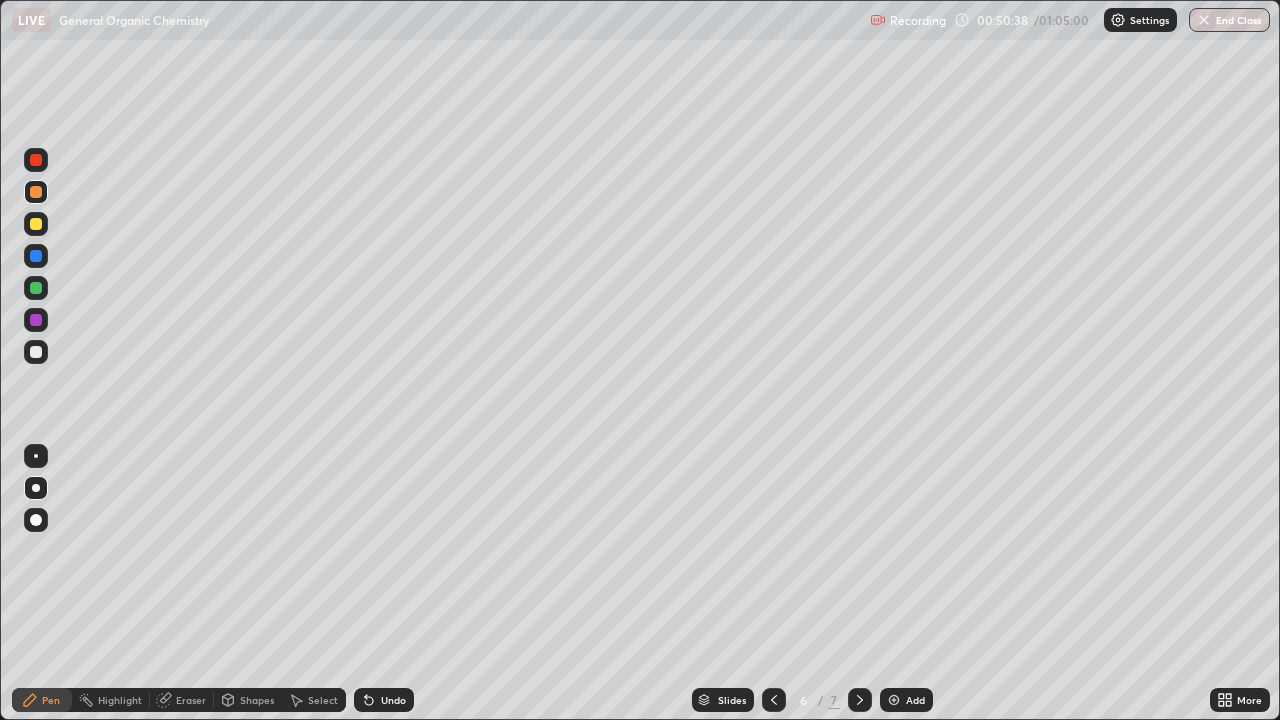 click at bounding box center (36, 352) 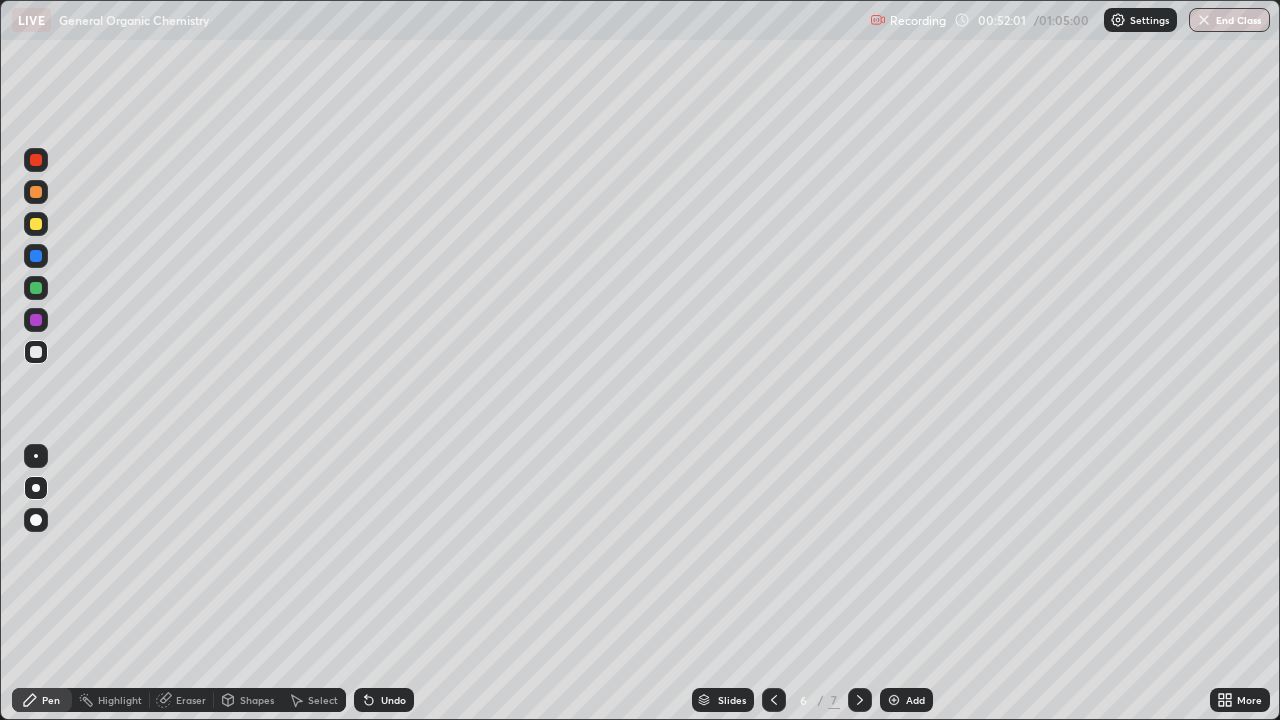 click on "Add" at bounding box center (906, 700) 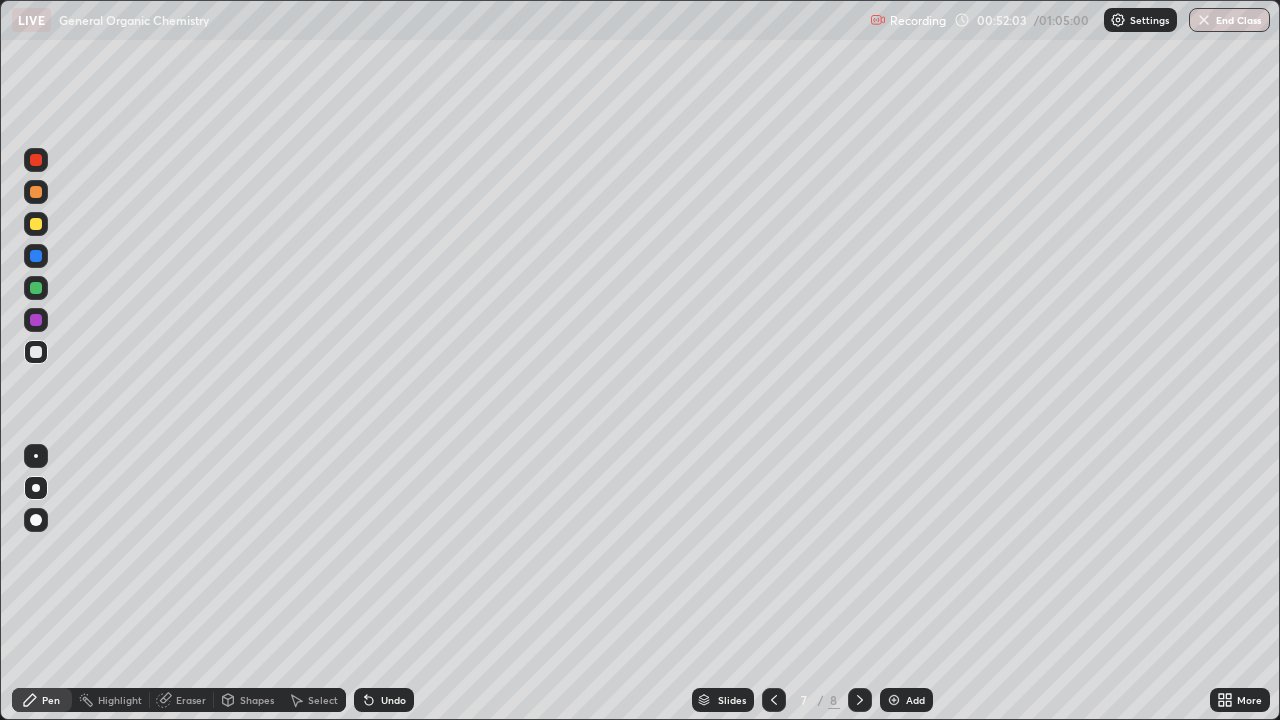 click at bounding box center (36, 192) 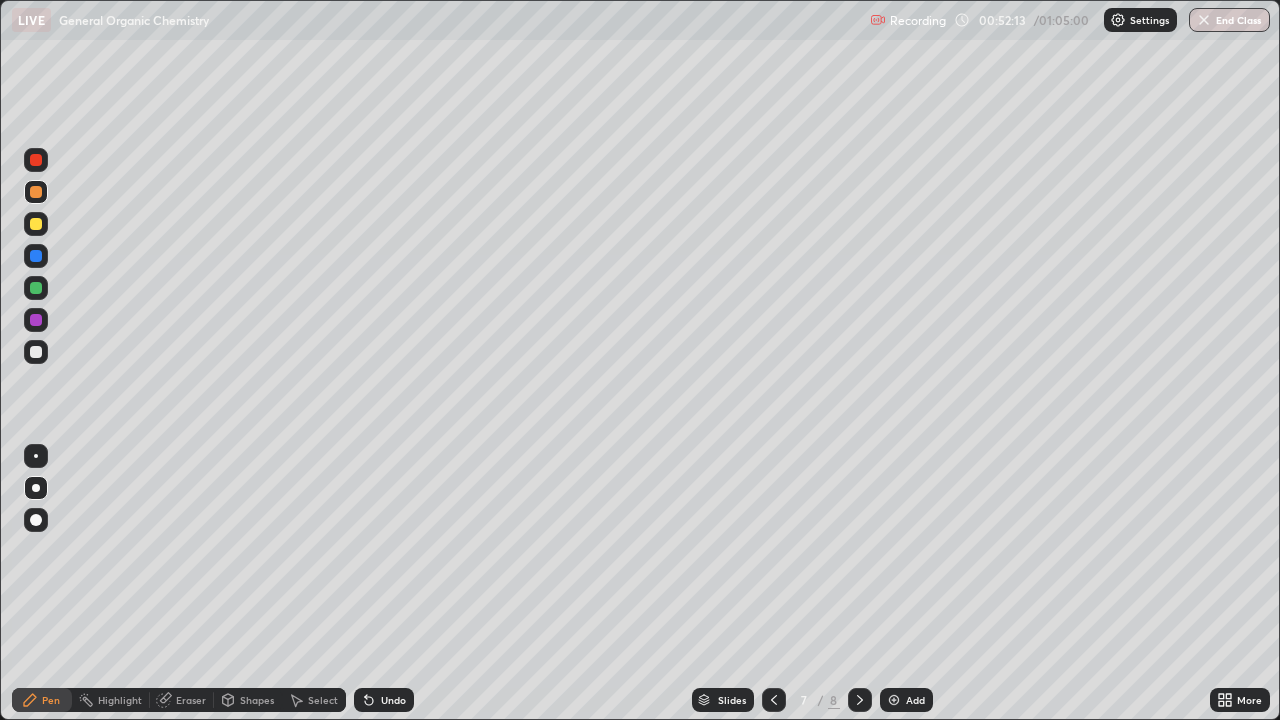 click at bounding box center [36, 352] 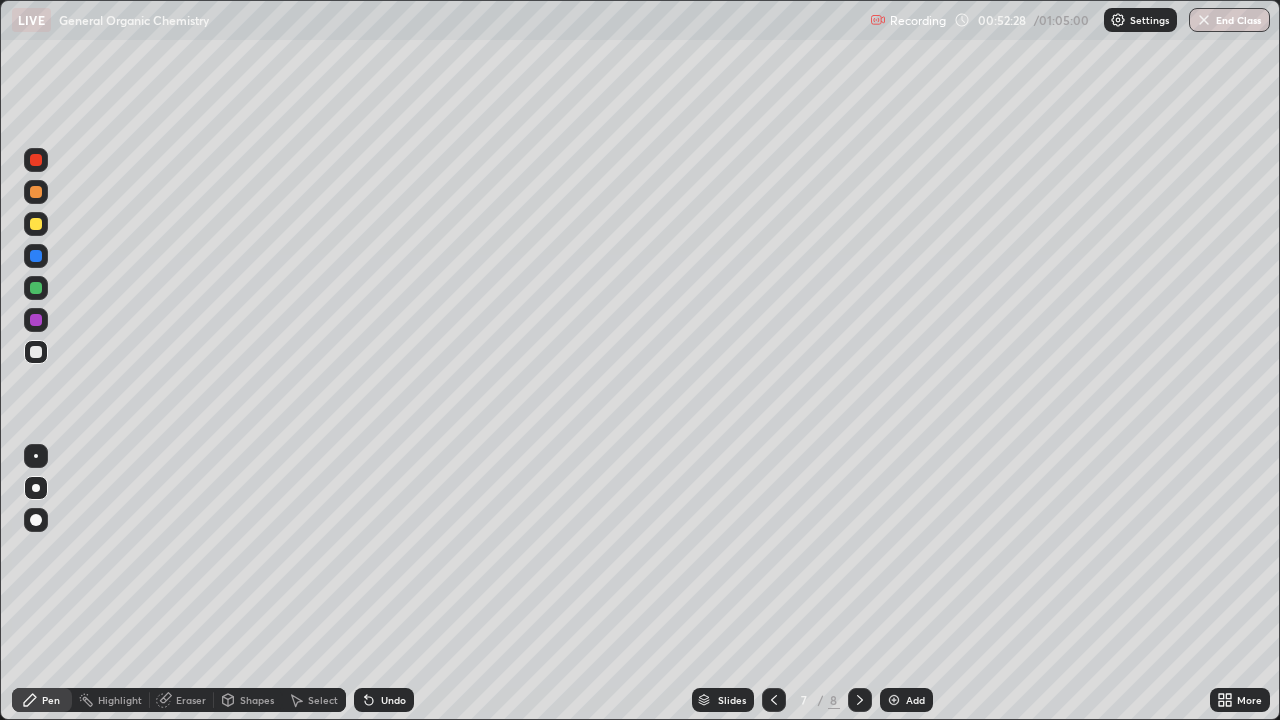 click at bounding box center (36, 224) 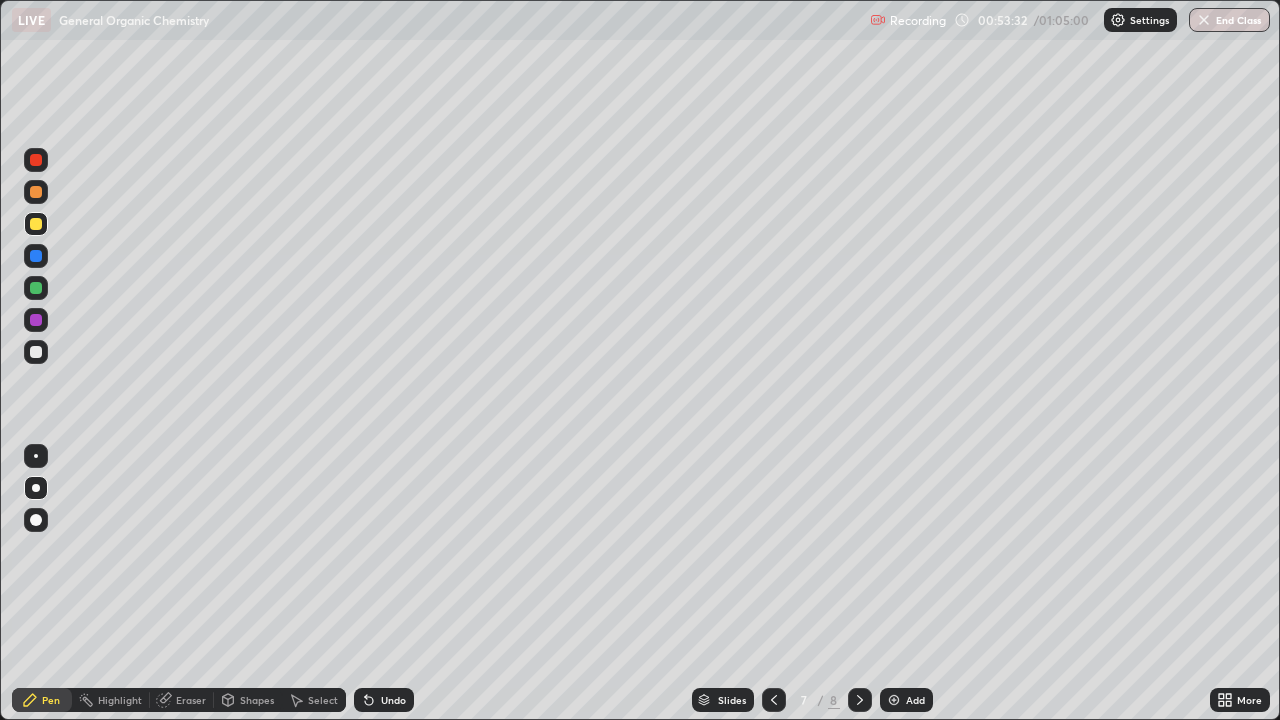 click on "Undo" at bounding box center [393, 700] 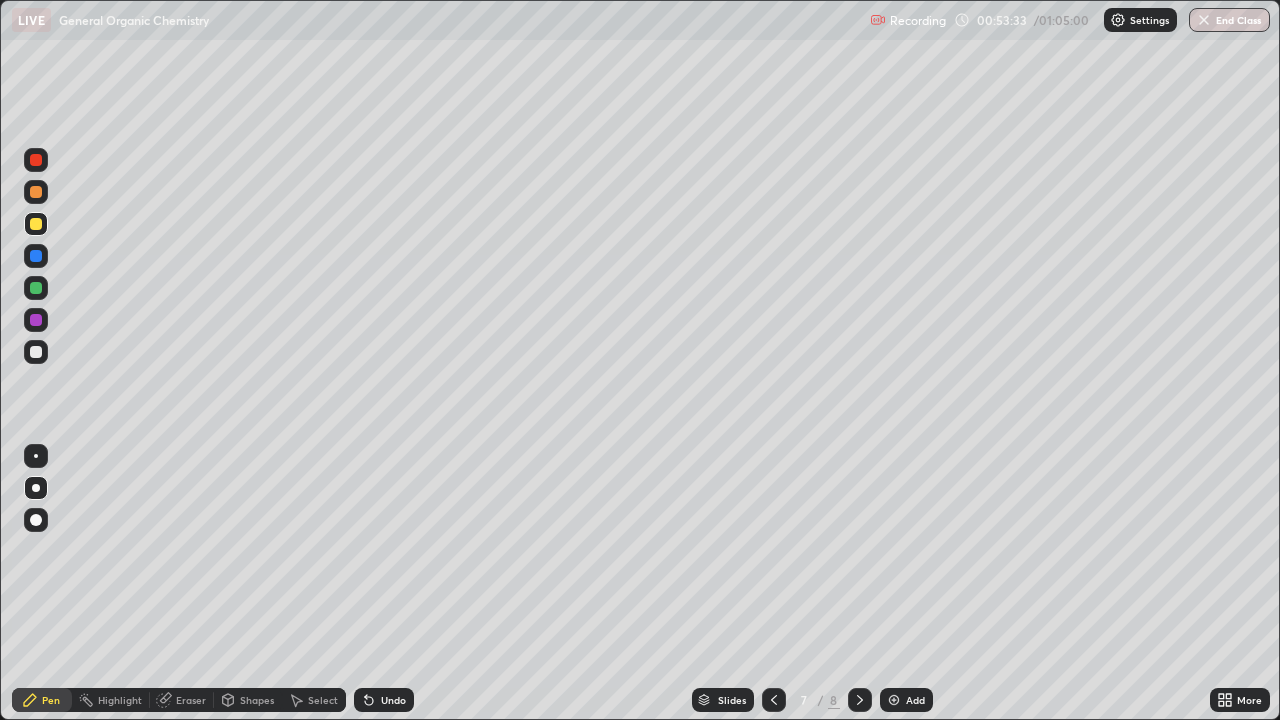 click on "Undo" at bounding box center [393, 700] 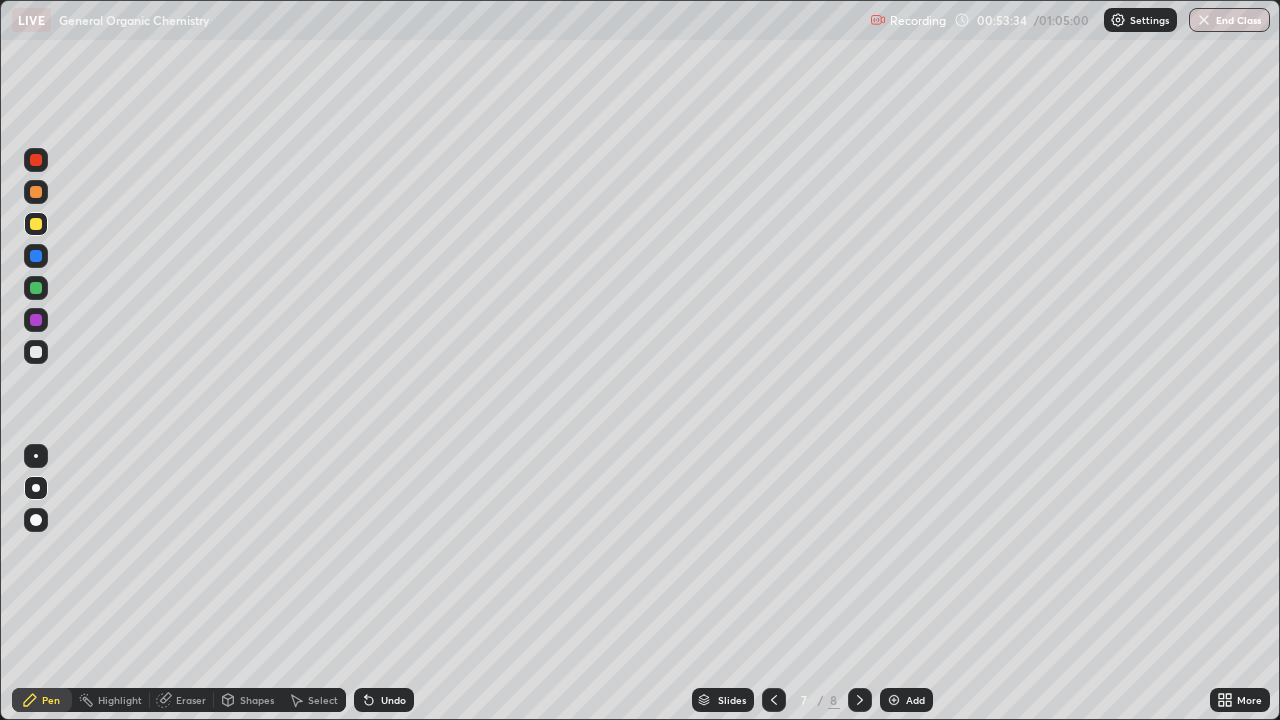 click on "Undo" at bounding box center [384, 700] 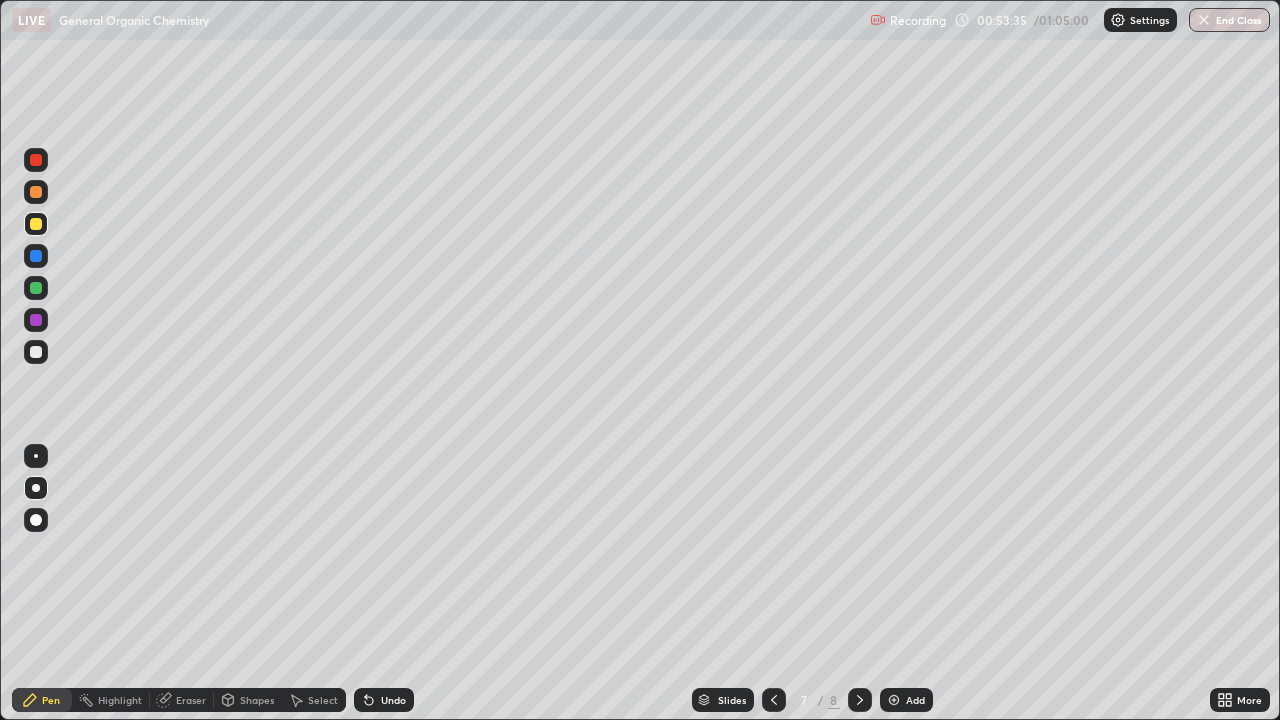 click on "Undo" at bounding box center [384, 700] 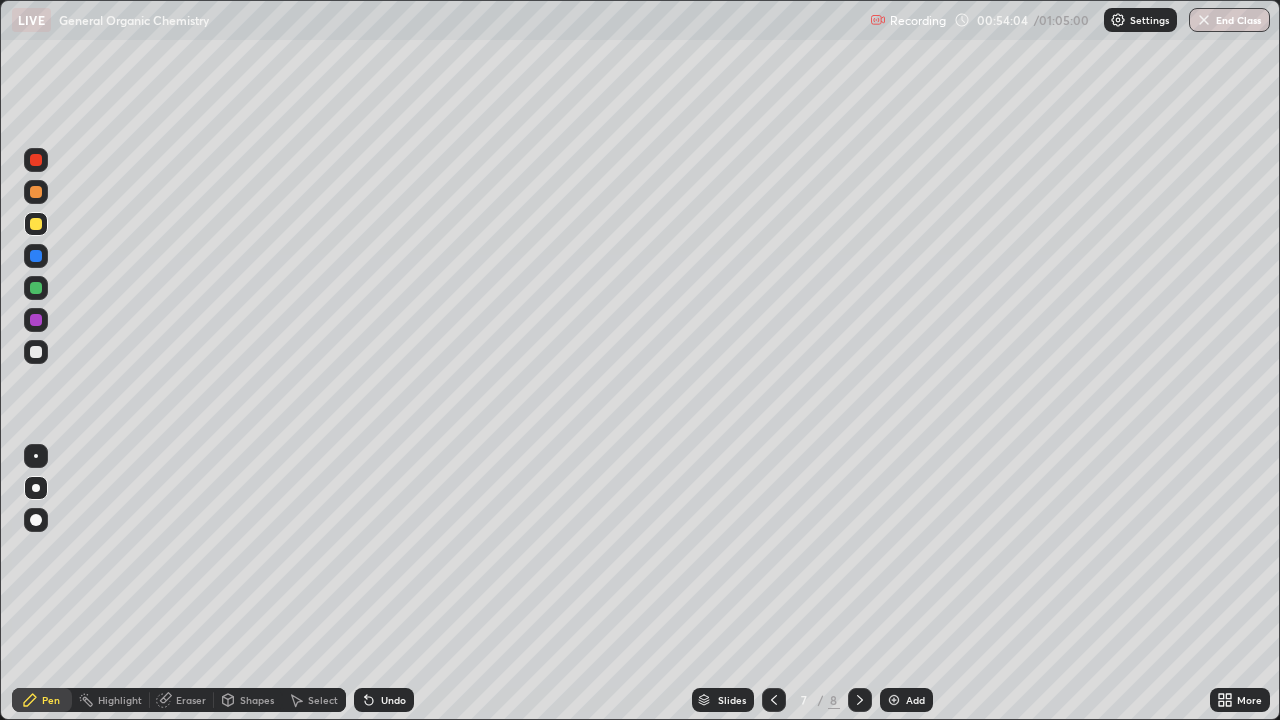 click at bounding box center (36, 288) 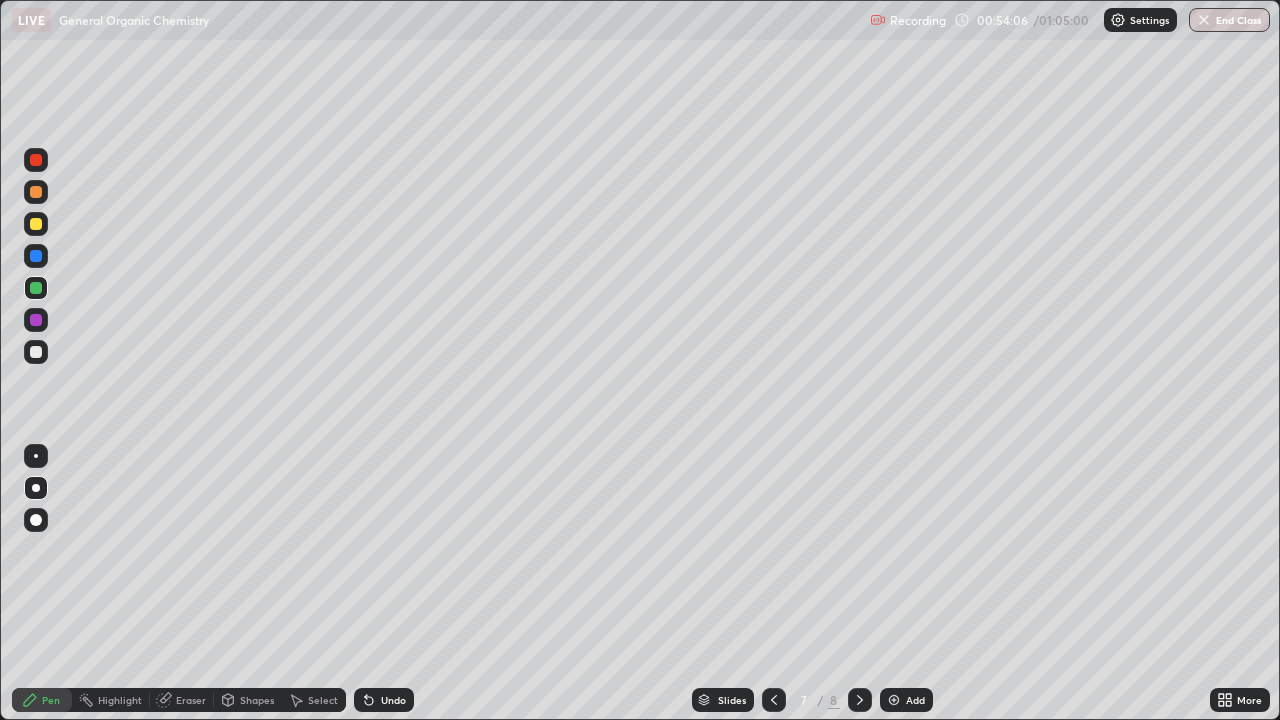 click at bounding box center (36, 352) 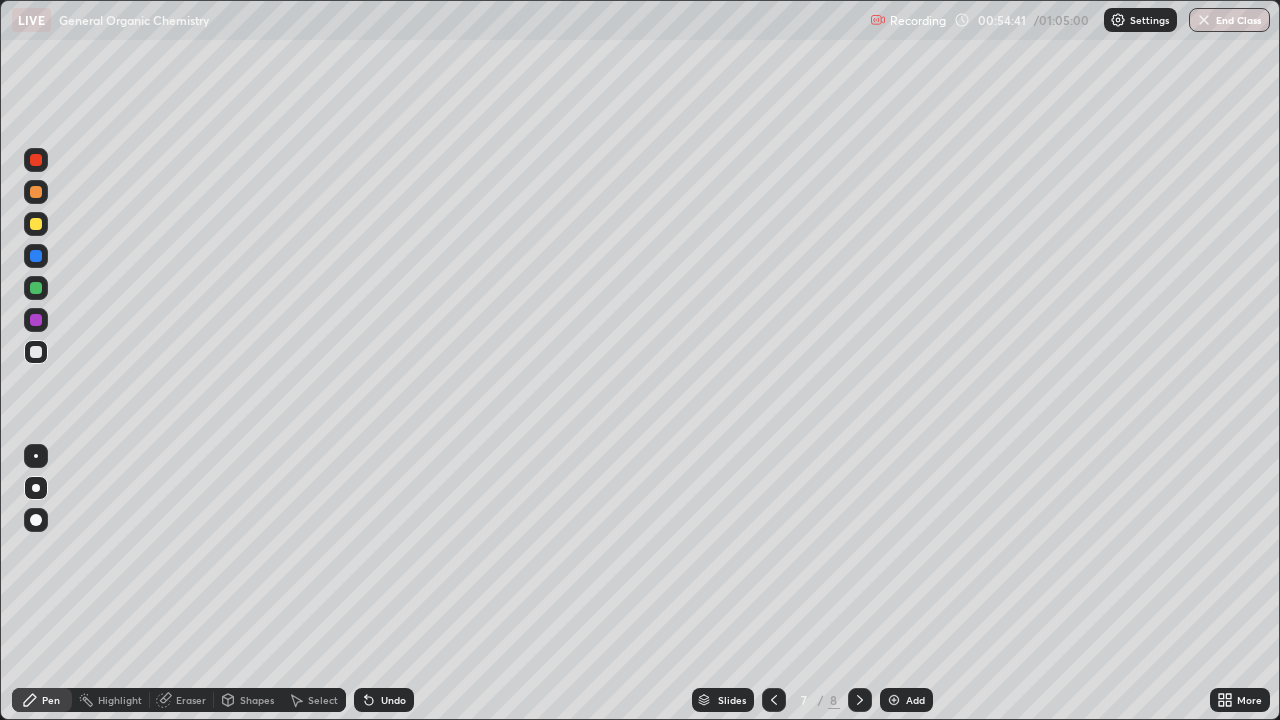 click on "Undo" at bounding box center (393, 700) 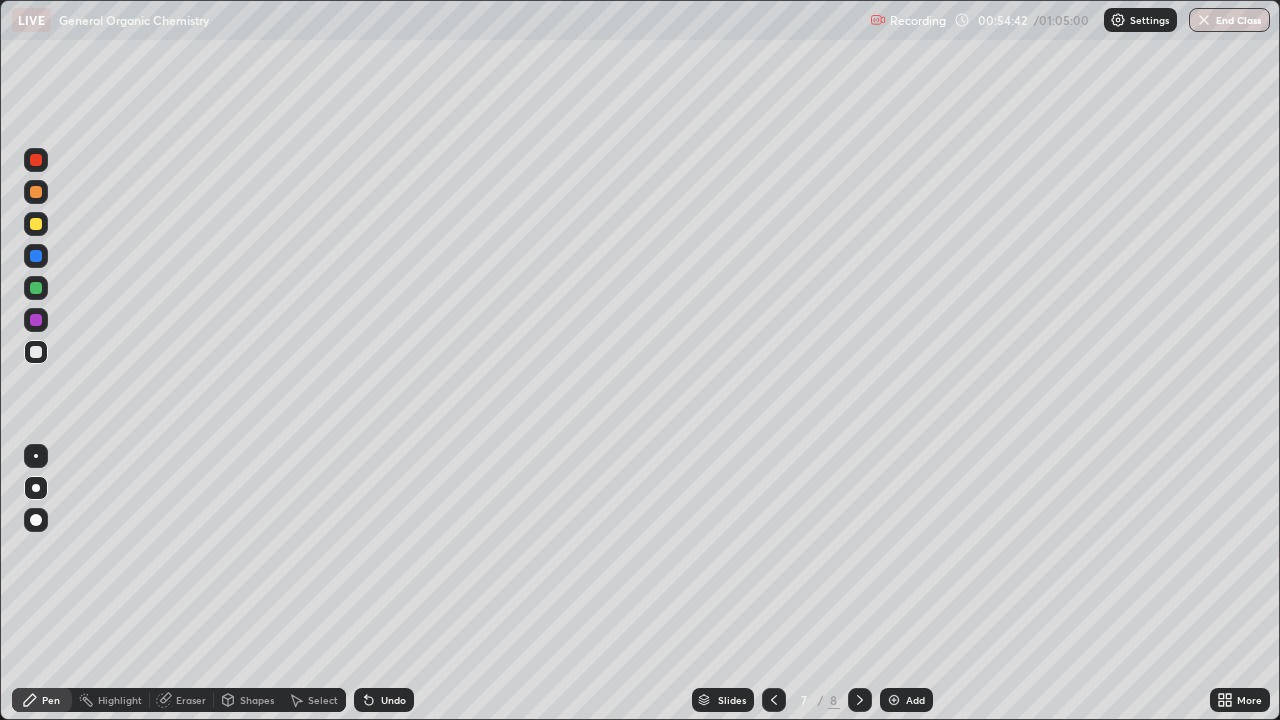 click on "Undo" at bounding box center (393, 700) 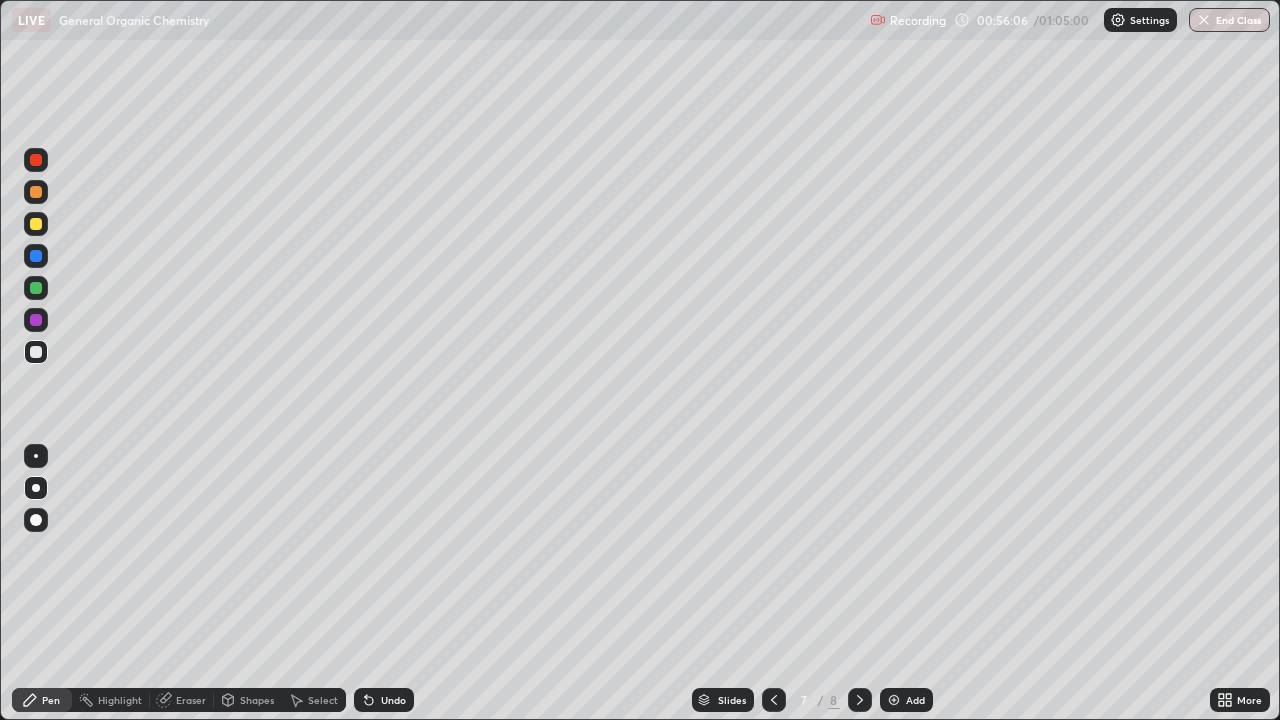click on "Undo" at bounding box center (393, 700) 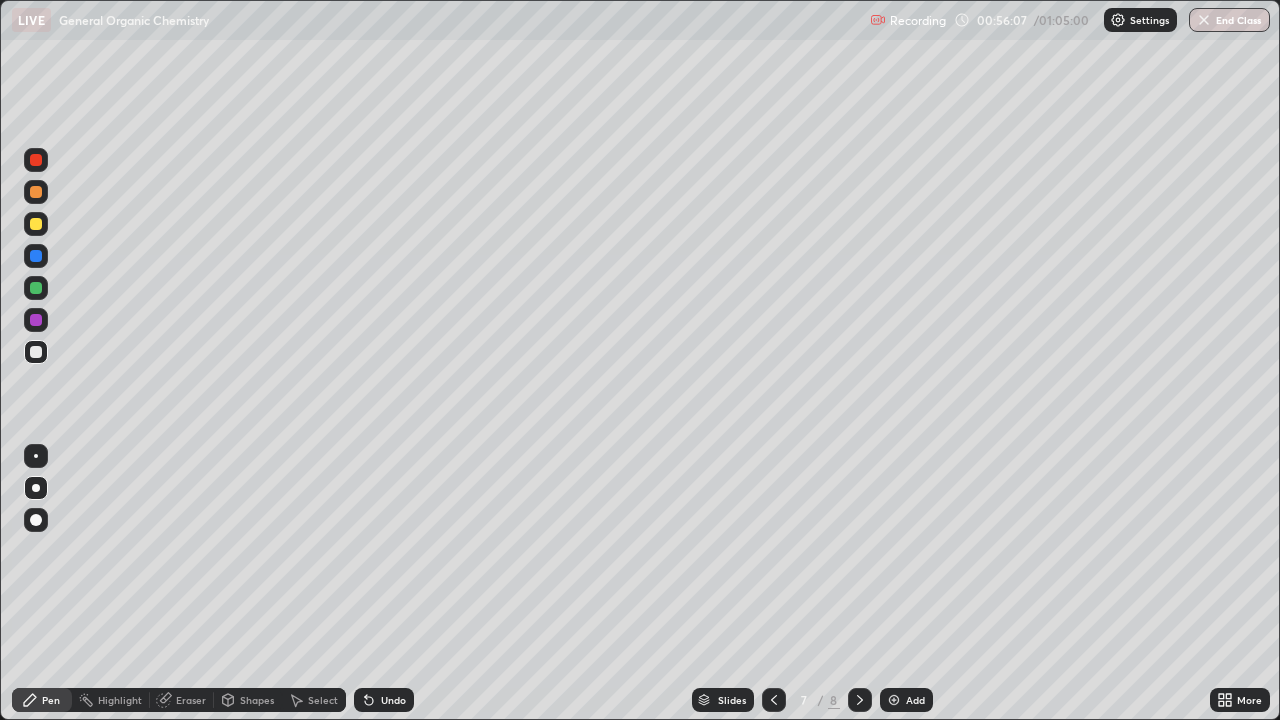 click on "Undo" at bounding box center (393, 700) 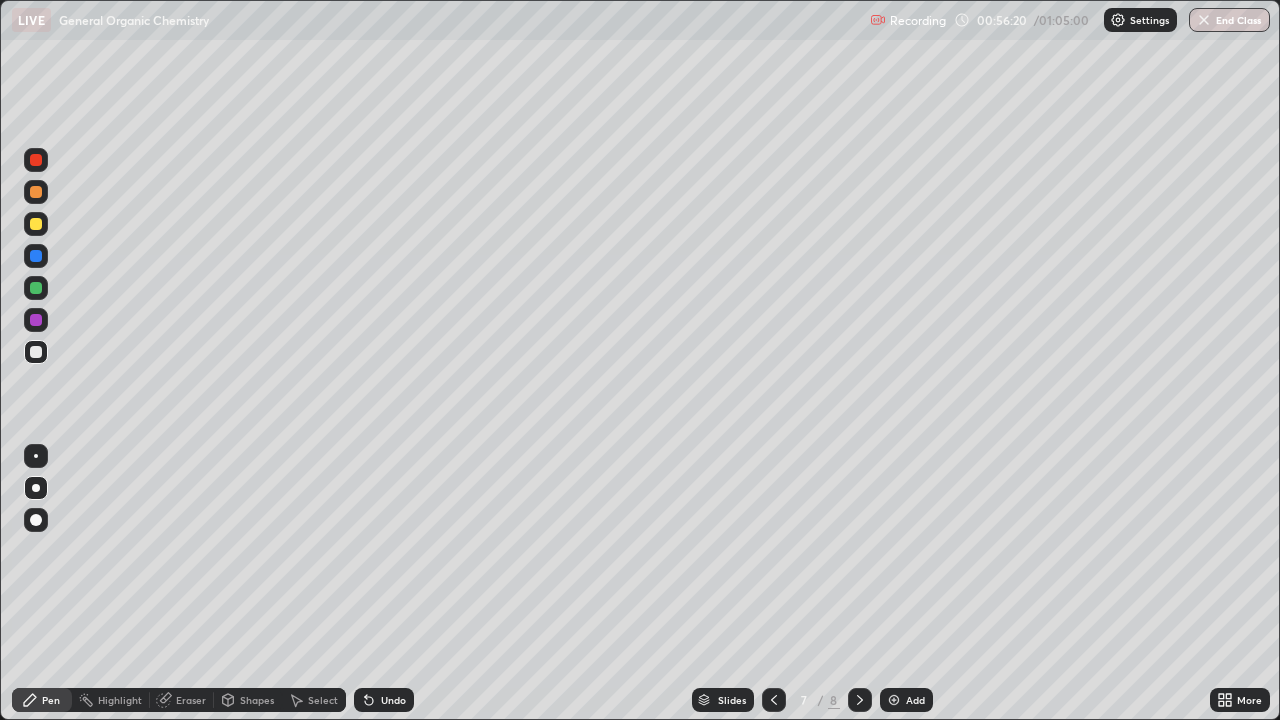 click on "Undo" at bounding box center [393, 700] 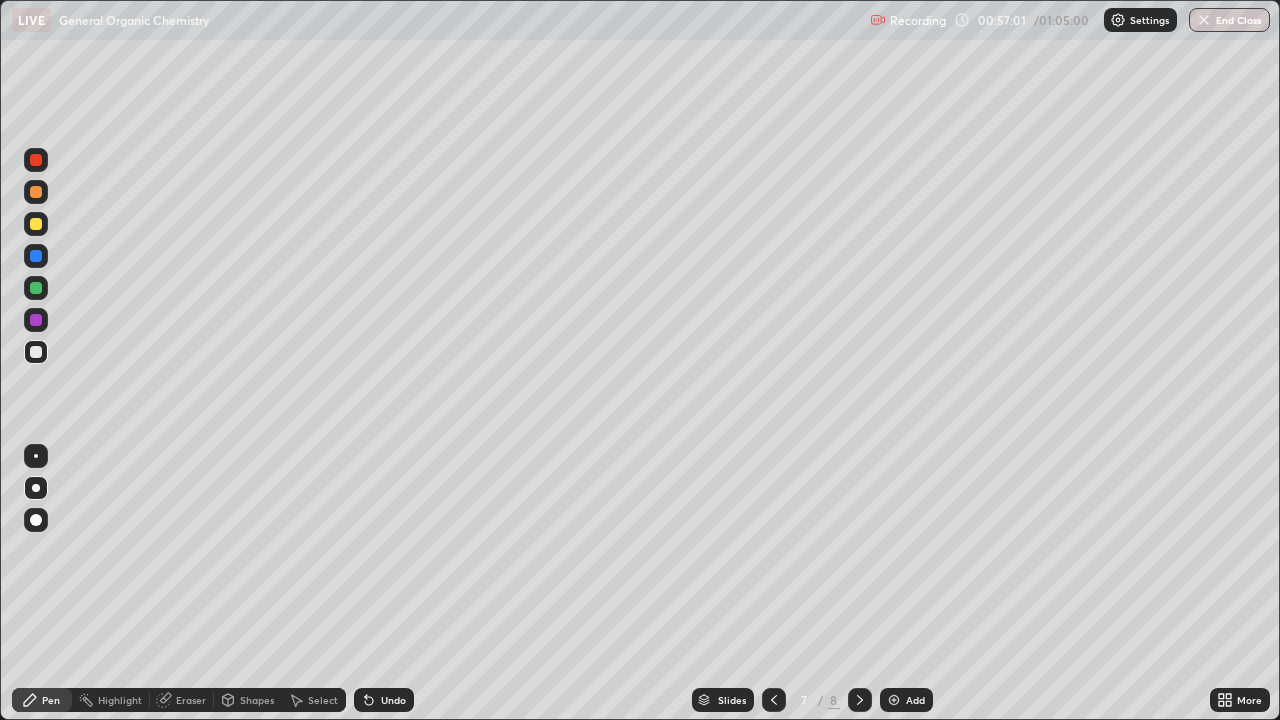 click at bounding box center [36, 224] 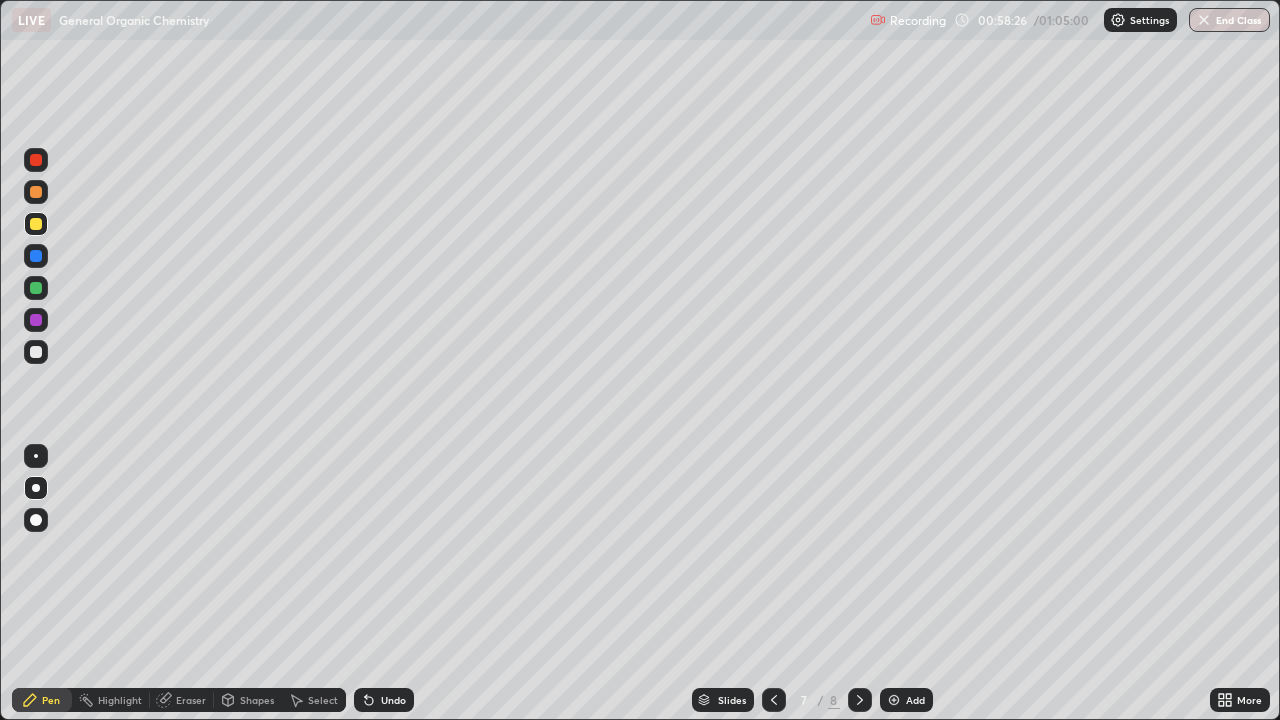 click on "Undo" at bounding box center (393, 700) 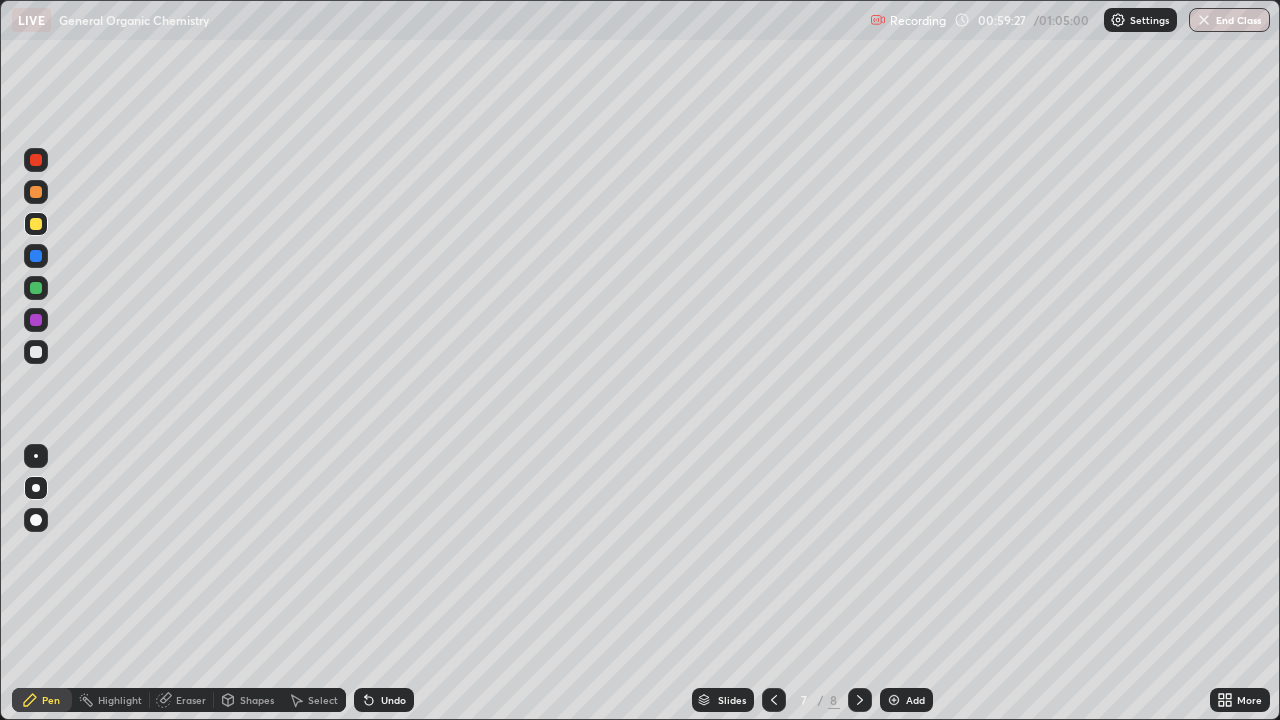 click on "Undo" at bounding box center (393, 700) 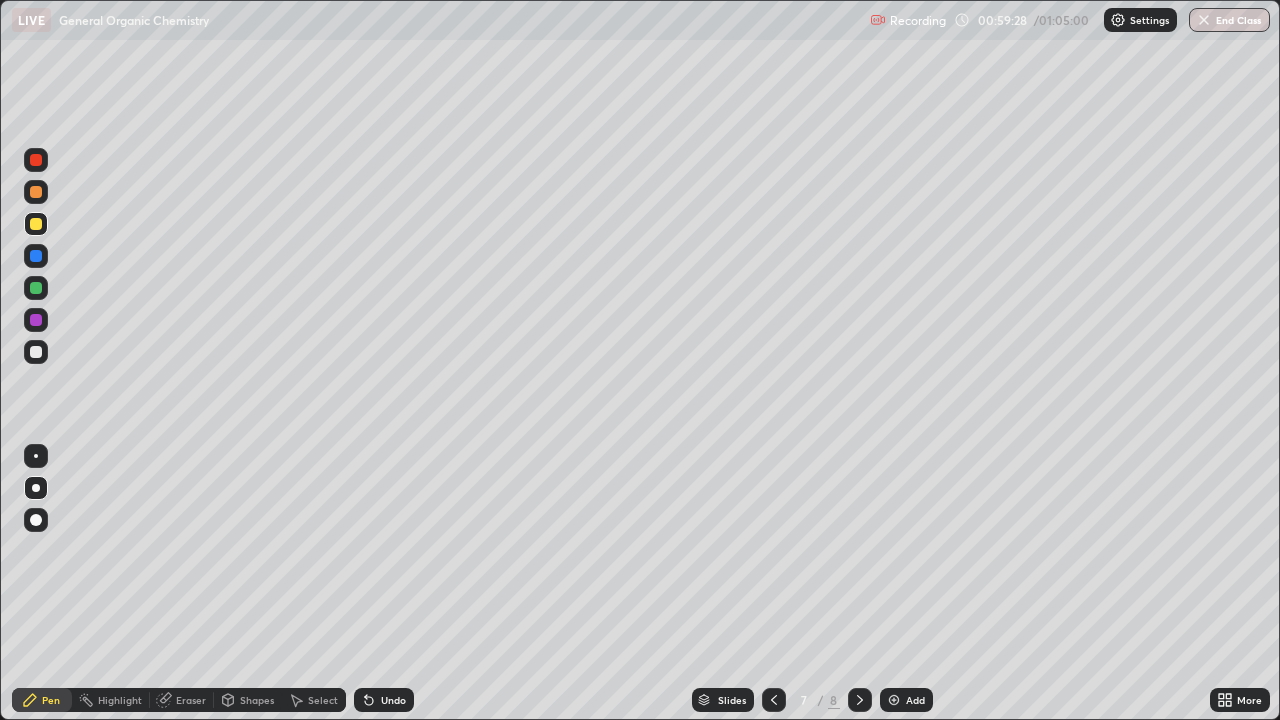 click on "Undo" at bounding box center [393, 700] 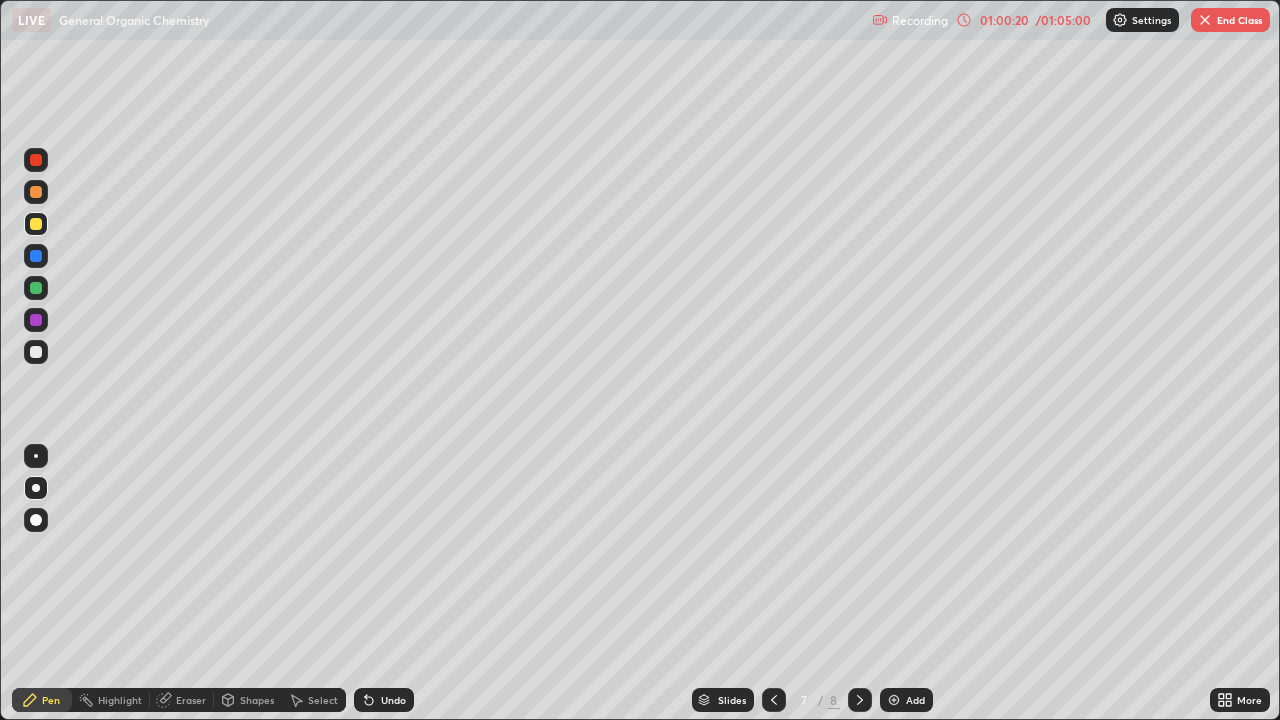 click on "Add" at bounding box center (906, 700) 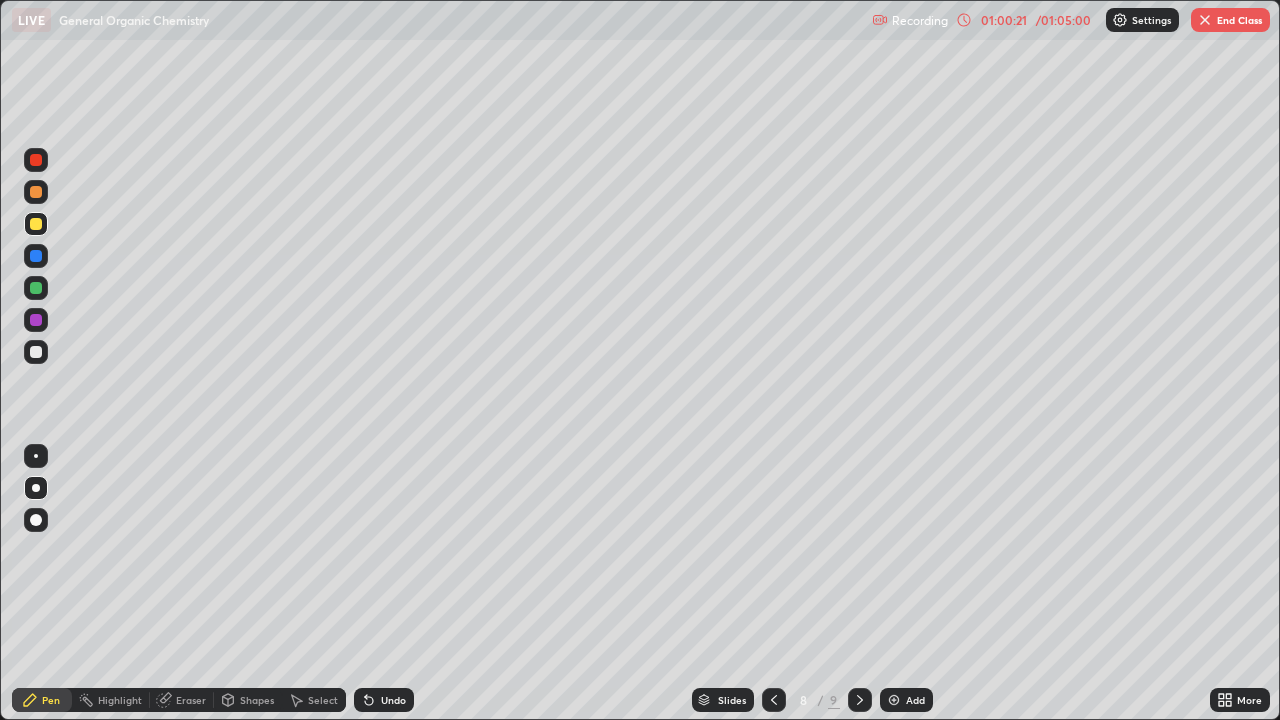 click at bounding box center [36, 352] 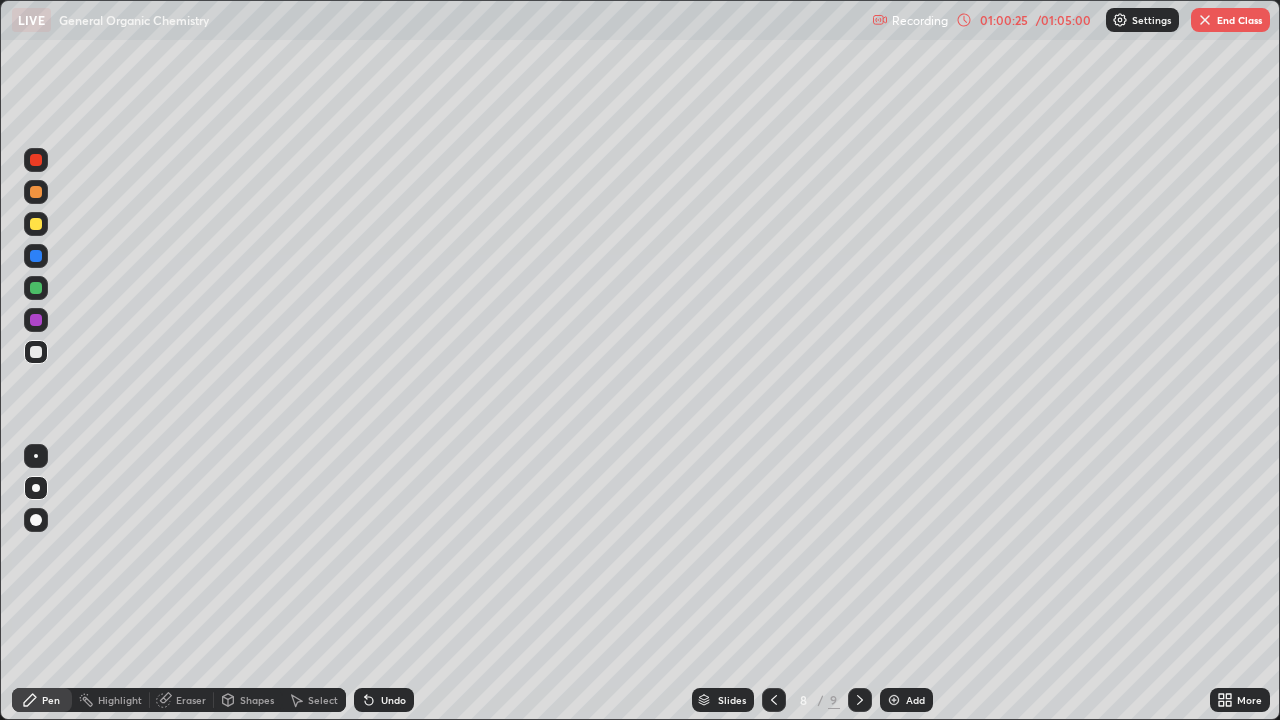 click on "Undo" at bounding box center [393, 700] 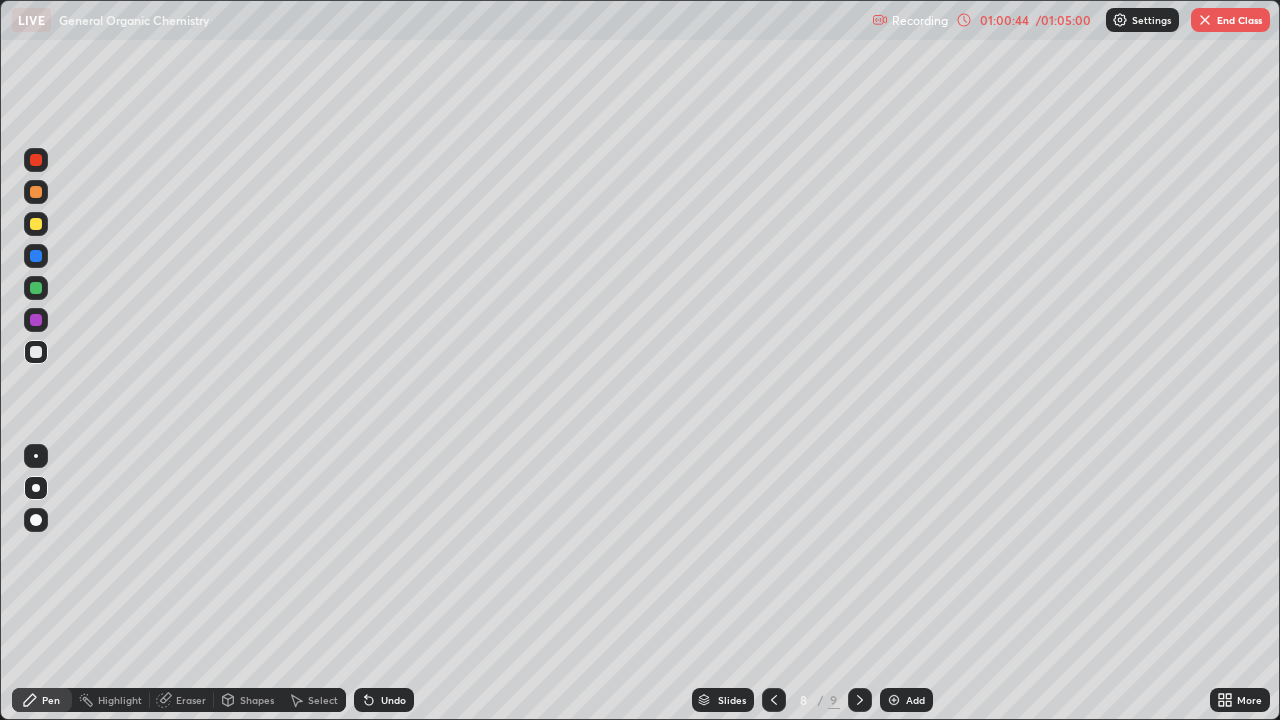 click at bounding box center (36, 352) 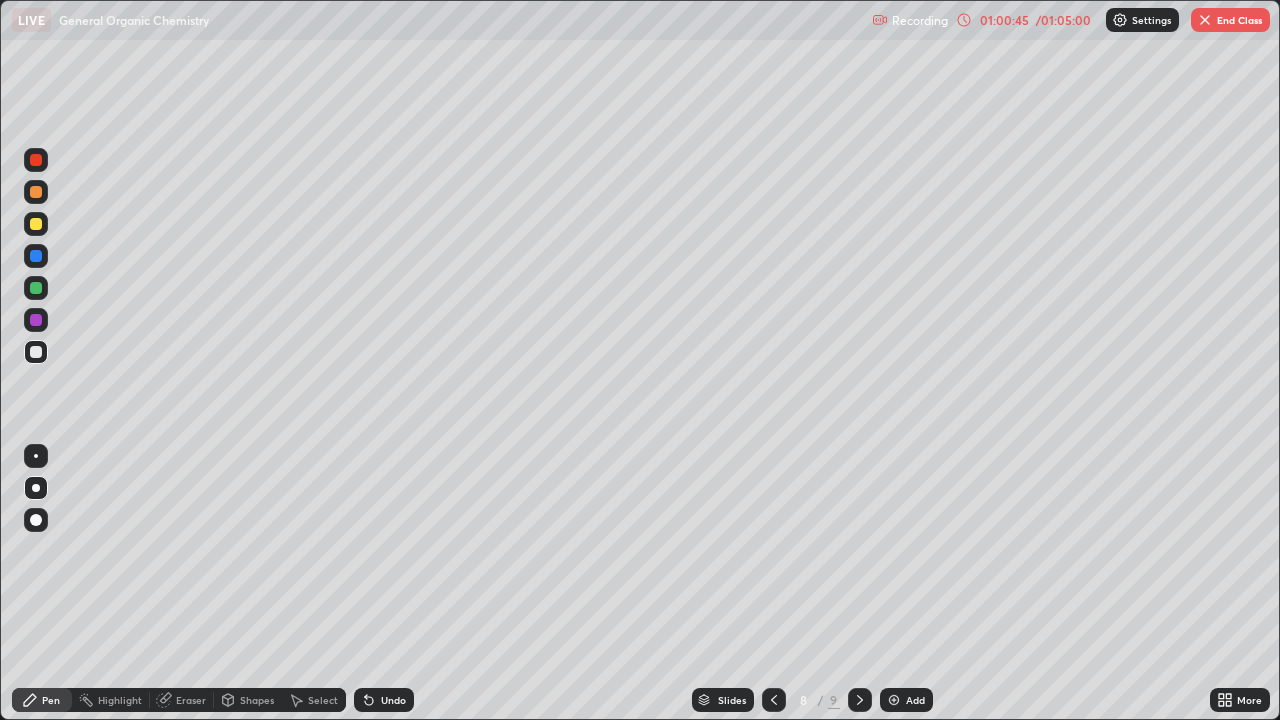 click at bounding box center (36, 224) 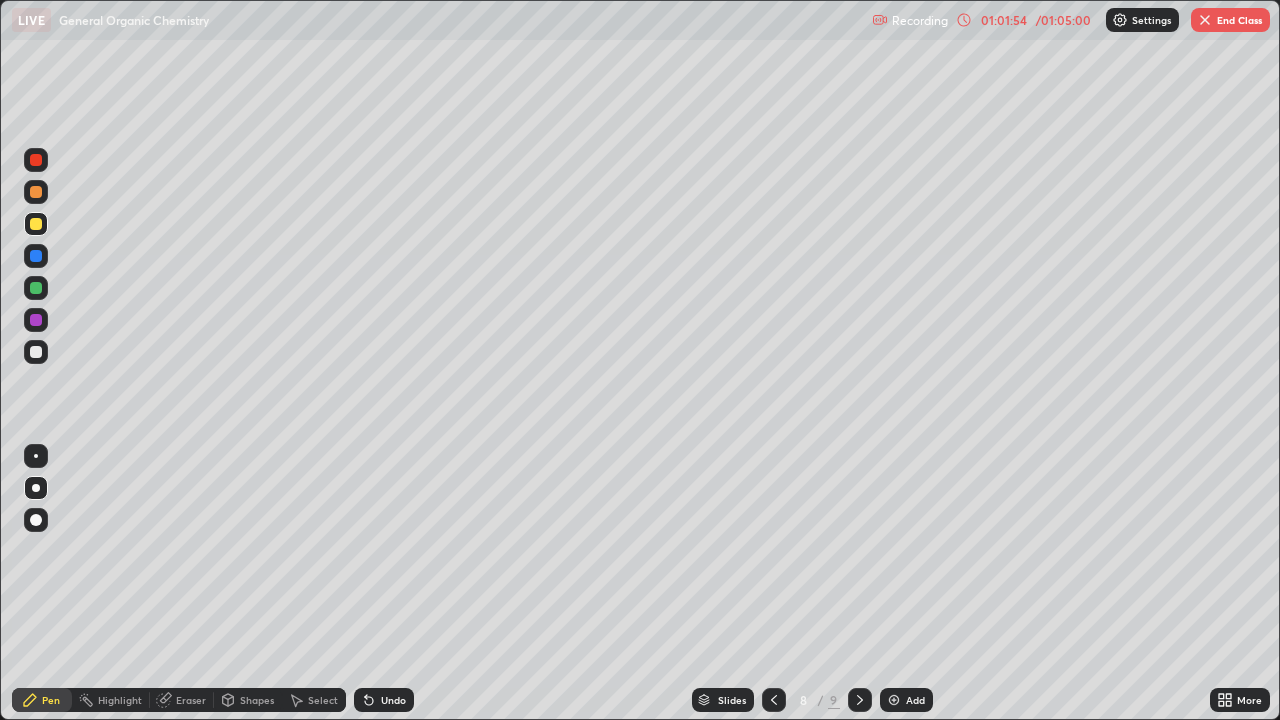 click at bounding box center [36, 352] 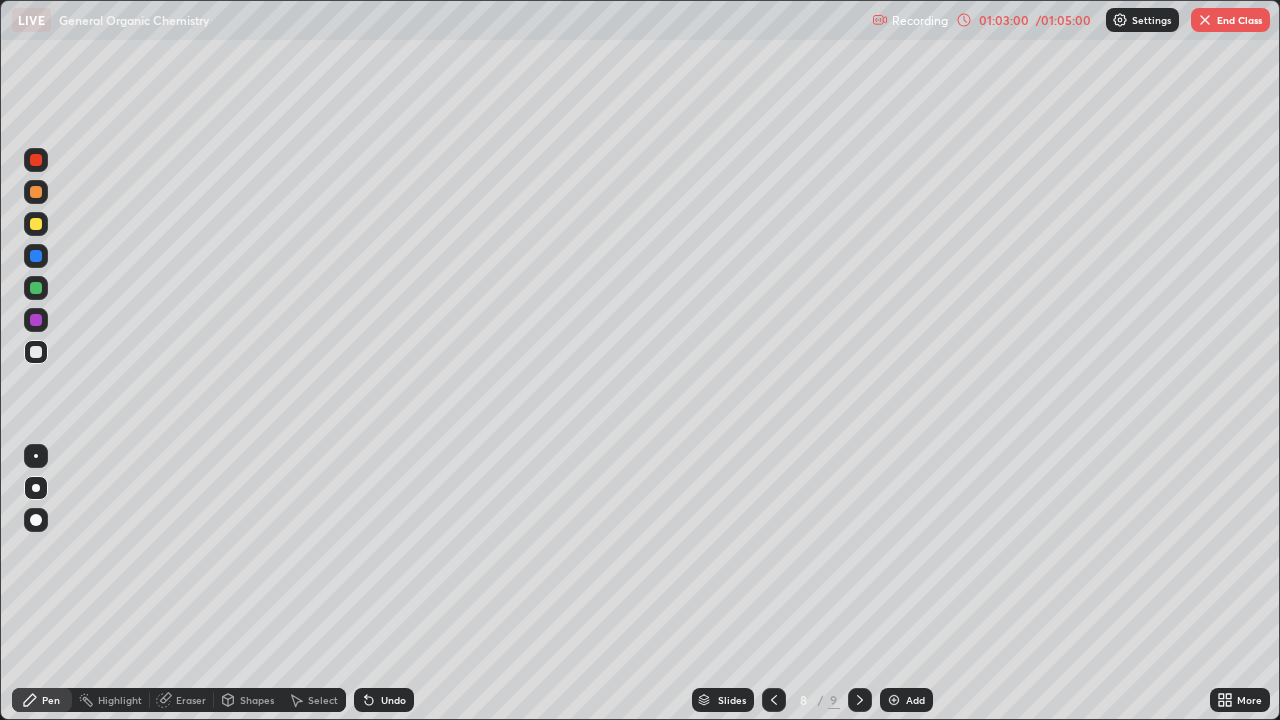 click at bounding box center [36, 224] 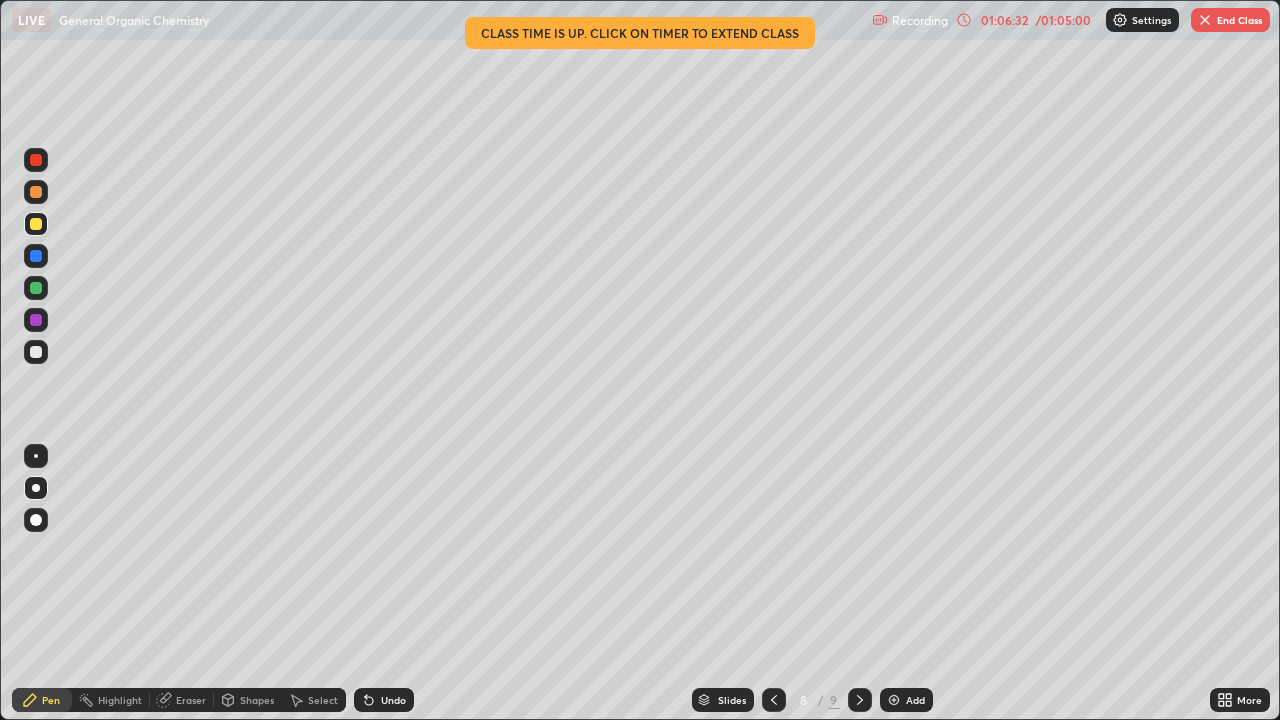 click on "End Class" at bounding box center (1230, 20) 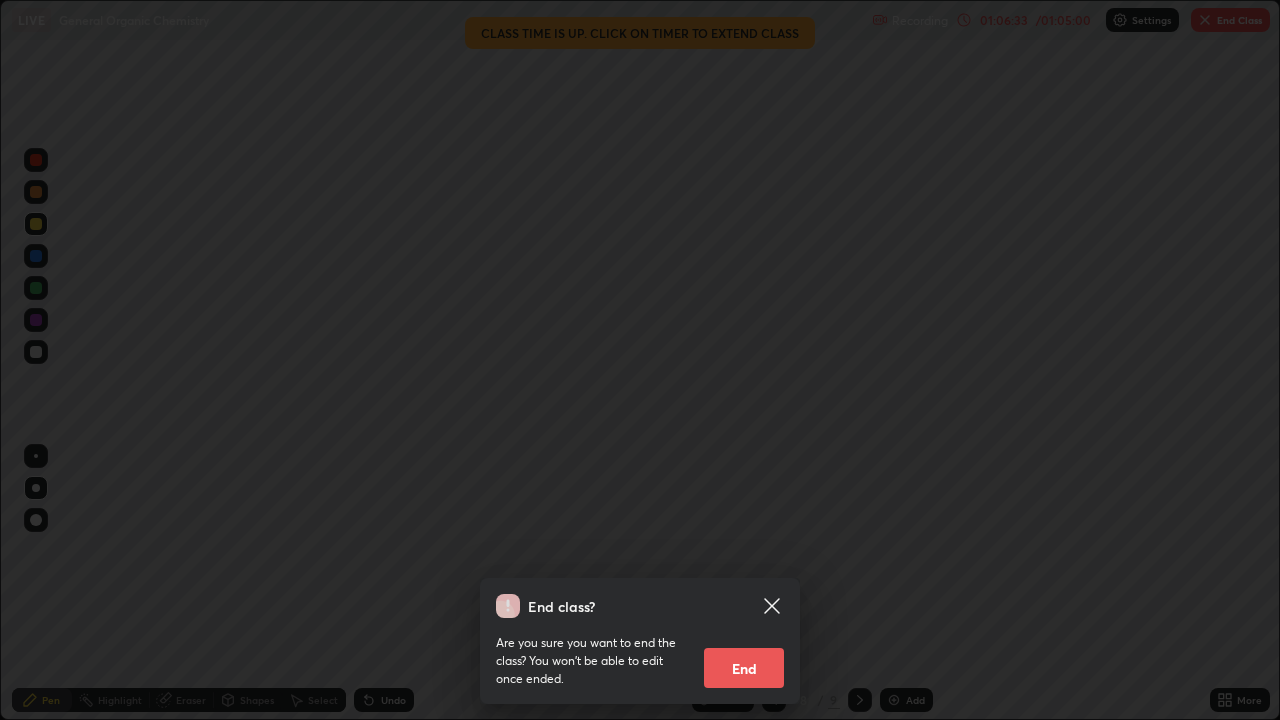 click on "End" at bounding box center [744, 668] 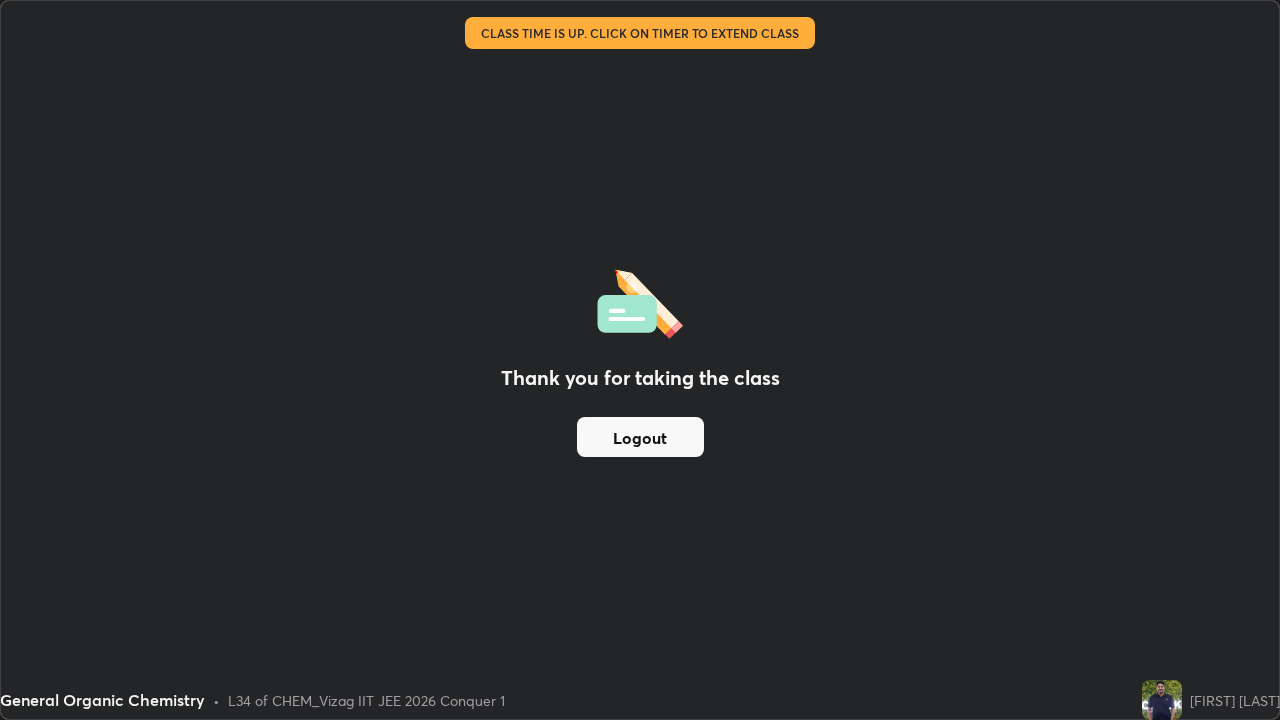 click on "Logout" at bounding box center [640, 437] 